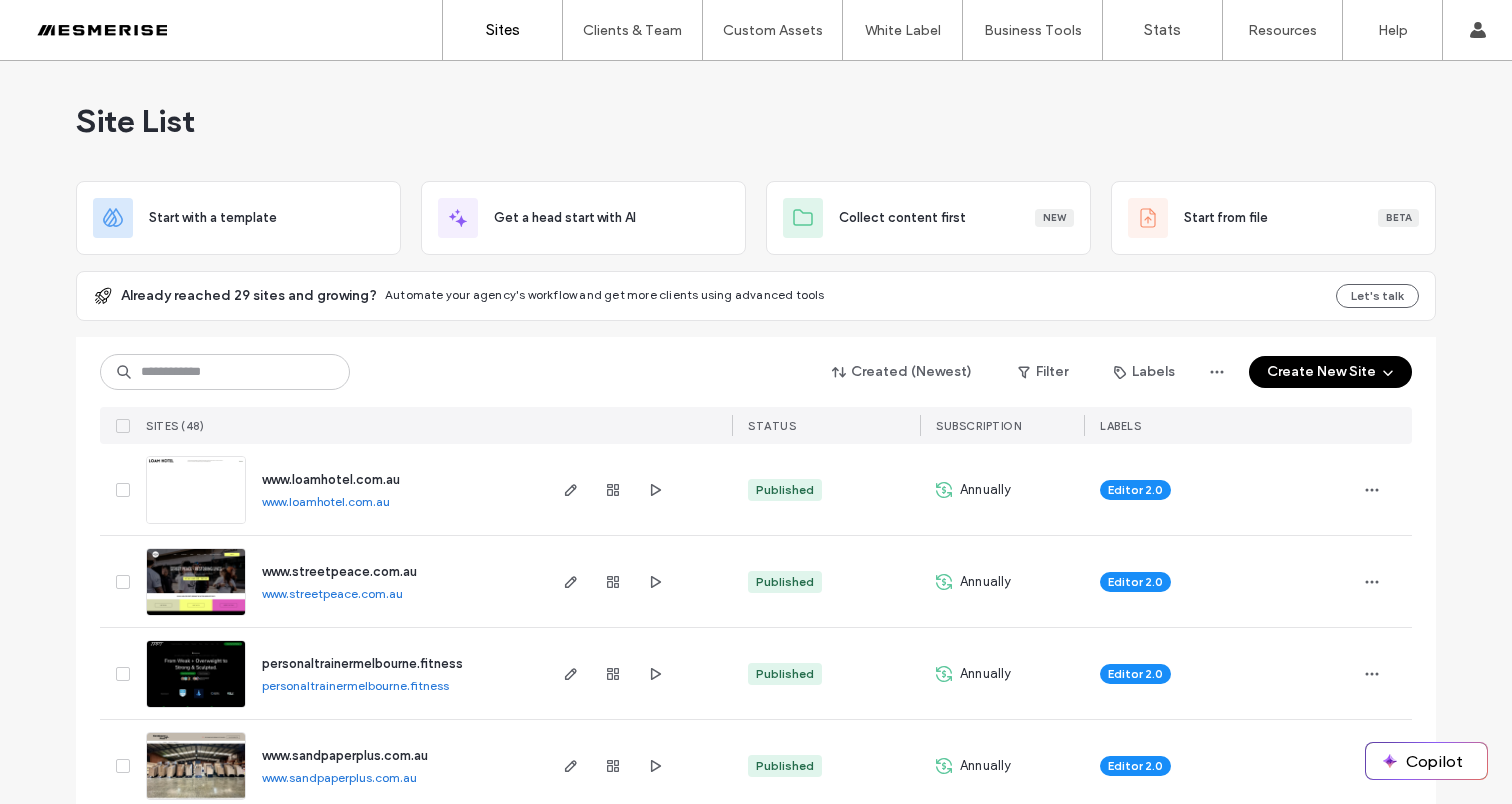scroll, scrollTop: 0, scrollLeft: 0, axis: both 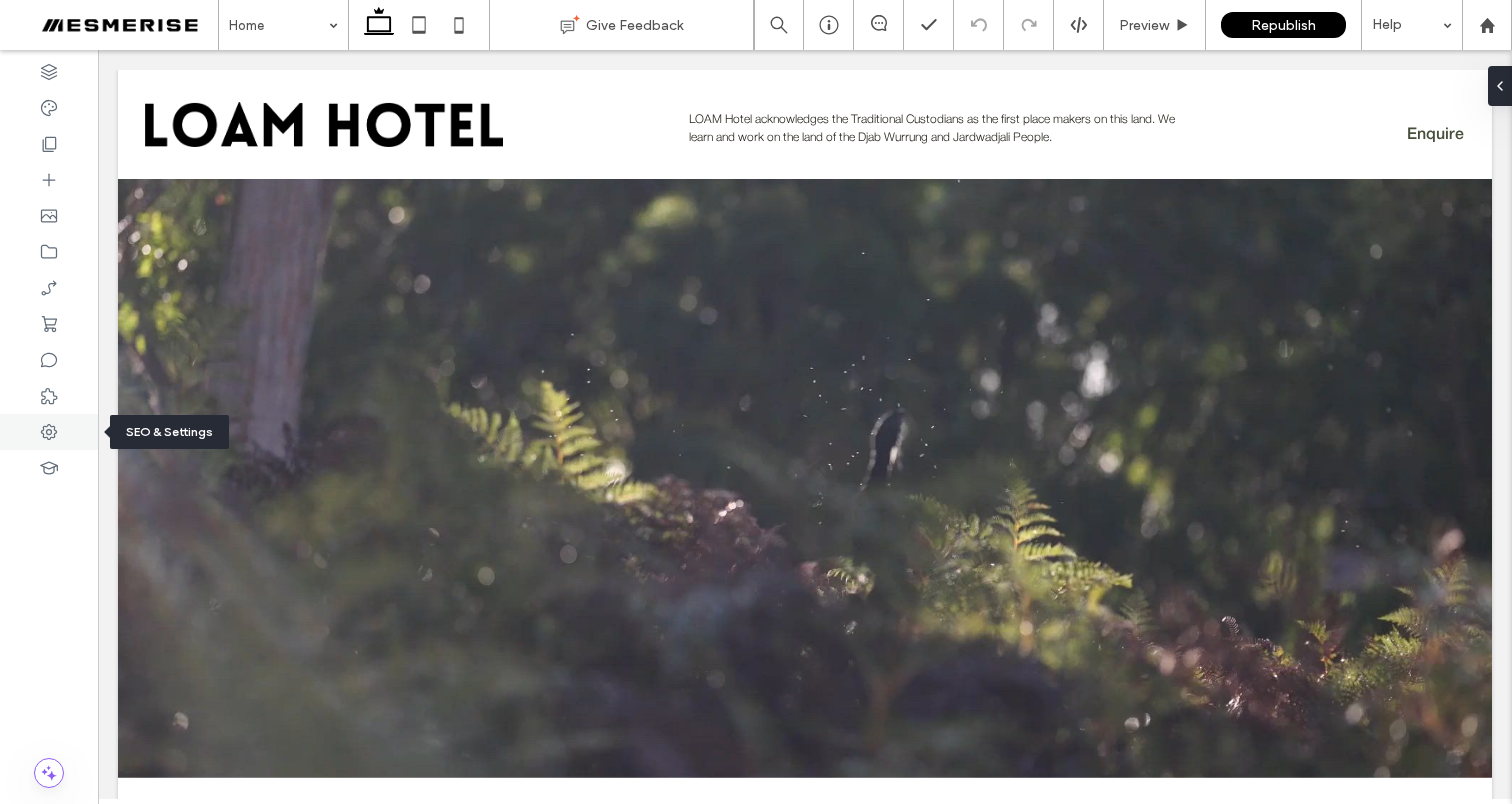 click 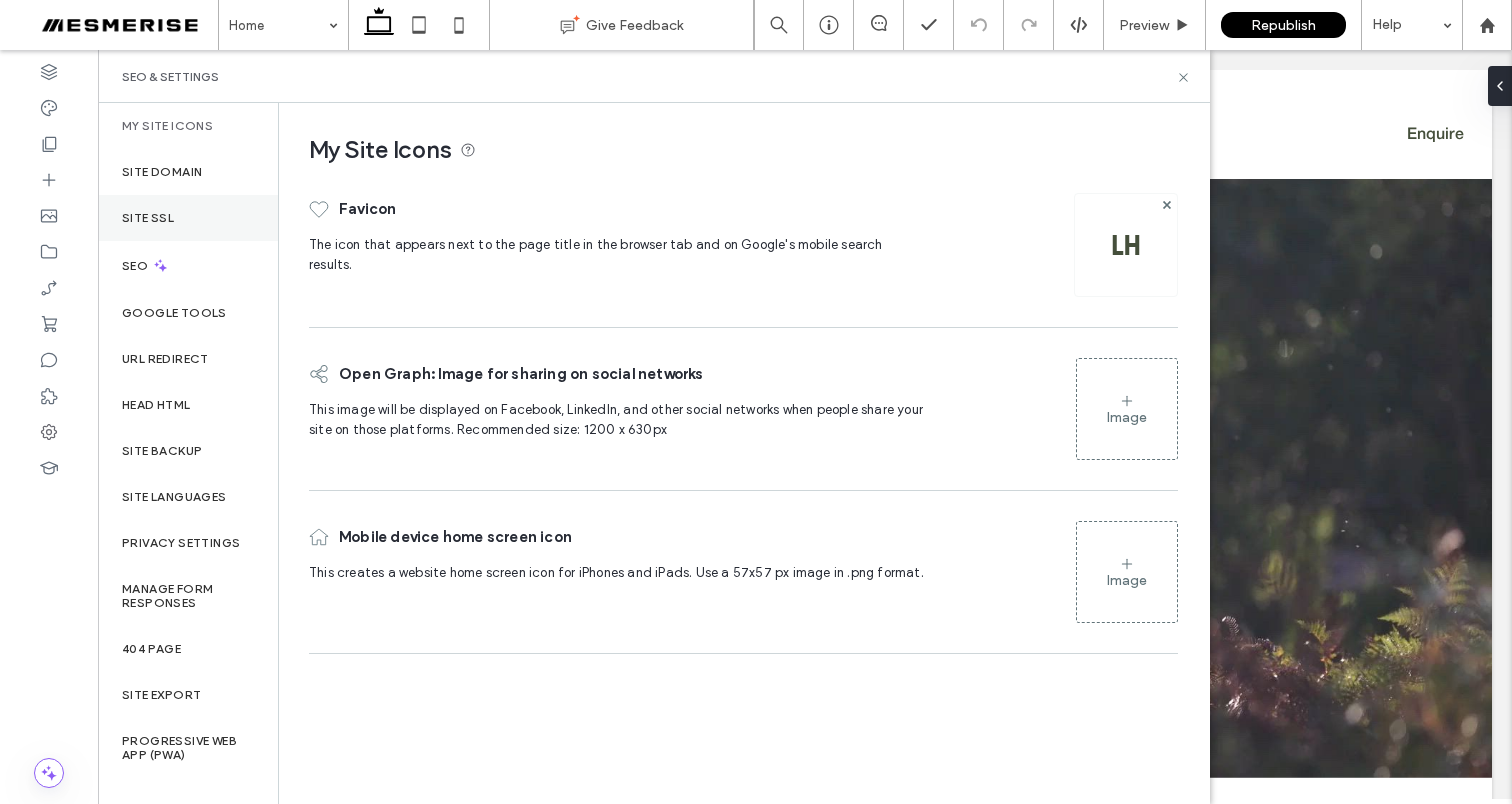 click on "Site SSL" at bounding box center [148, 218] 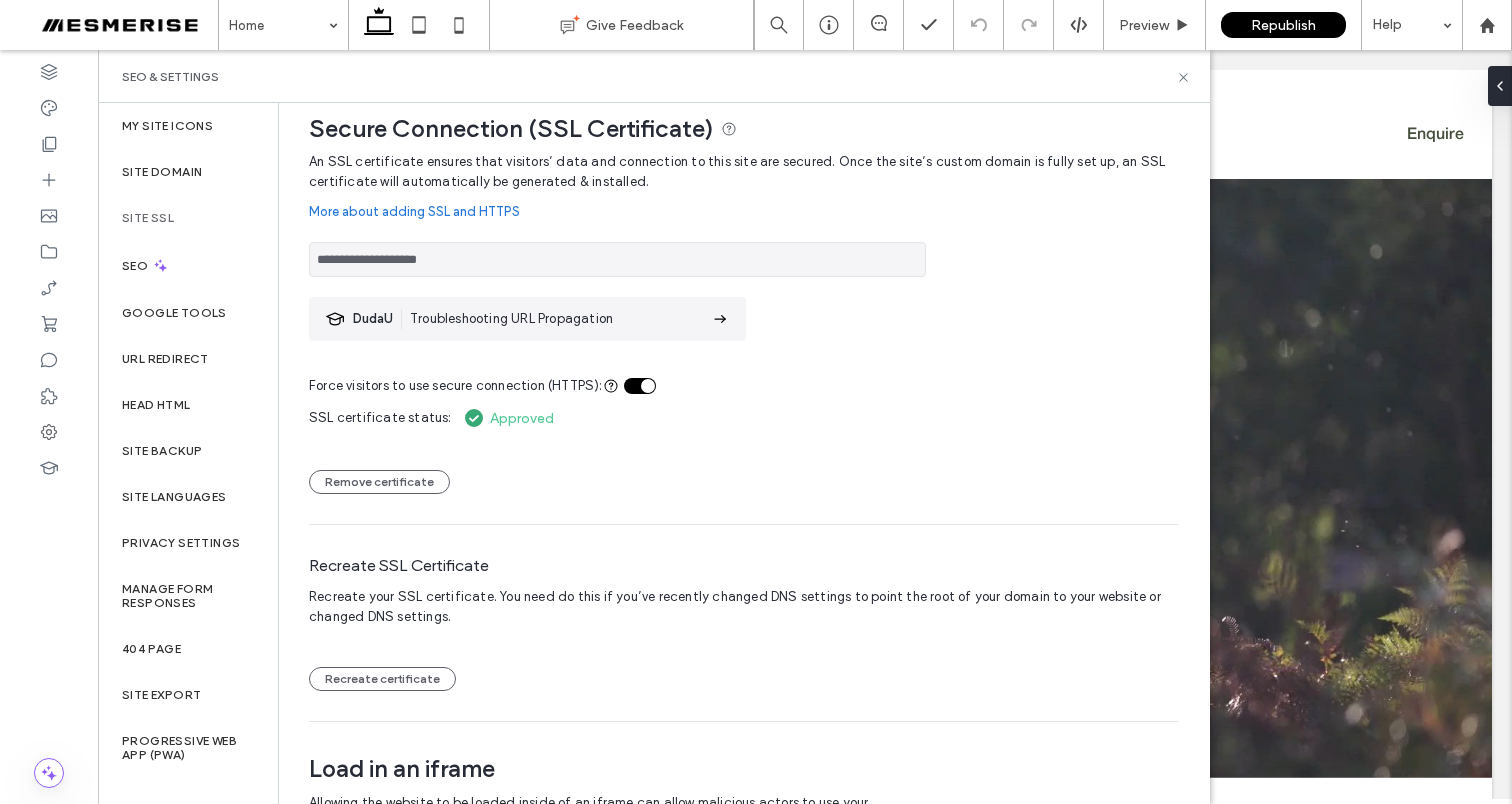 scroll, scrollTop: 23, scrollLeft: 0, axis: vertical 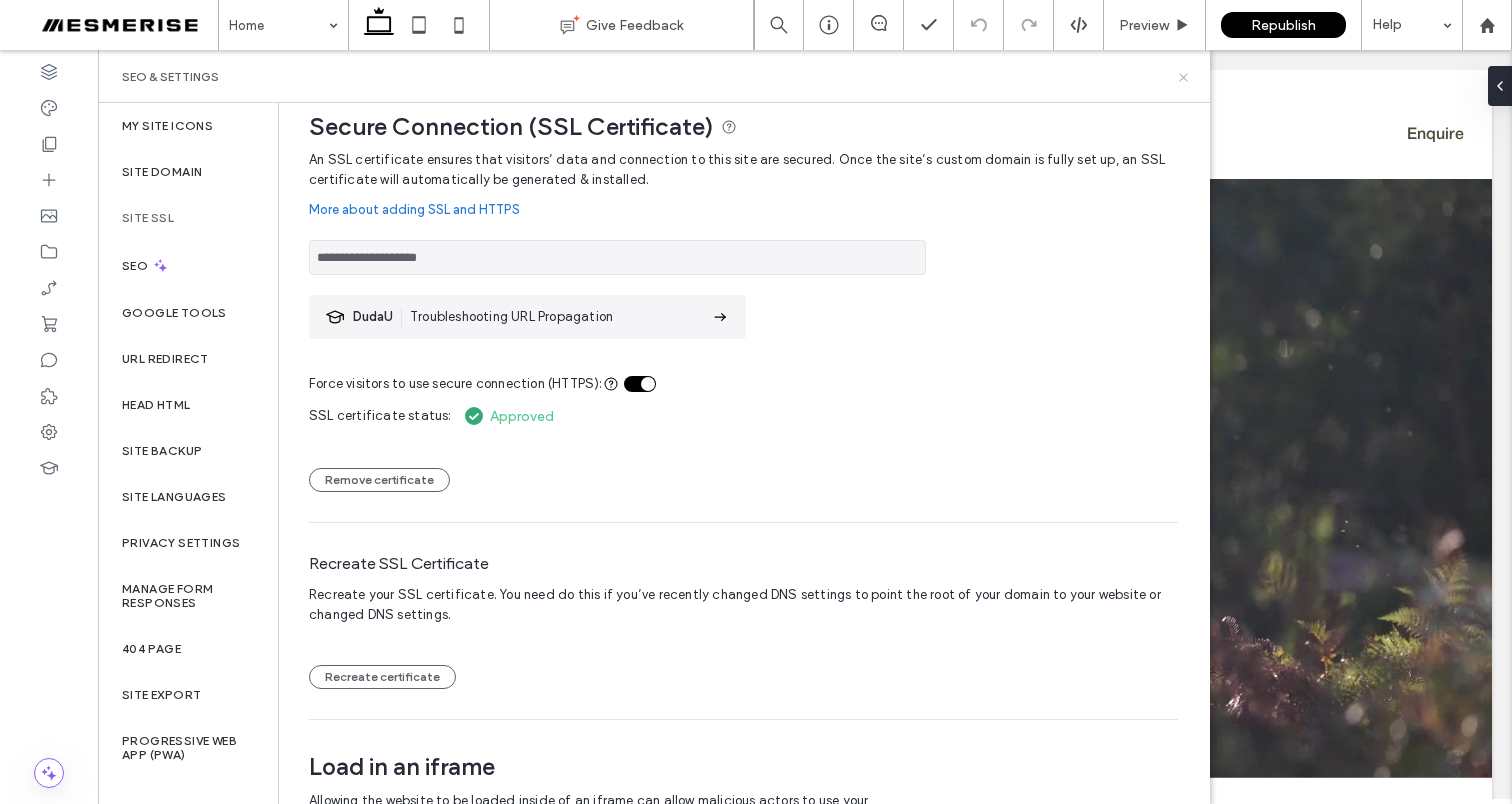click 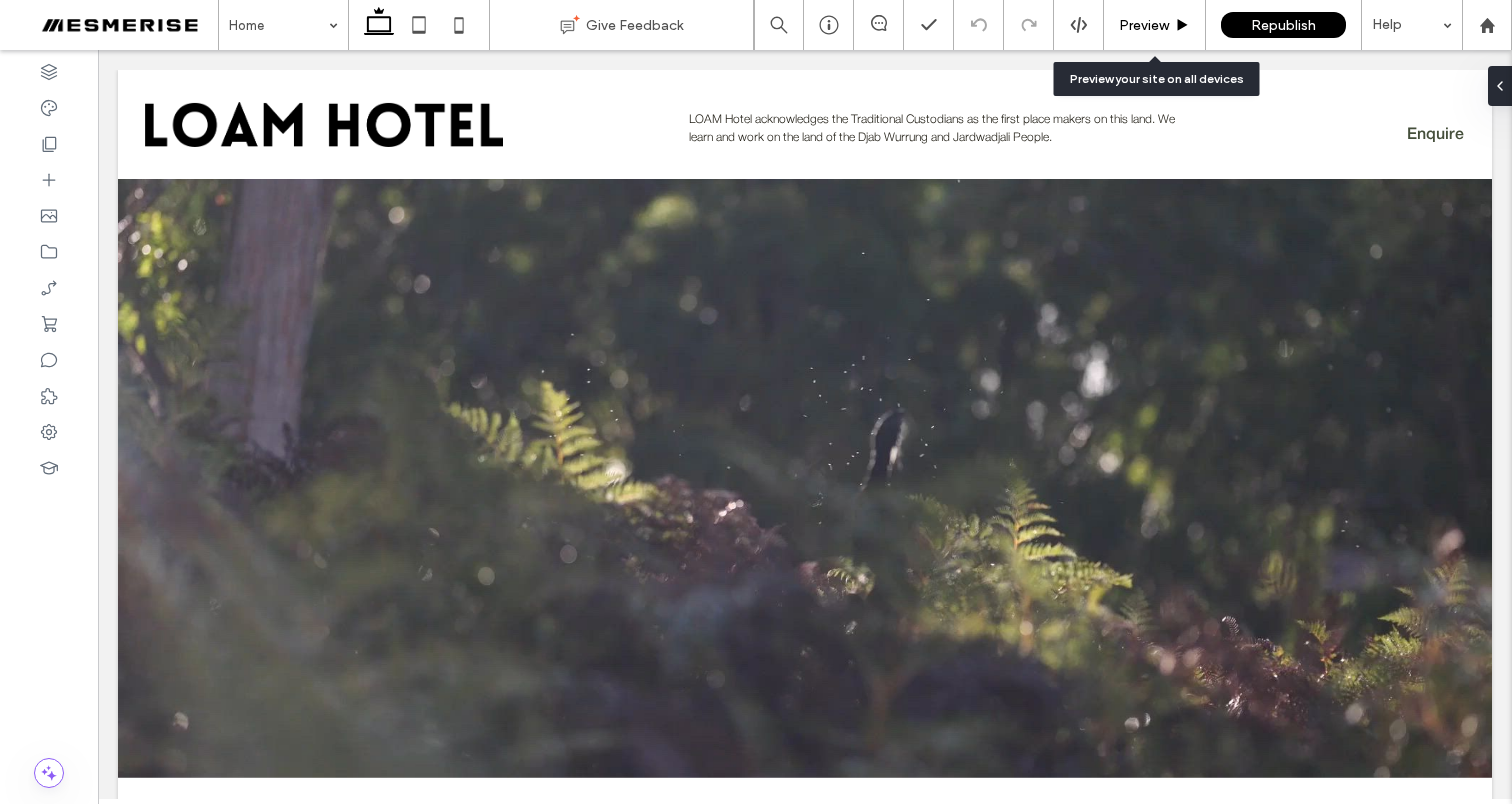 click on "Preview" at bounding box center (1144, 25) 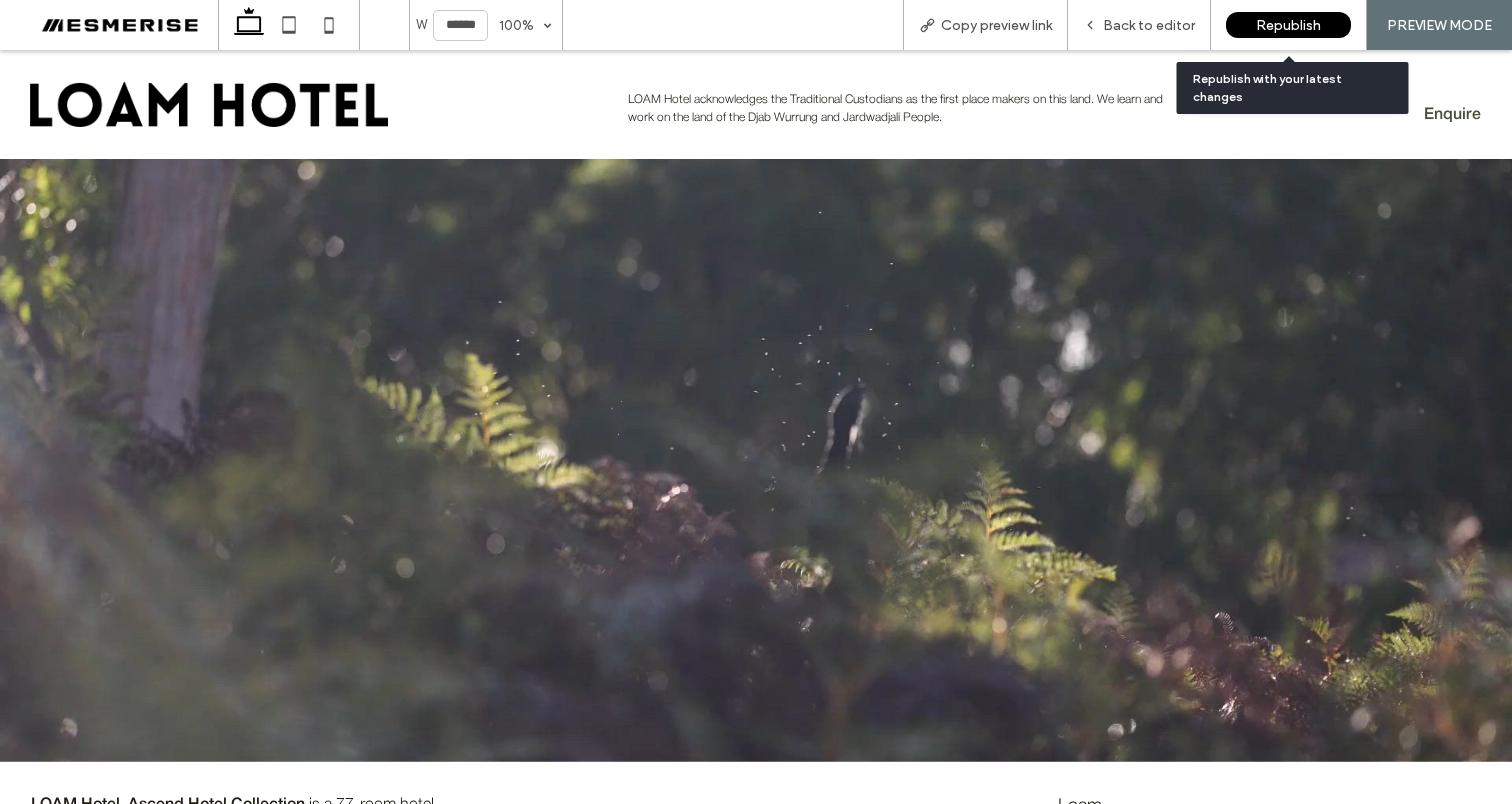click on "Republish" at bounding box center [1288, 25] 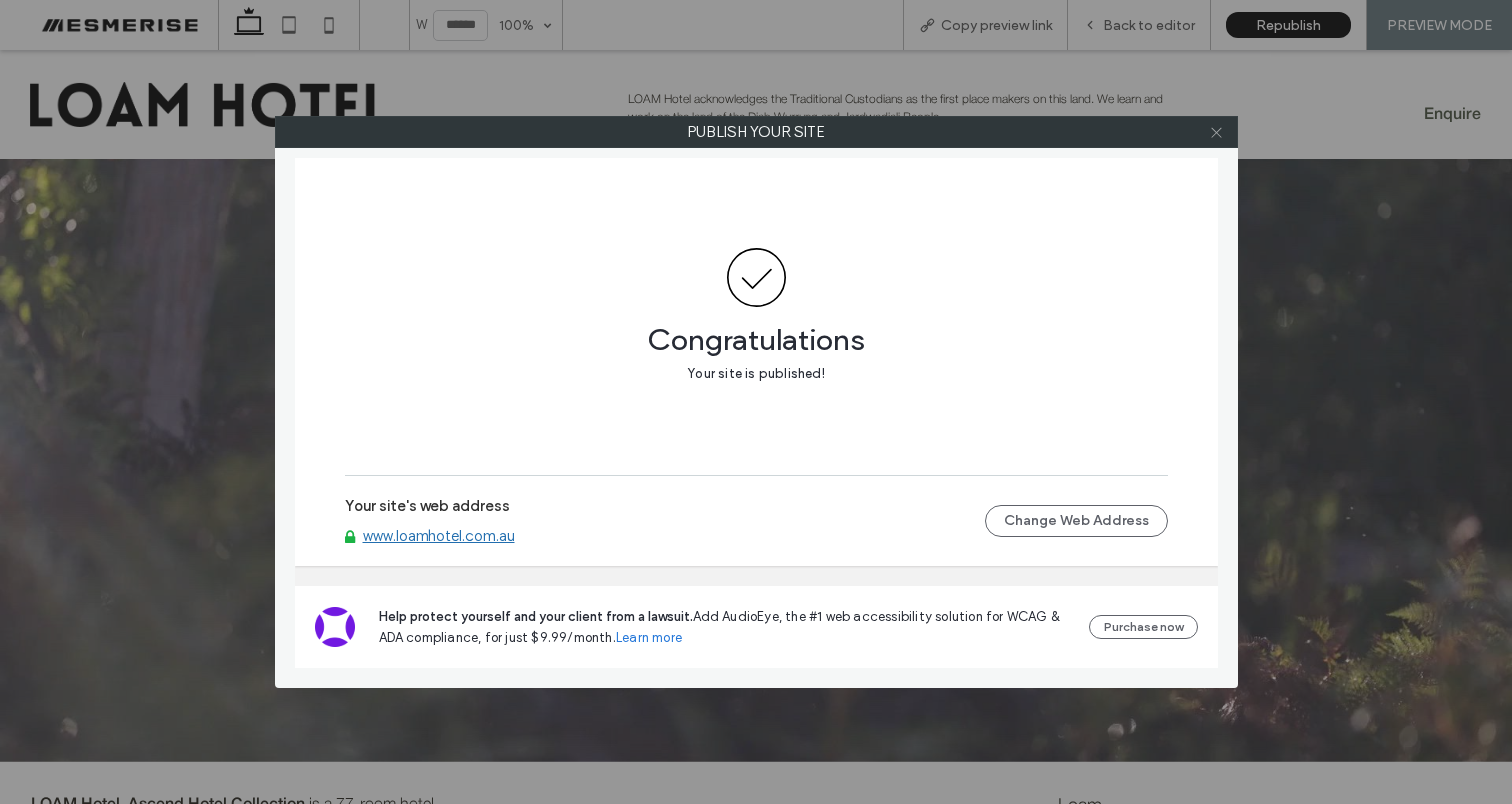 click 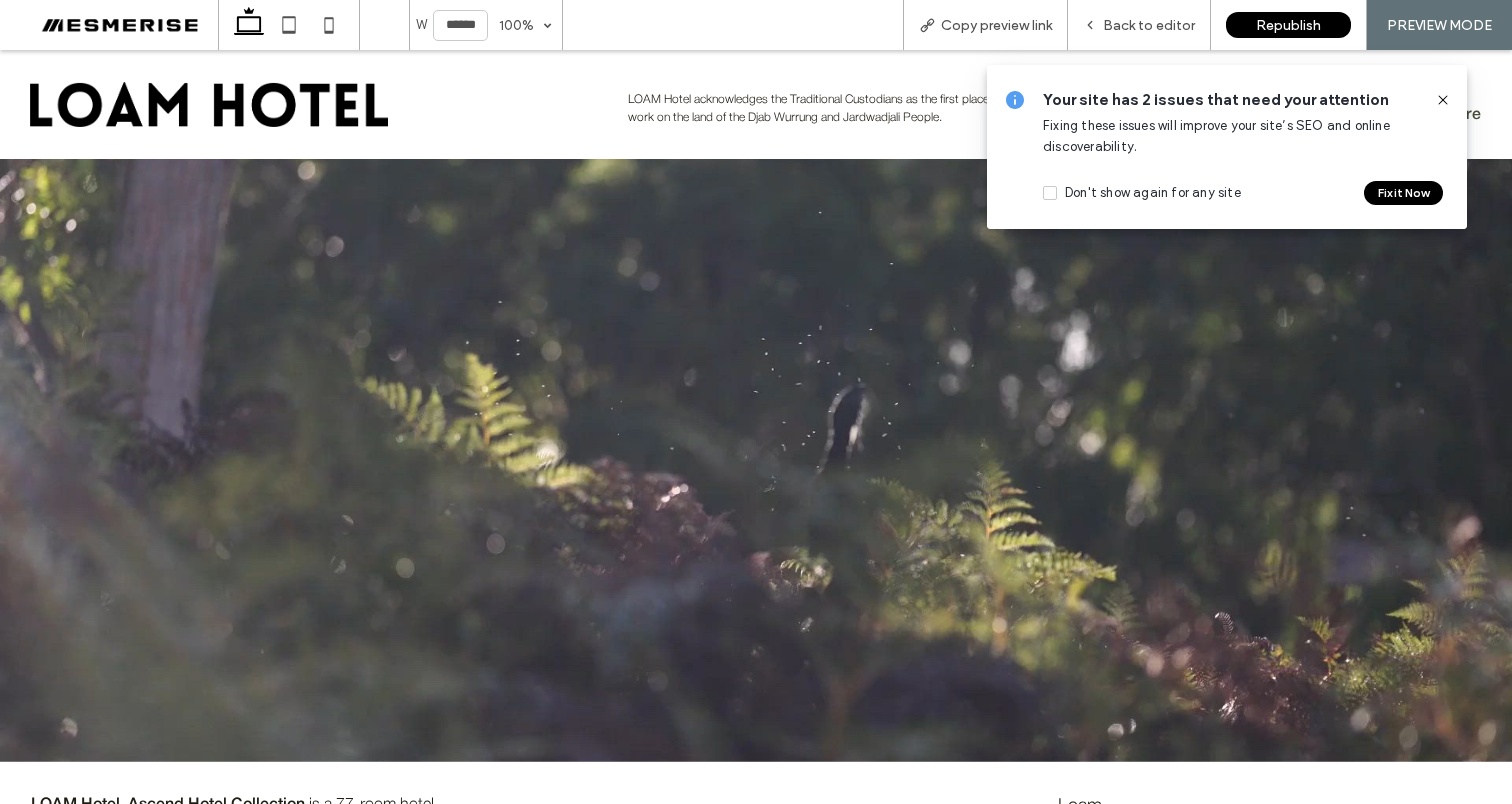click 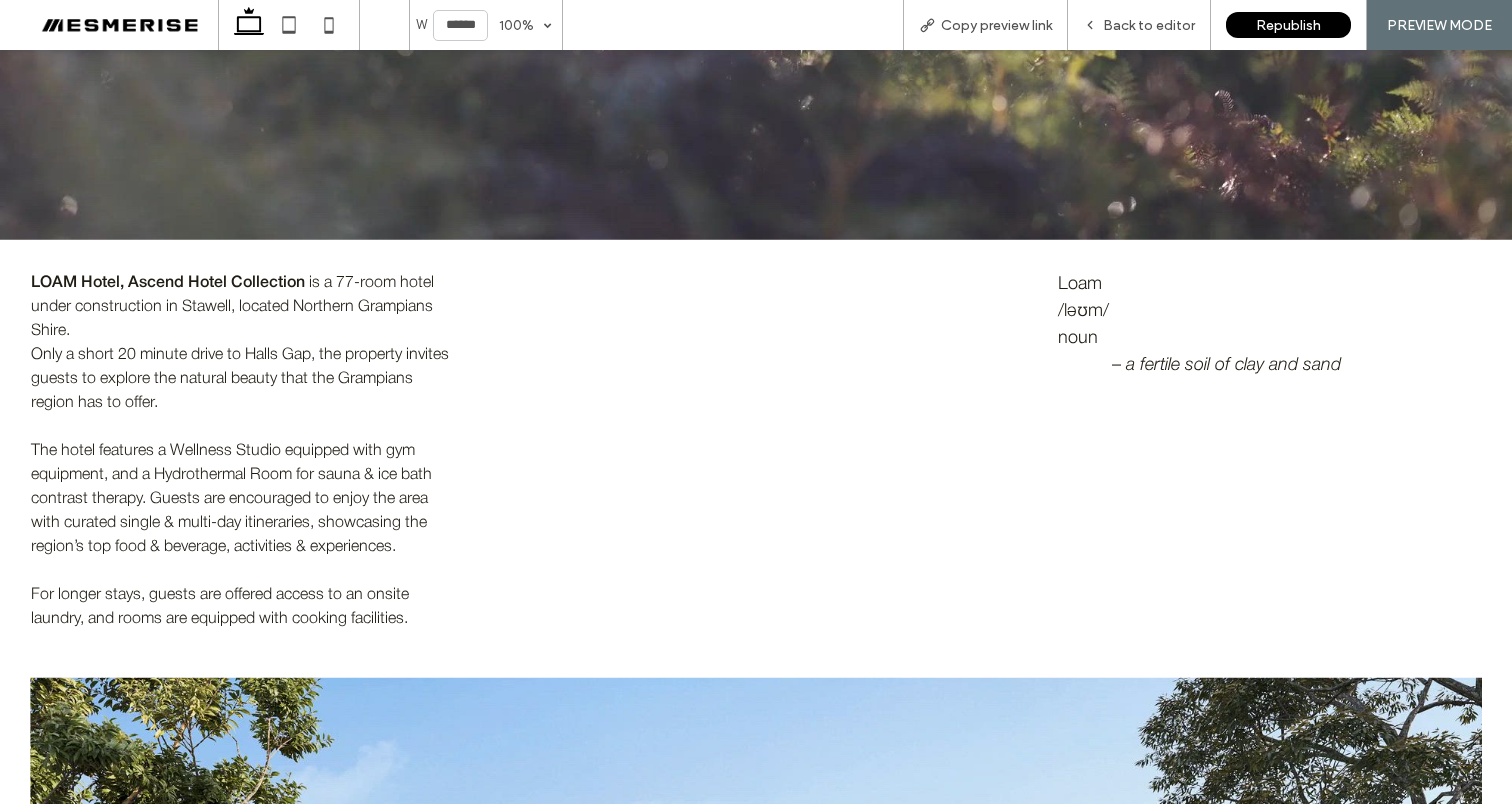 scroll, scrollTop: 645, scrollLeft: 0, axis: vertical 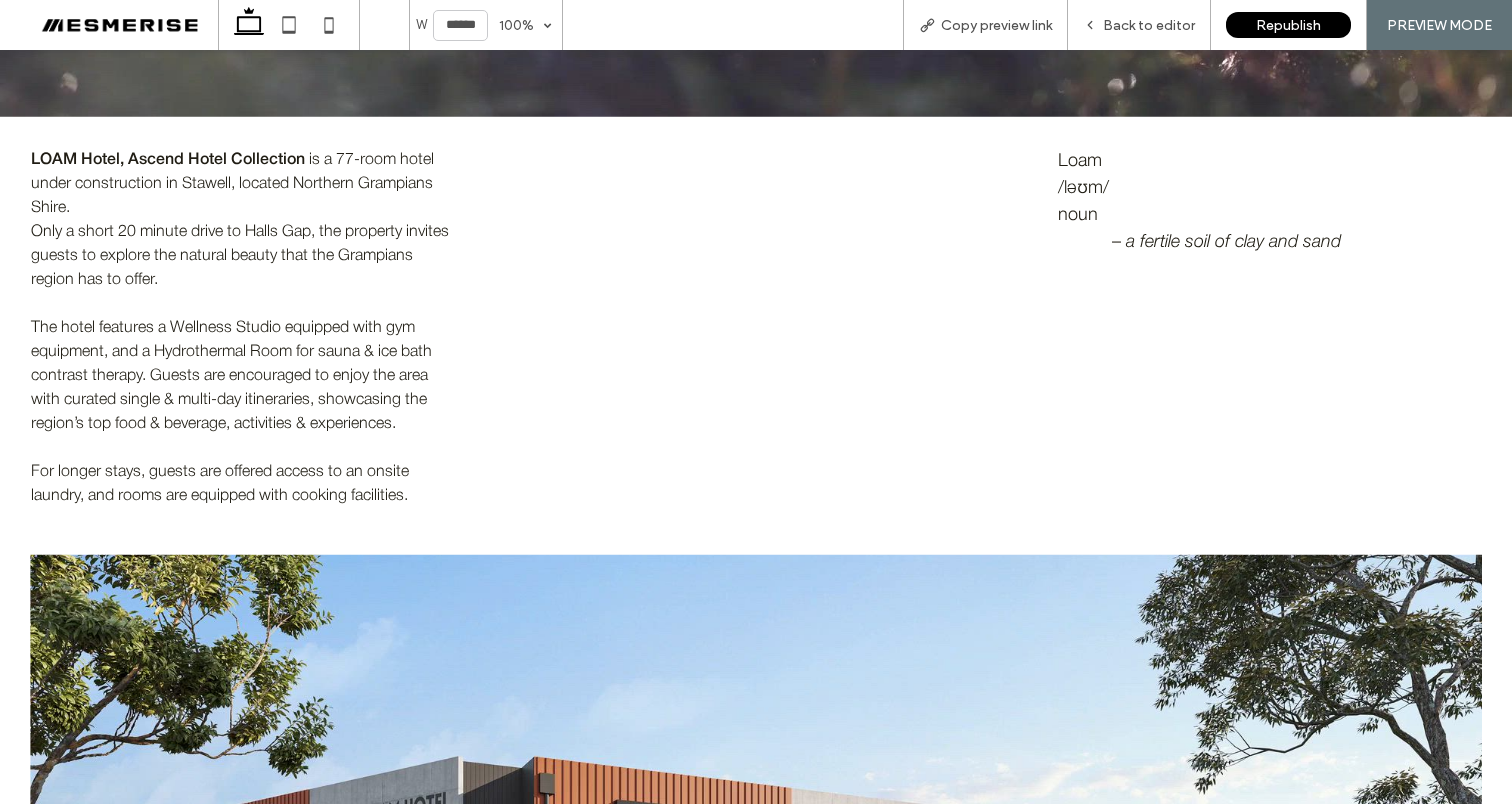 click on "is a 77-room hotel under construction in Stawell, located Northern Grampians Shire." at bounding box center (232, 184) 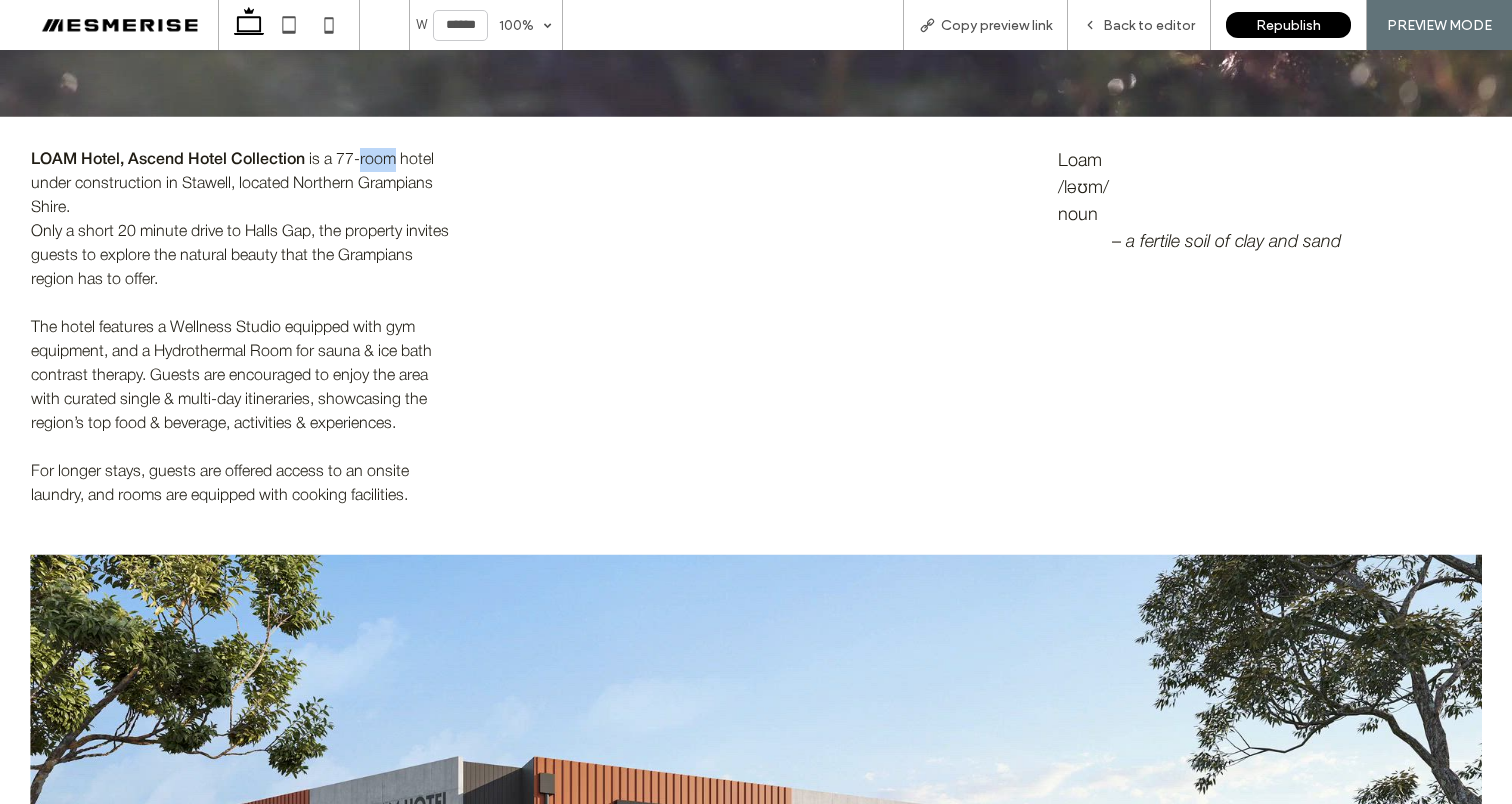 click on "is a 77-room hotel under construction in Stawell, located Northern Grampians Shire." at bounding box center [232, 184] 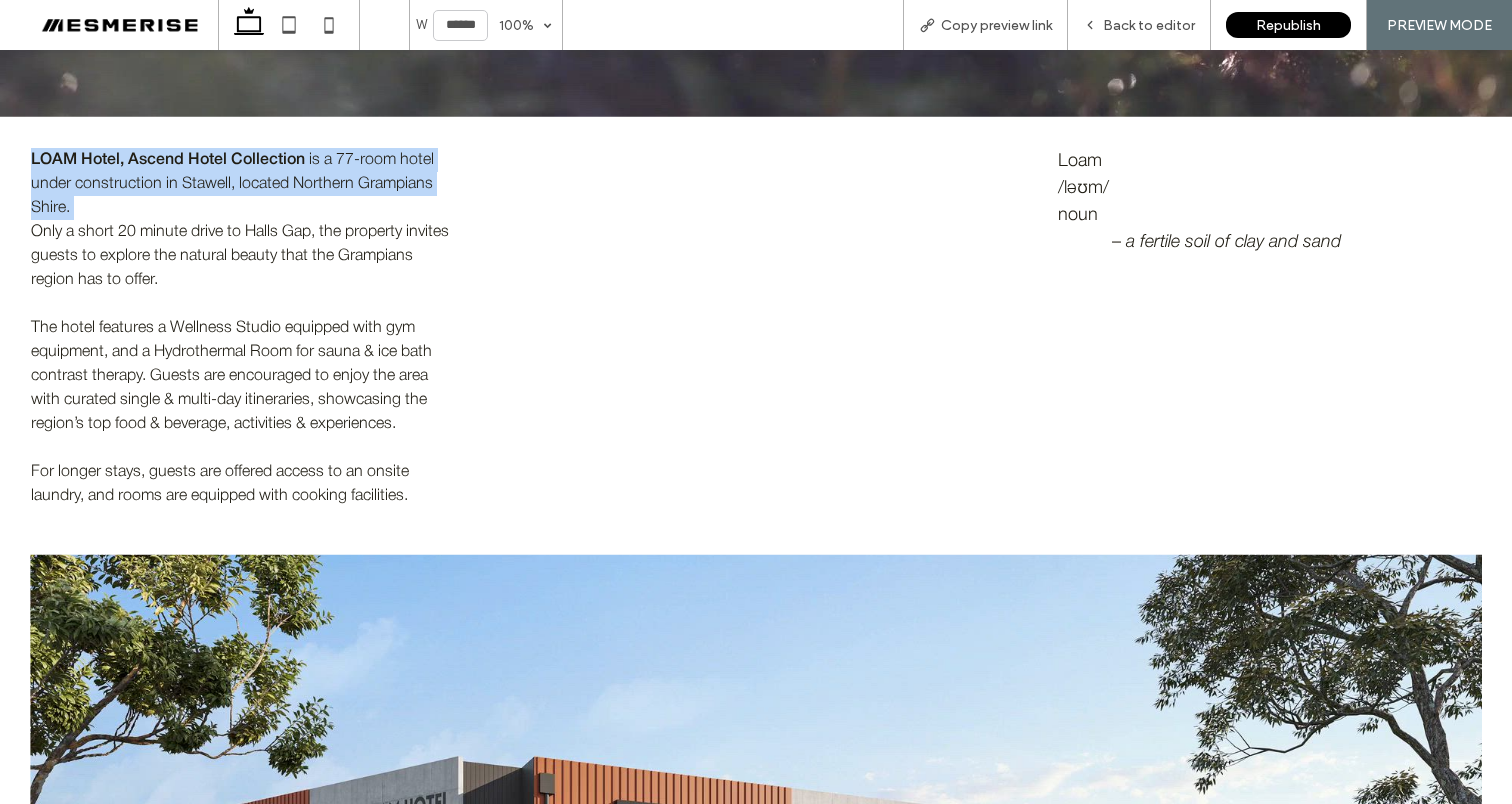 click on "is a 77-room hotel under construction in Stawell, located Northern Grampians Shire." at bounding box center [232, 184] 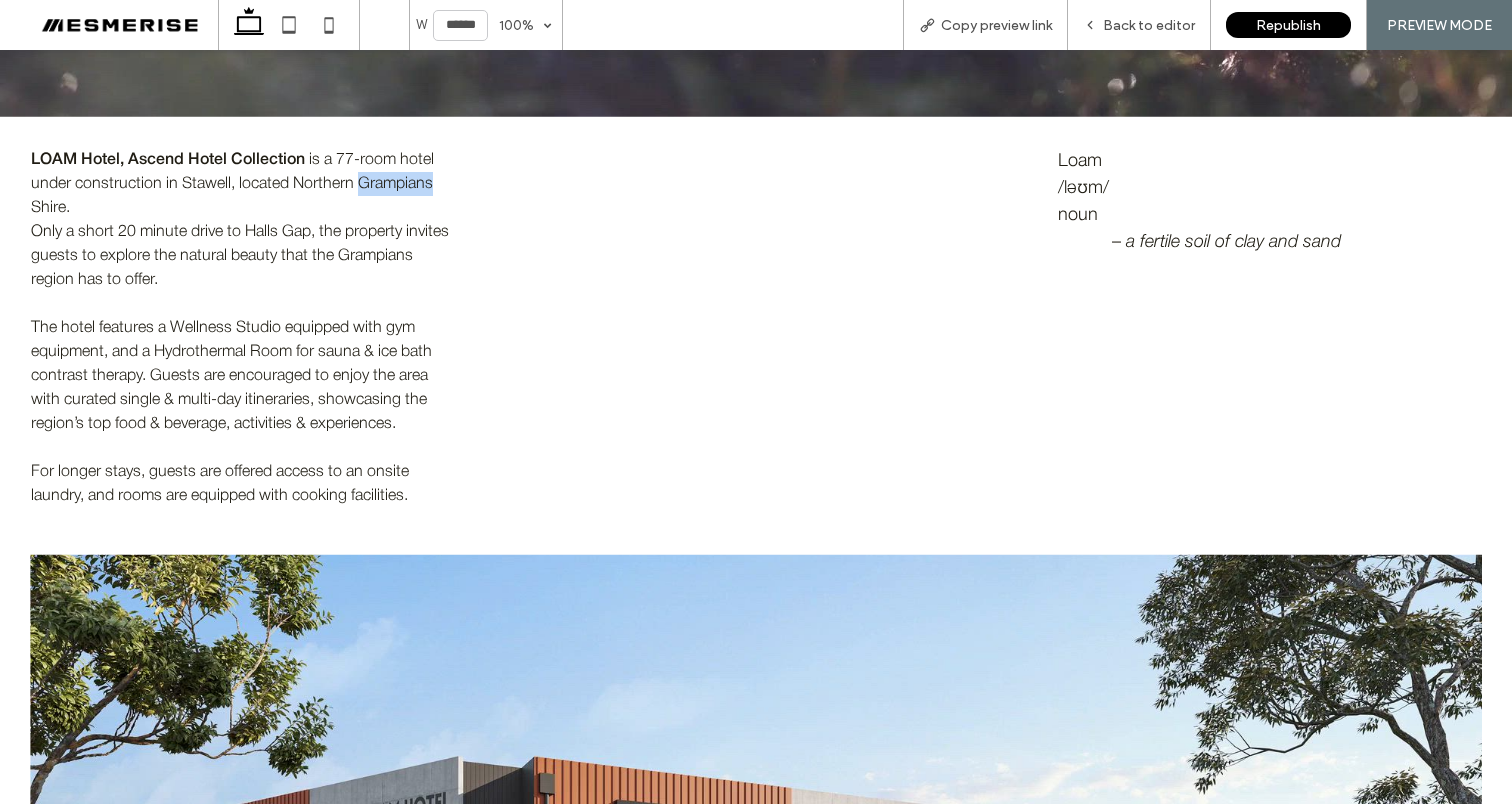click on "is a 77-room hotel under construction in Stawell, located Northern Grampians Shire." at bounding box center (232, 184) 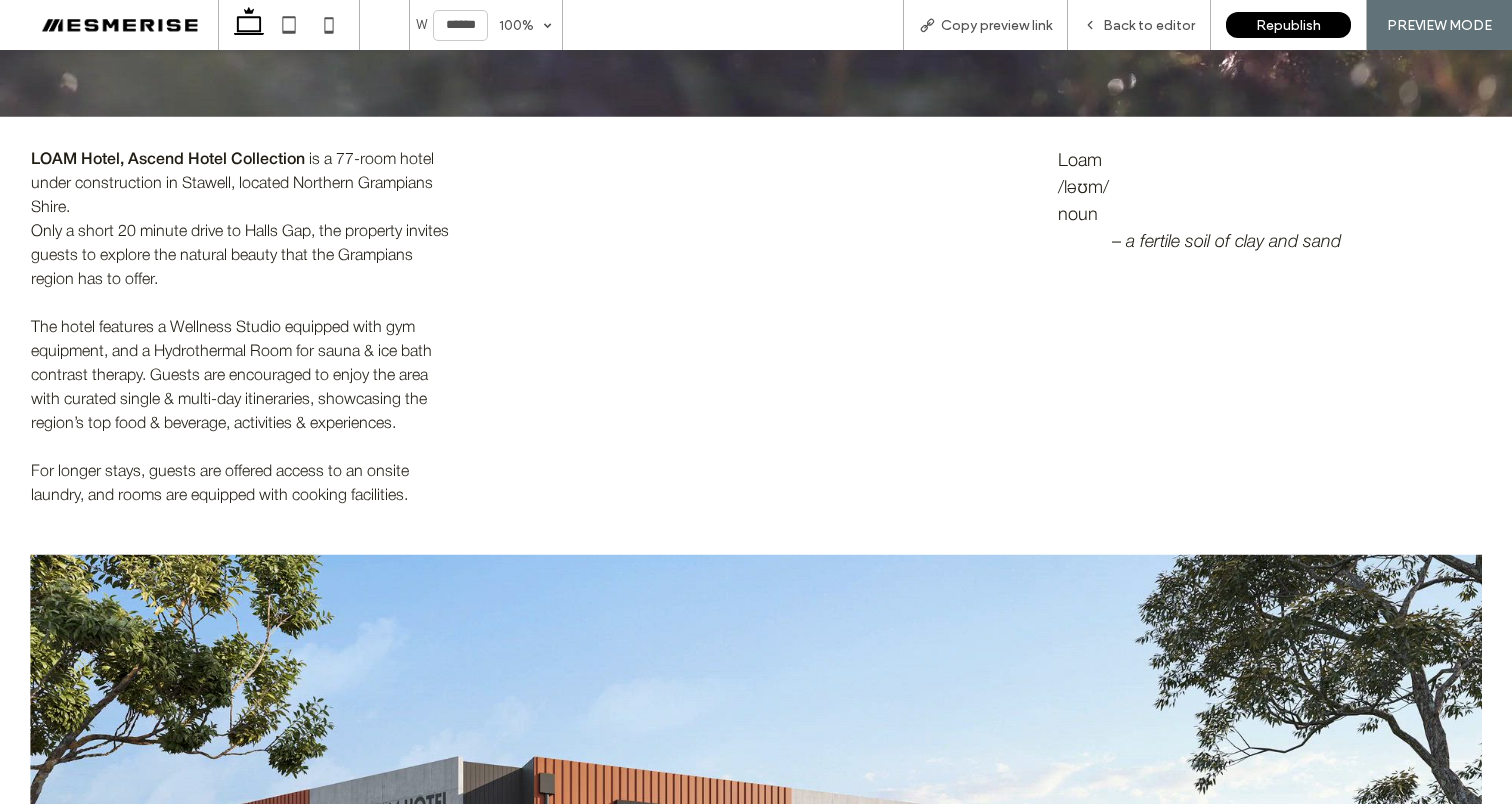 click on "Only a short 20 minute drive to Halls Gap, the property invites guests to explore the natural beauty that the Grampians region has to offer." at bounding box center [242, 256] 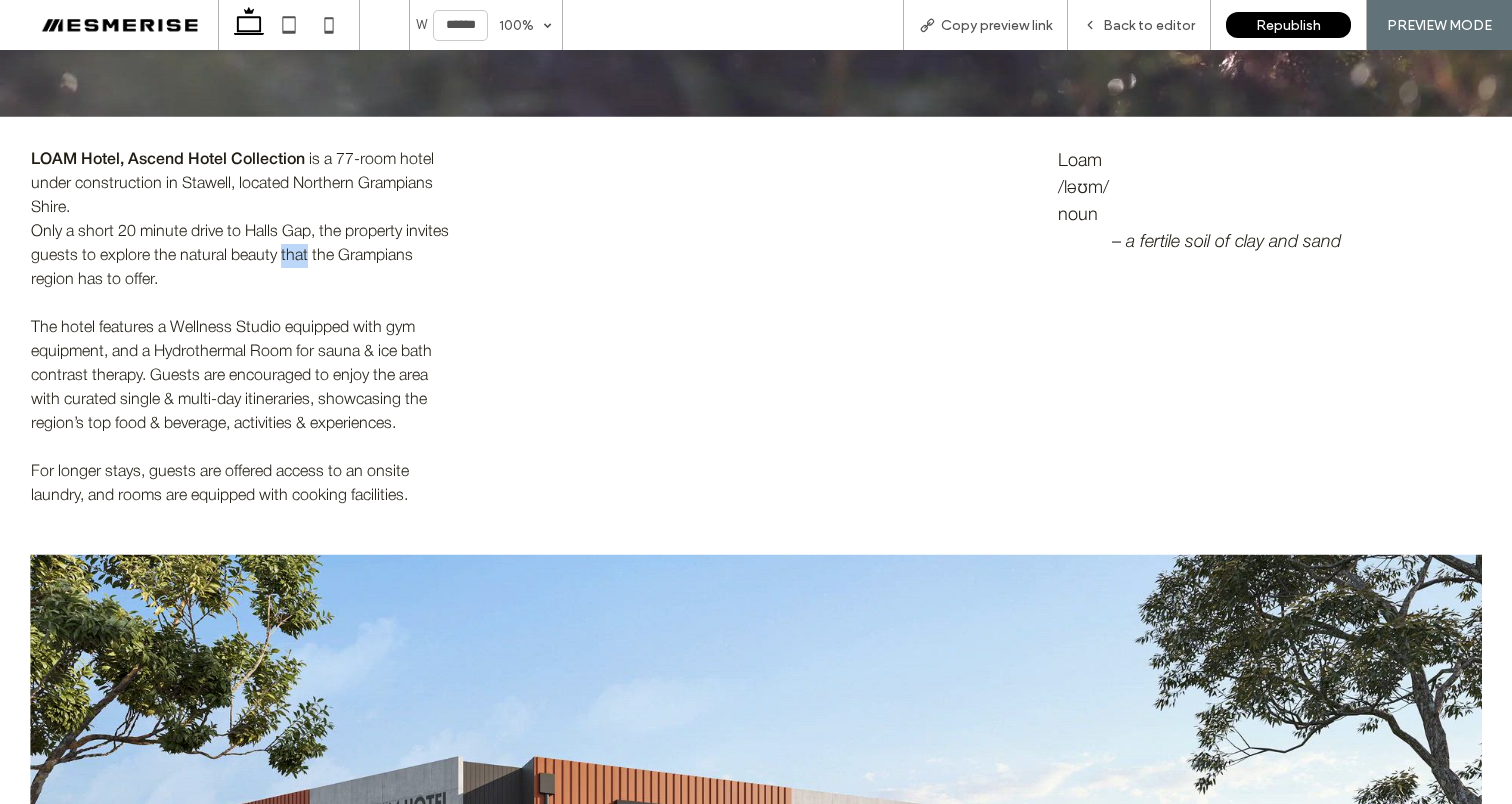 click on "Only a short 20 minute drive to Halls Gap, the property invites guests to explore the natural beauty that the Grampians region has to offer." at bounding box center (242, 256) 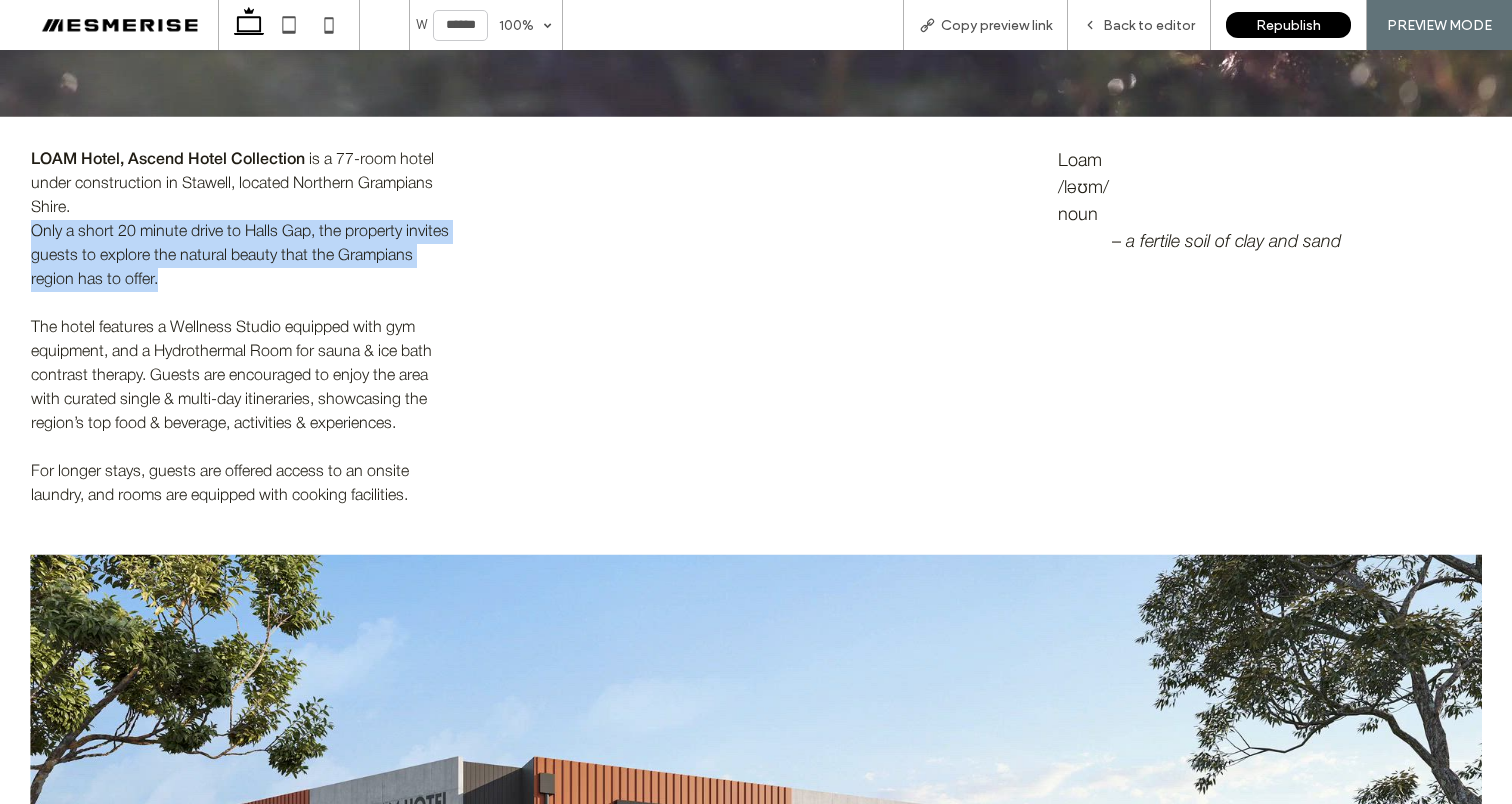 click on "Only a short 20 minute drive to Halls Gap, the property invites guests to explore the natural beauty that the Grampians region has to offer." at bounding box center (242, 256) 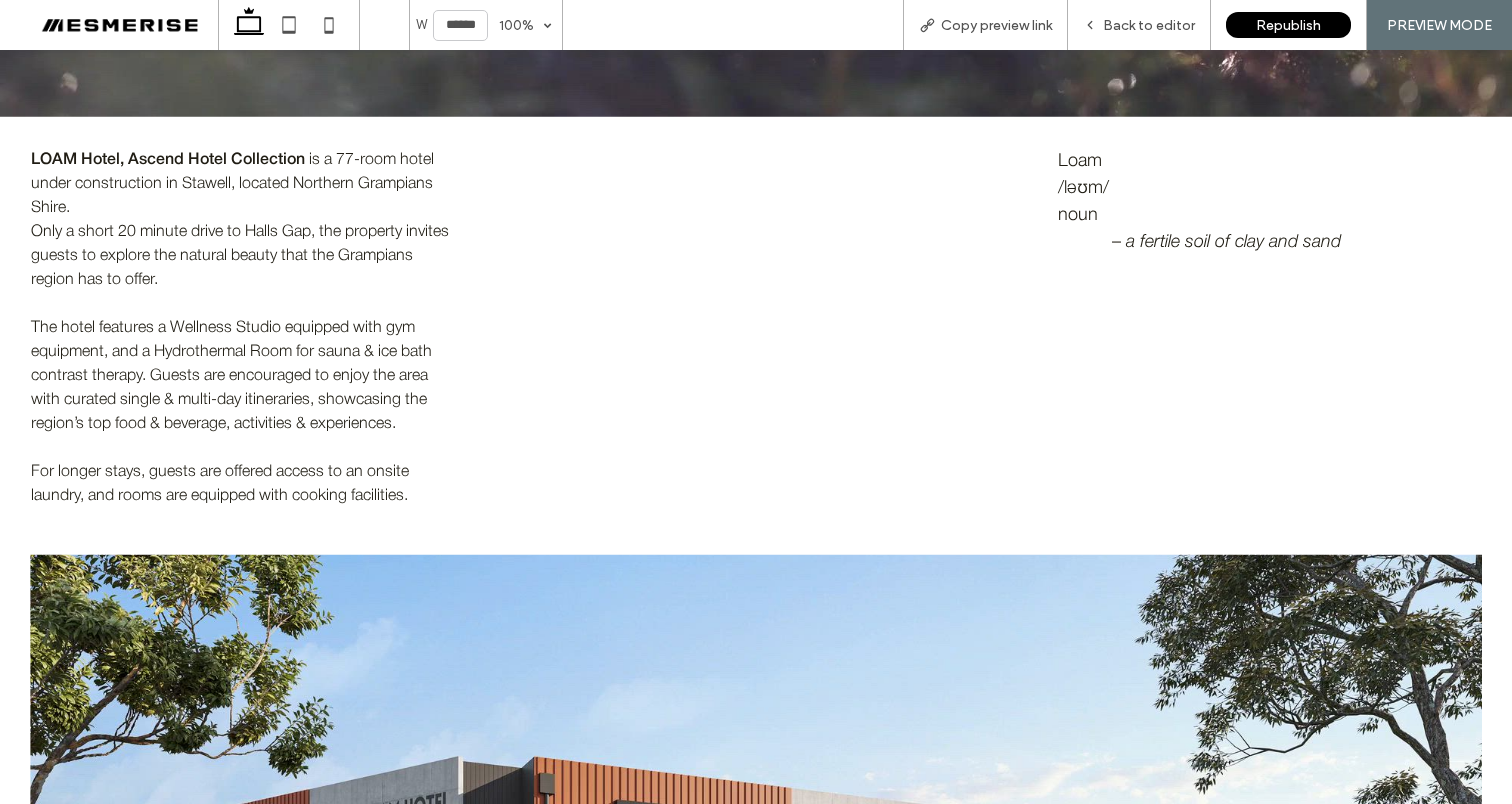 click on "The hotel features a Wellness Studio equipped with gym equipment, and a Hydrothermal Room for sauna & ice bath contrast therapy. Guests are encouraged to enjoy the area with curated single & multi-day itineraries, showcasing the region’s top food & beverage, activities & experiences." at bounding box center (242, 376) 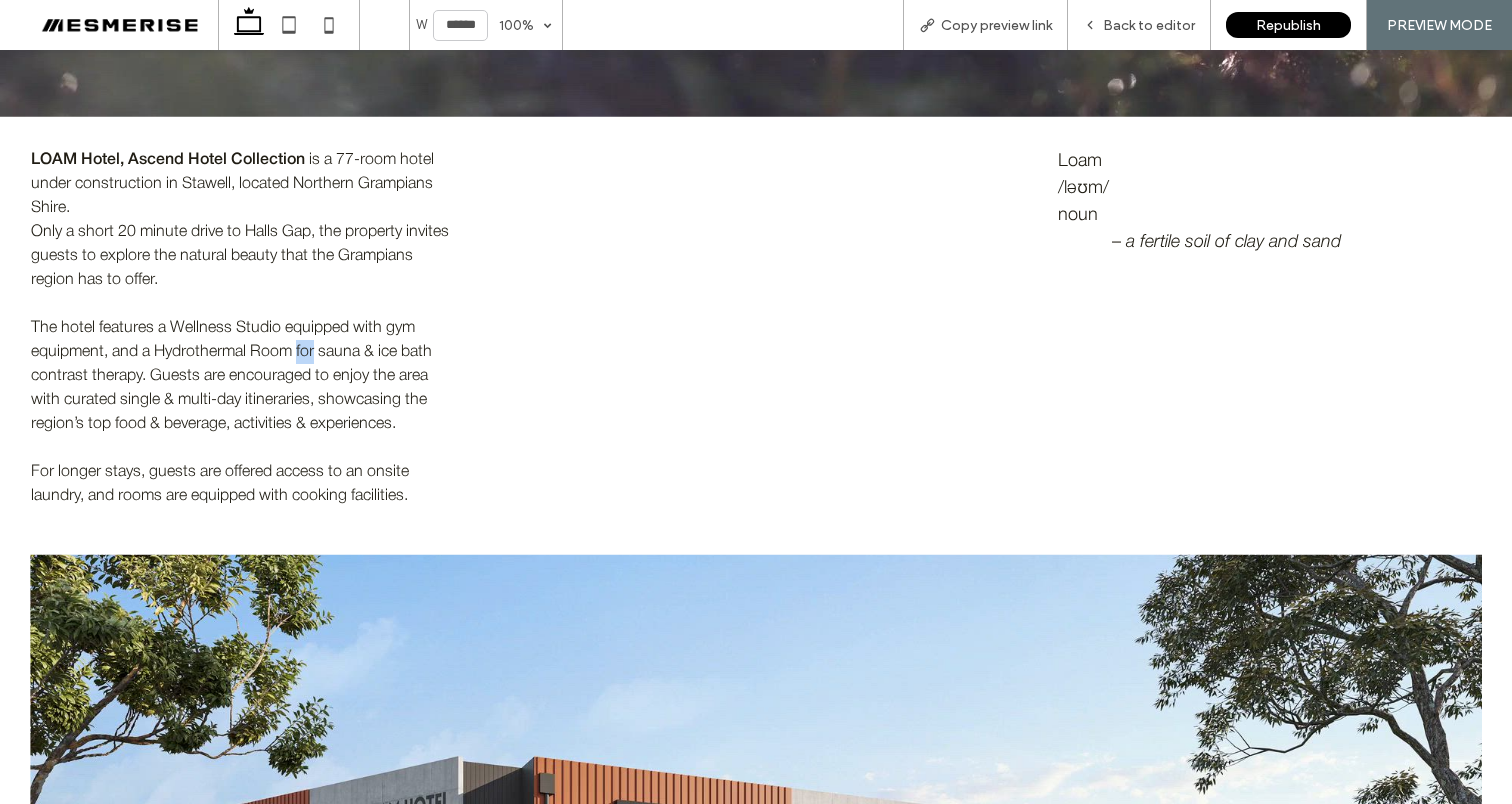 click on "The hotel features a Wellness Studio equipped with gym equipment, and a Hydrothermal Room for sauna & ice bath contrast therapy. Guests are encouraged to enjoy the area with curated single & multi-day itineraries, showcasing the region’s top food & beverage, activities & experiences." at bounding box center [242, 376] 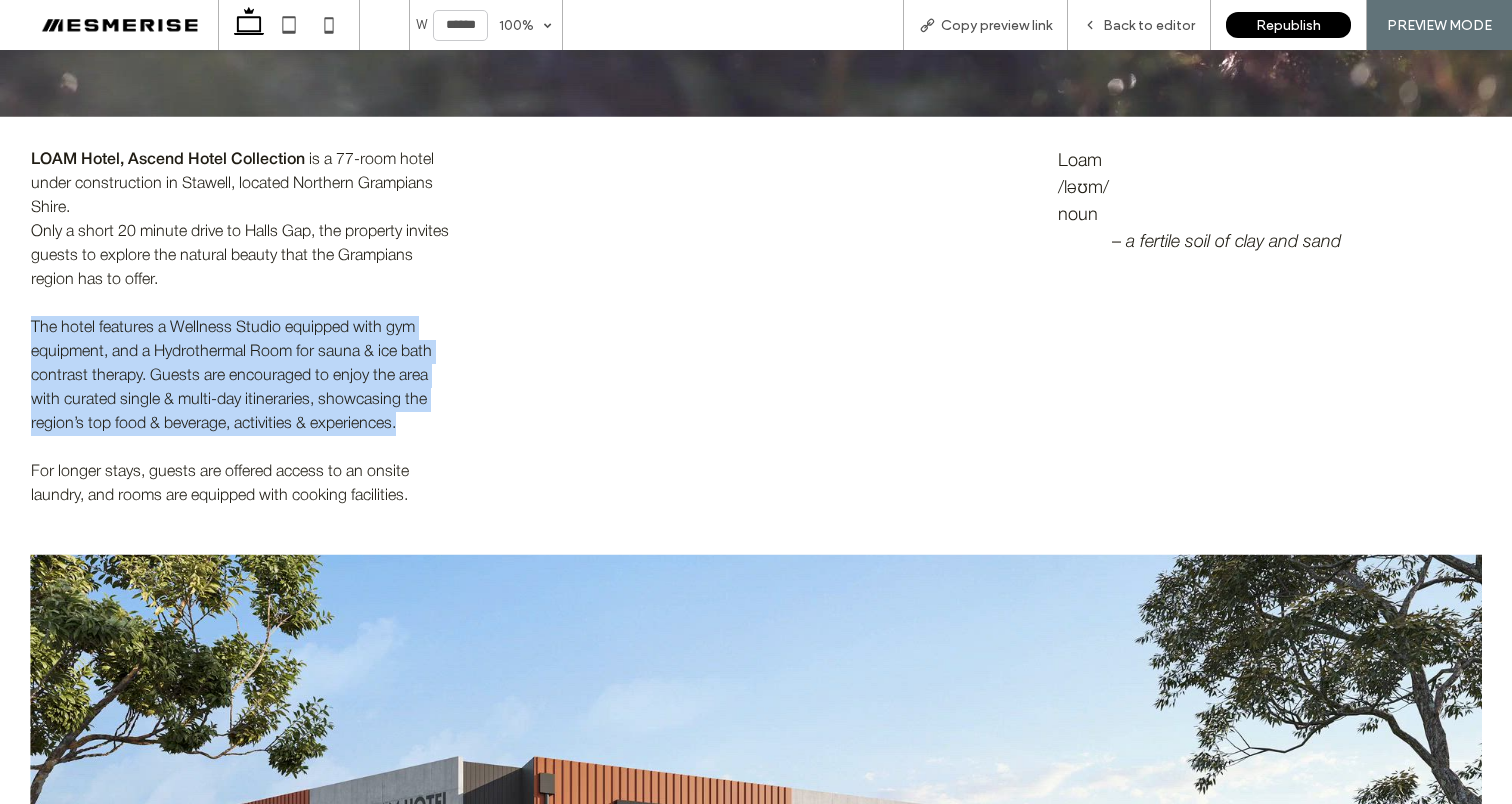 click on "The hotel features a Wellness Studio equipped with gym equipment, and a Hydrothermal Room for sauna & ice bath contrast therapy. Guests are encouraged to enjoy the area with curated single & multi-day itineraries, showcasing the region’s top food & beverage, activities & experiences." at bounding box center (242, 376) 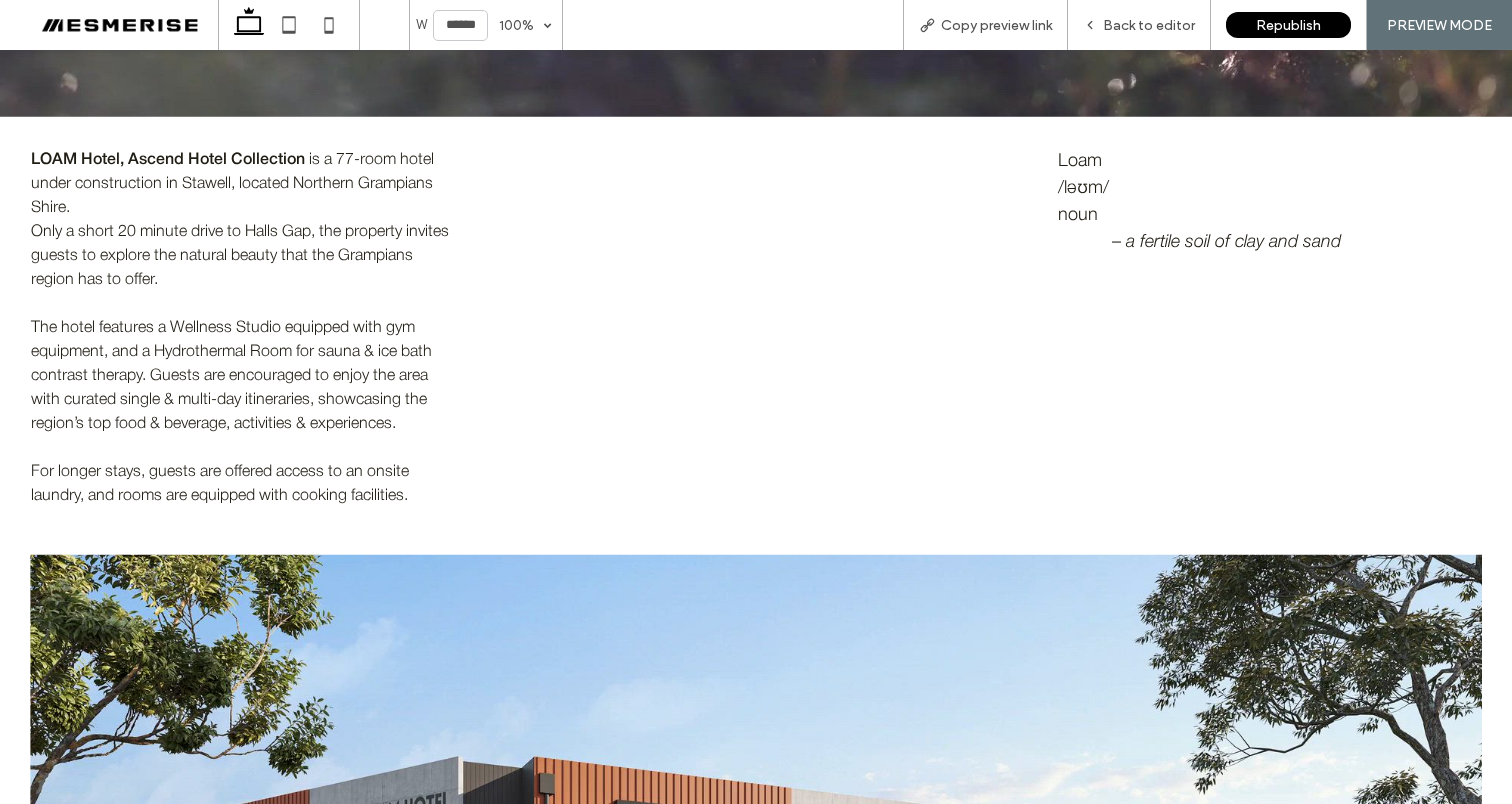 click on "For longer stays, guests are offered access to an onsite laundry, and rooms are equipped with cooking facilities." at bounding box center [242, 484] 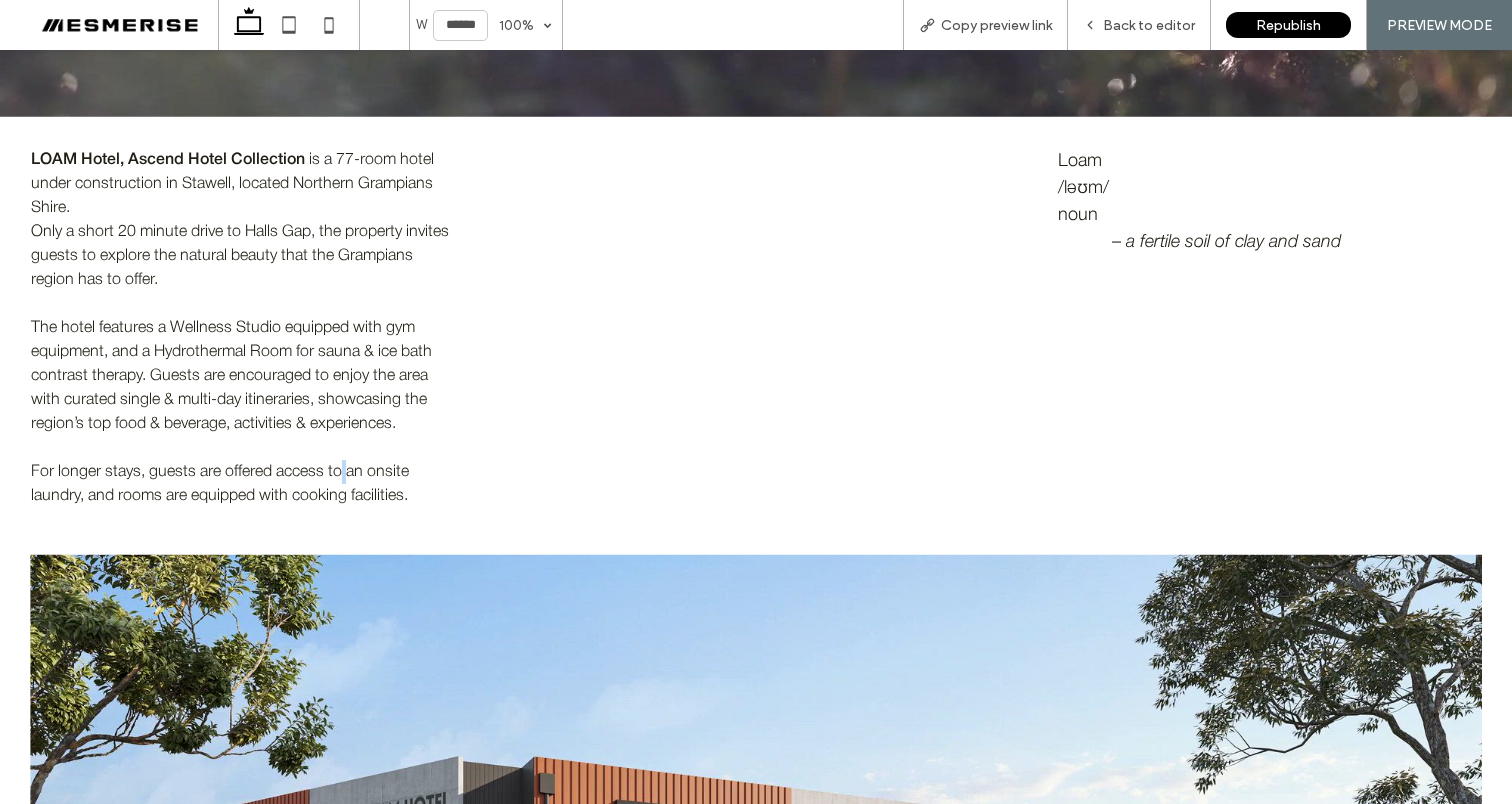 click on "For longer stays, guests are offered access to an onsite laundry, and rooms are equipped with cooking facilities." at bounding box center (242, 484) 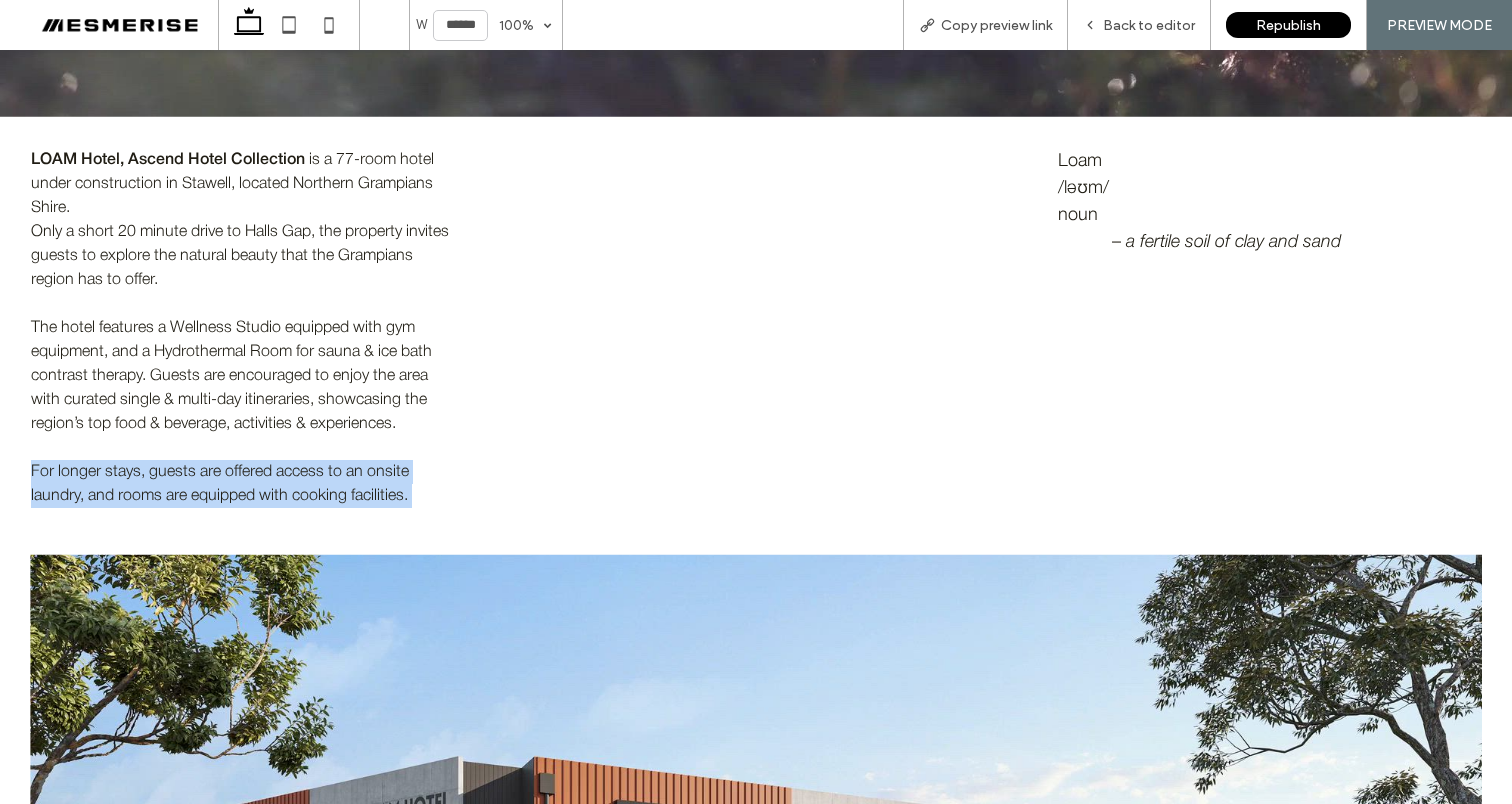 click on "For longer stays, guests are offered access to an onsite laundry, and rooms are equipped with cooking facilities." at bounding box center [242, 484] 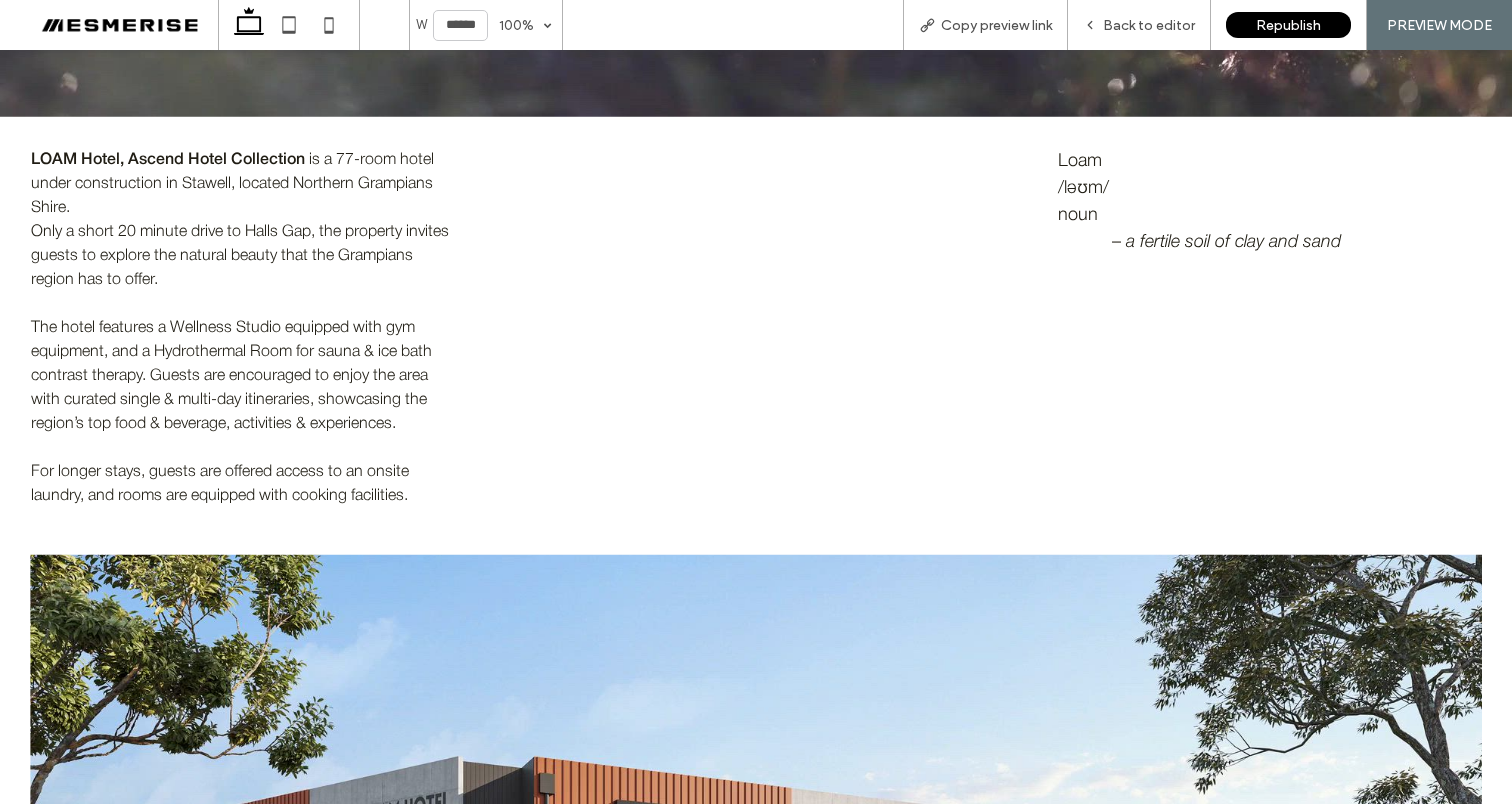 click on "The hotel features a Wellness Studio equipped with gym equipment, and a Hydrothermal Room for sauna & ice bath contrast therapy. Guests are encouraged to enjoy the area with curated single & multi-day itineraries, showcasing the region’s top food & beverage, activities & experiences." at bounding box center [242, 376] 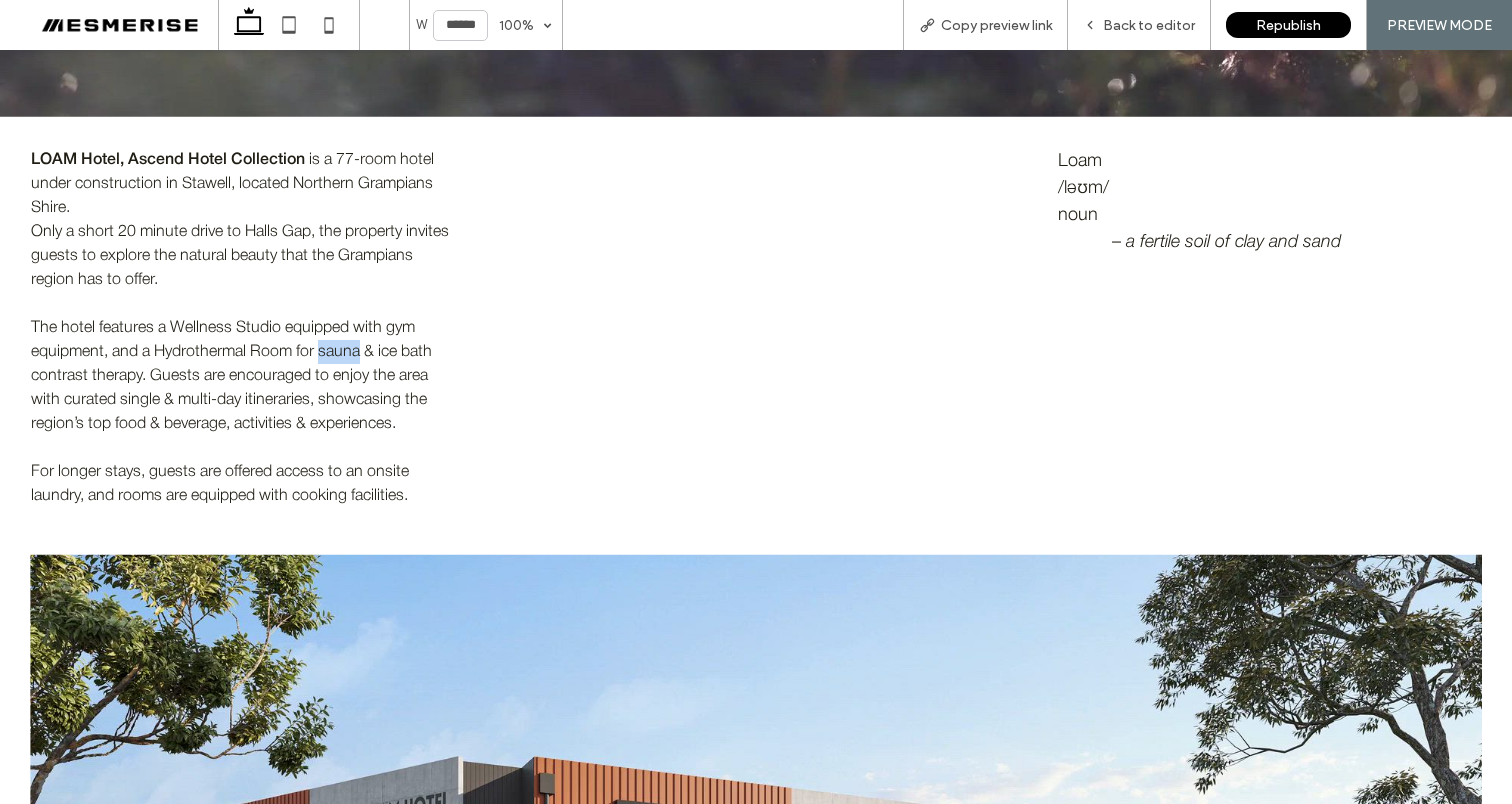 click on "The hotel features a Wellness Studio equipped with gym equipment, and a Hydrothermal Room for sauna & ice bath contrast therapy. Guests are encouraged to enjoy the area with curated single & multi-day itineraries, showcasing the region’s top food & beverage, activities & experiences." at bounding box center (242, 376) 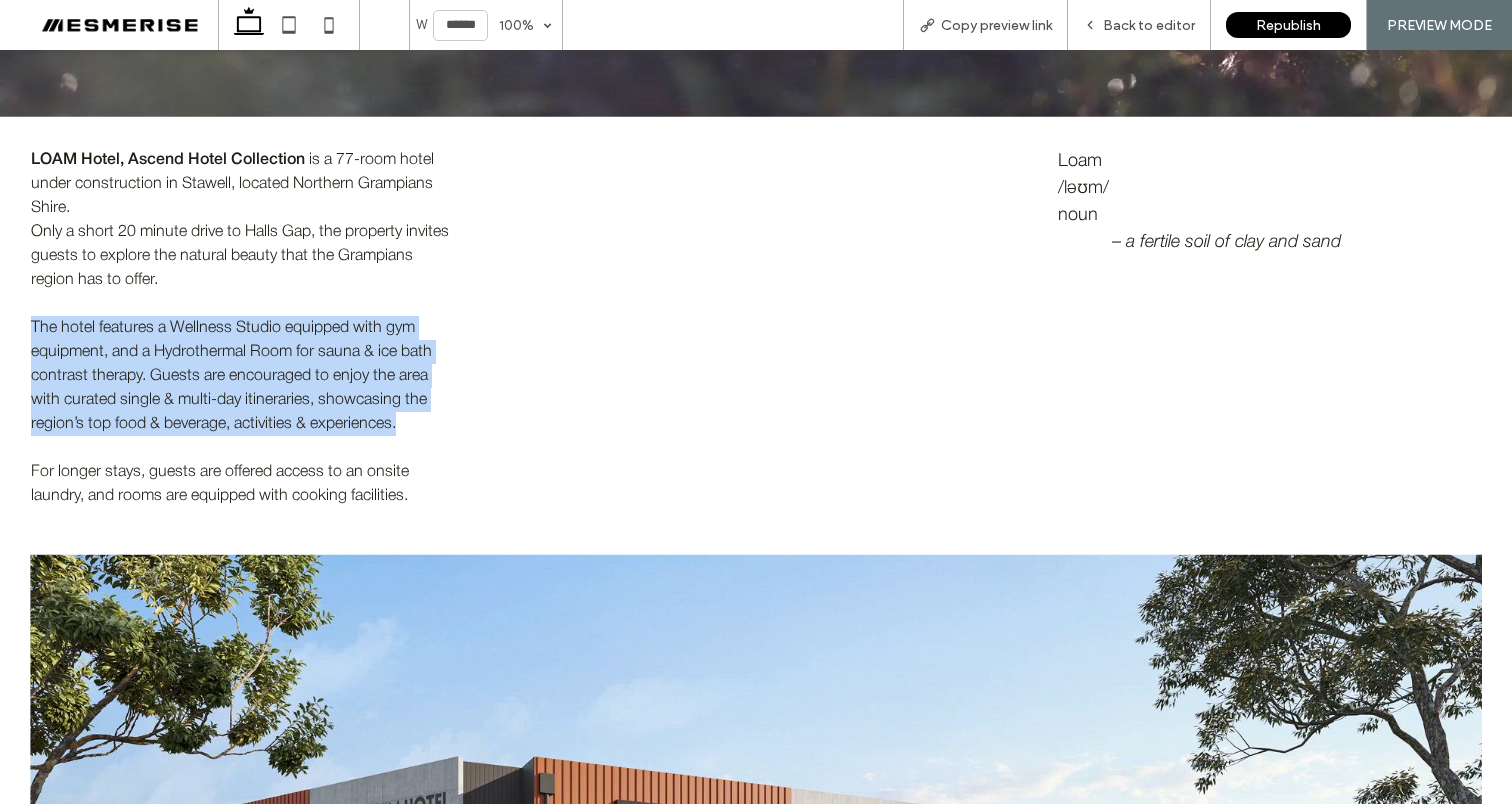 click on "The hotel features a Wellness Studio equipped with gym equipment, and a Hydrothermal Room for sauna & ice bath contrast therapy. Guests are encouraged to enjoy the area with curated single & multi-day itineraries, showcasing the region’s top food & beverage, activities & experiences." at bounding box center (242, 376) 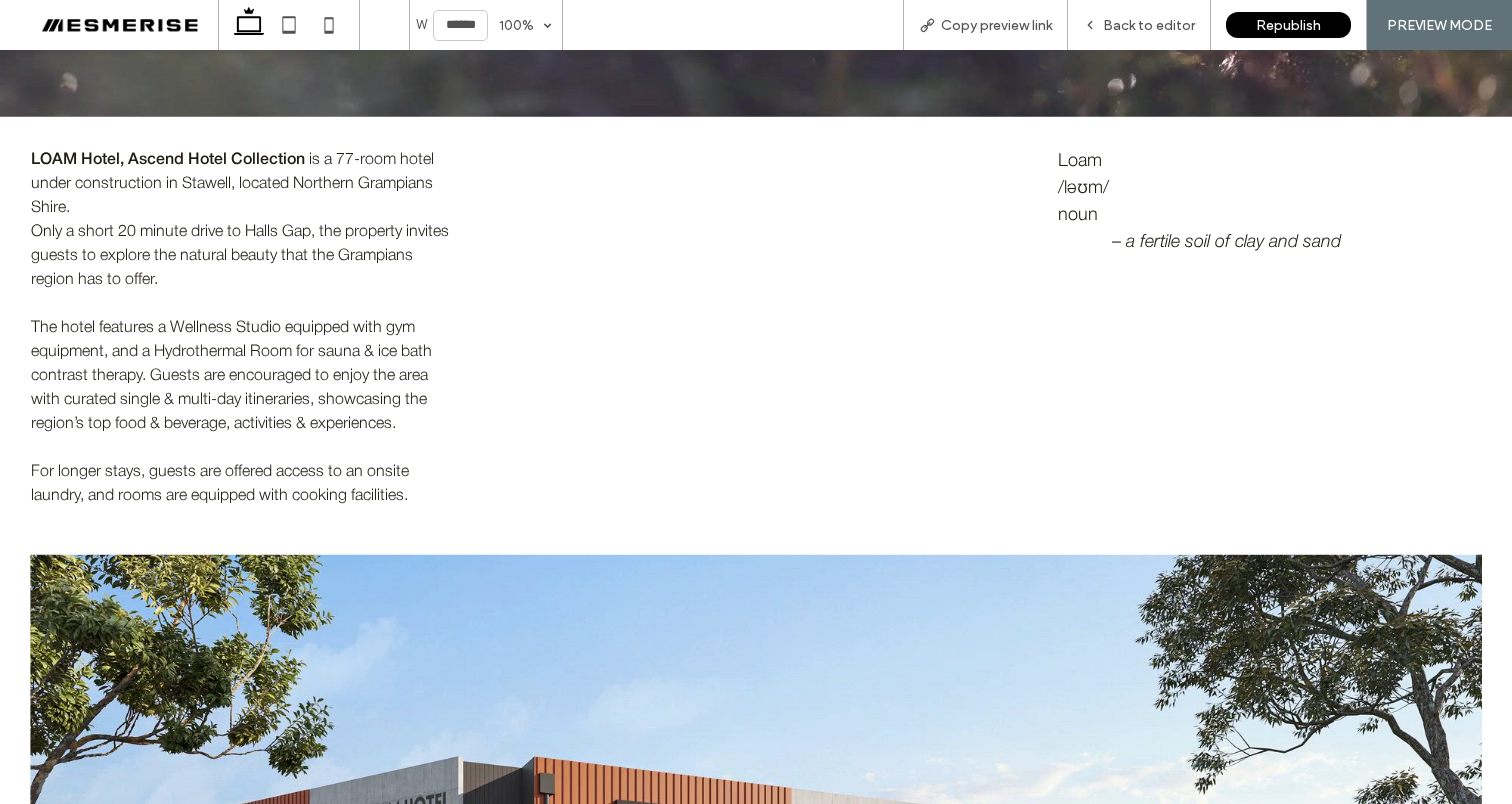 click on "Only a short 20 minute drive to Halls Gap, the property invites guests to explore the natural beauty that the Grampians region has to offer." at bounding box center (240, 256) 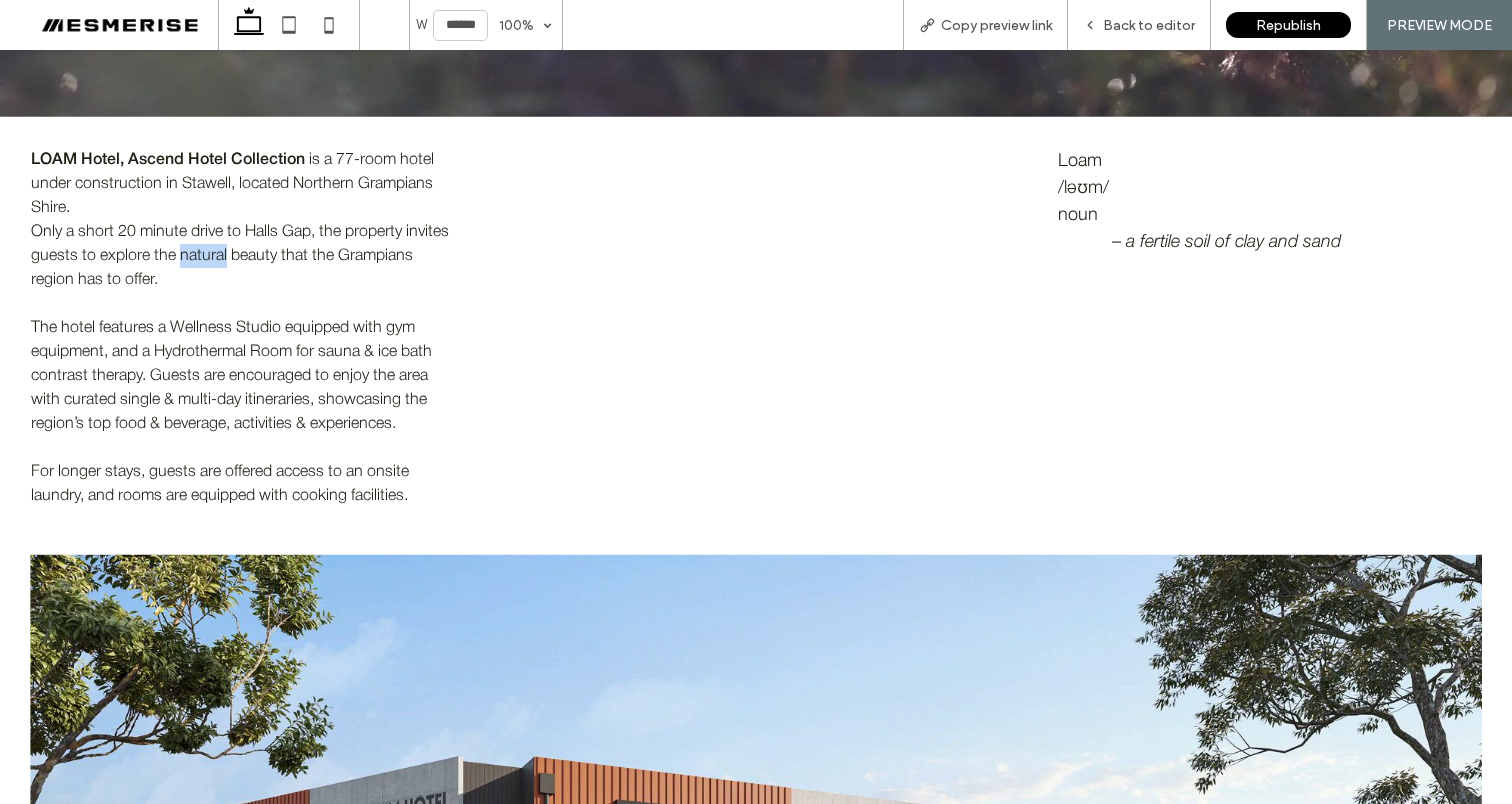 click on "Only a short 20 minute drive to Halls Gap, the property invites guests to explore the natural beauty that the Grampians region has to offer." at bounding box center [240, 256] 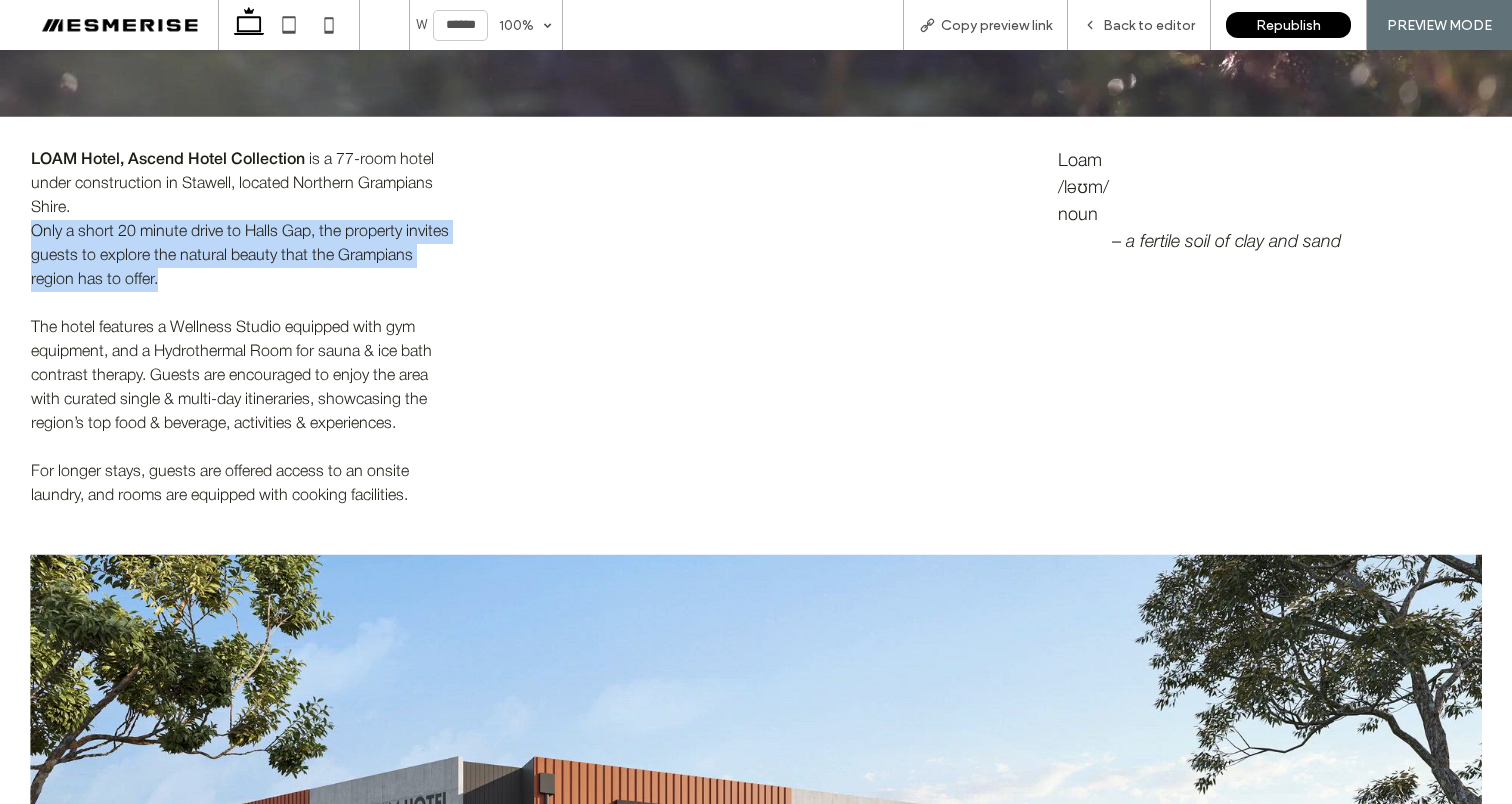 click on "Only a short 20 minute drive to Halls Gap, the property invites guests to explore the natural beauty that the Grampians region has to offer." at bounding box center (240, 256) 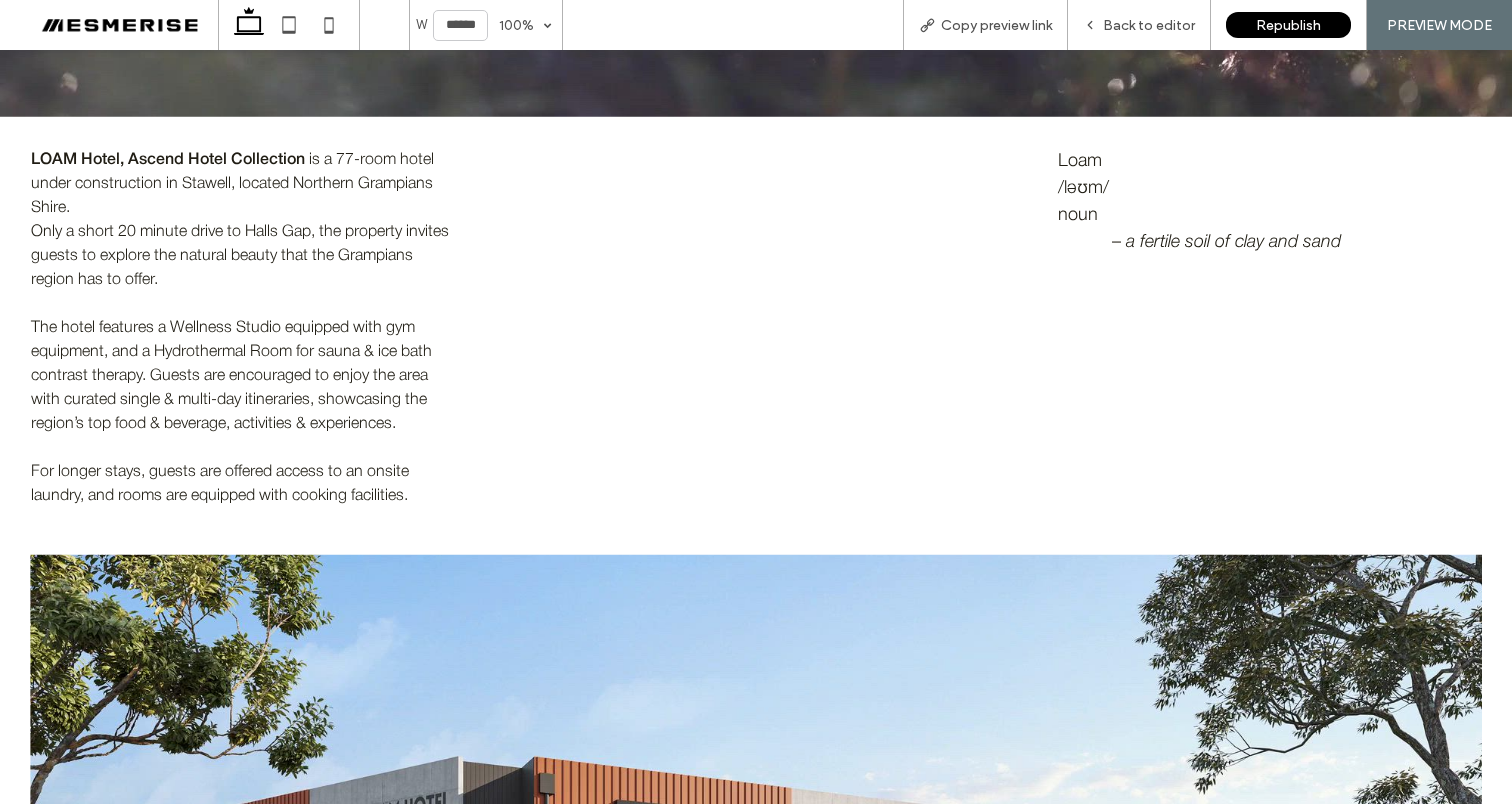 click on "LOAM Hotel, Ascend Hotel Collection   is a 77-room hotel under construction in Stawell, located Northern Grampians Shire." at bounding box center [242, 184] 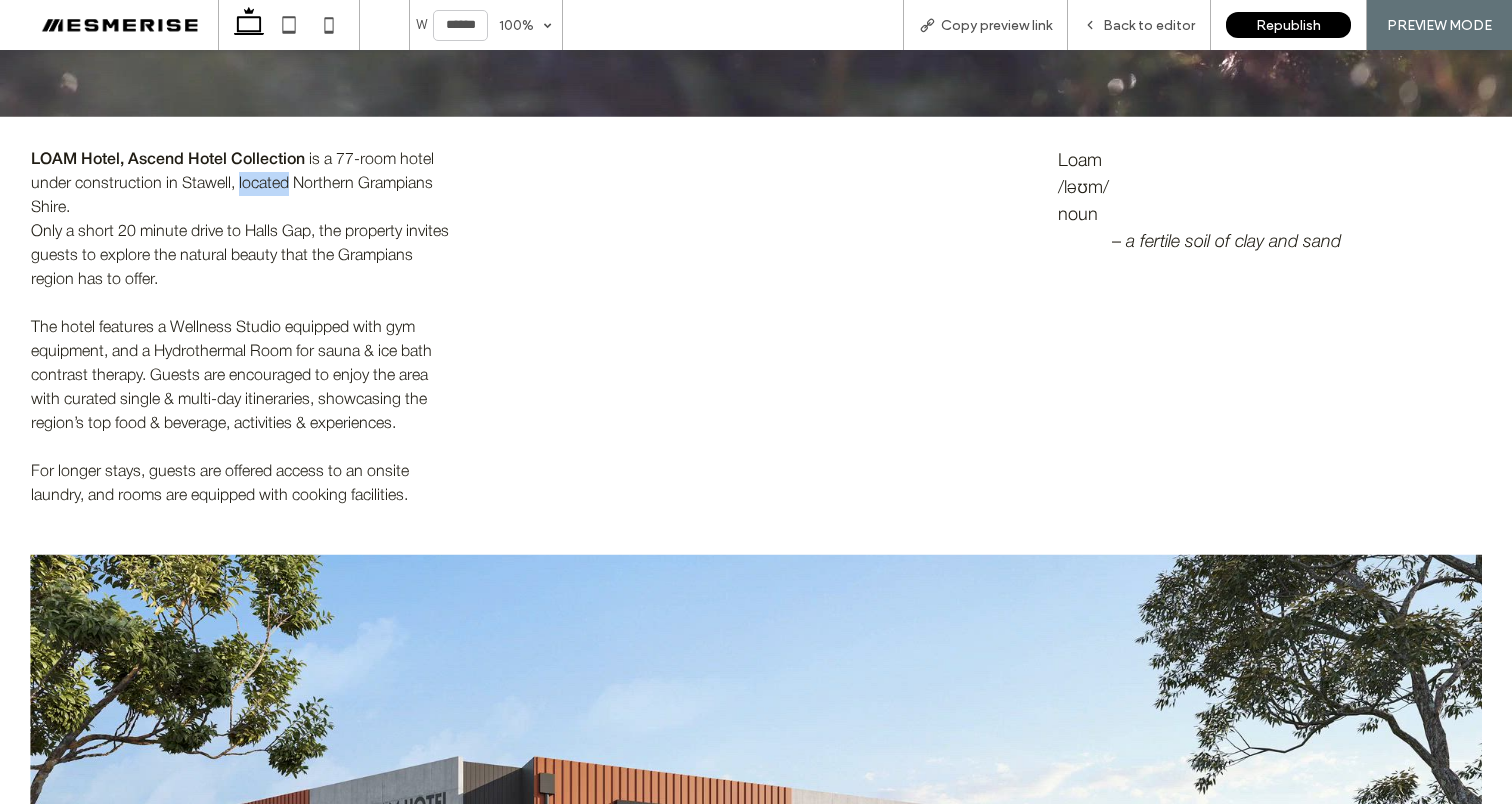 click on "LOAM Hotel, Ascend Hotel Collection   is a 77-room hotel under construction in Stawell, located Northern Grampians Shire." at bounding box center [242, 184] 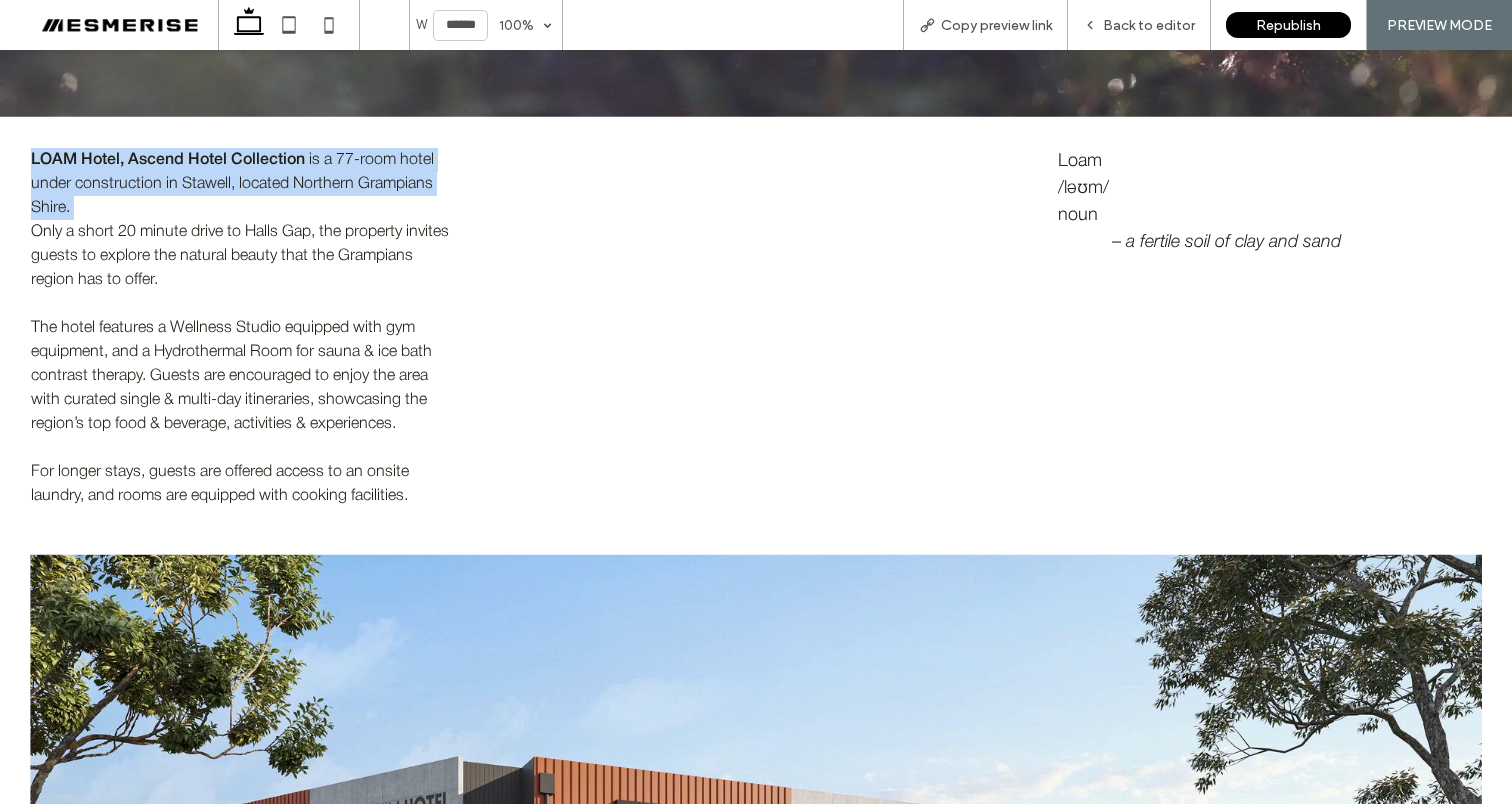 click on "LOAM Hotel, Ascend Hotel Collection   is a 77-room hotel under construction in Stawell, located Northern Grampians Shire." at bounding box center [242, 184] 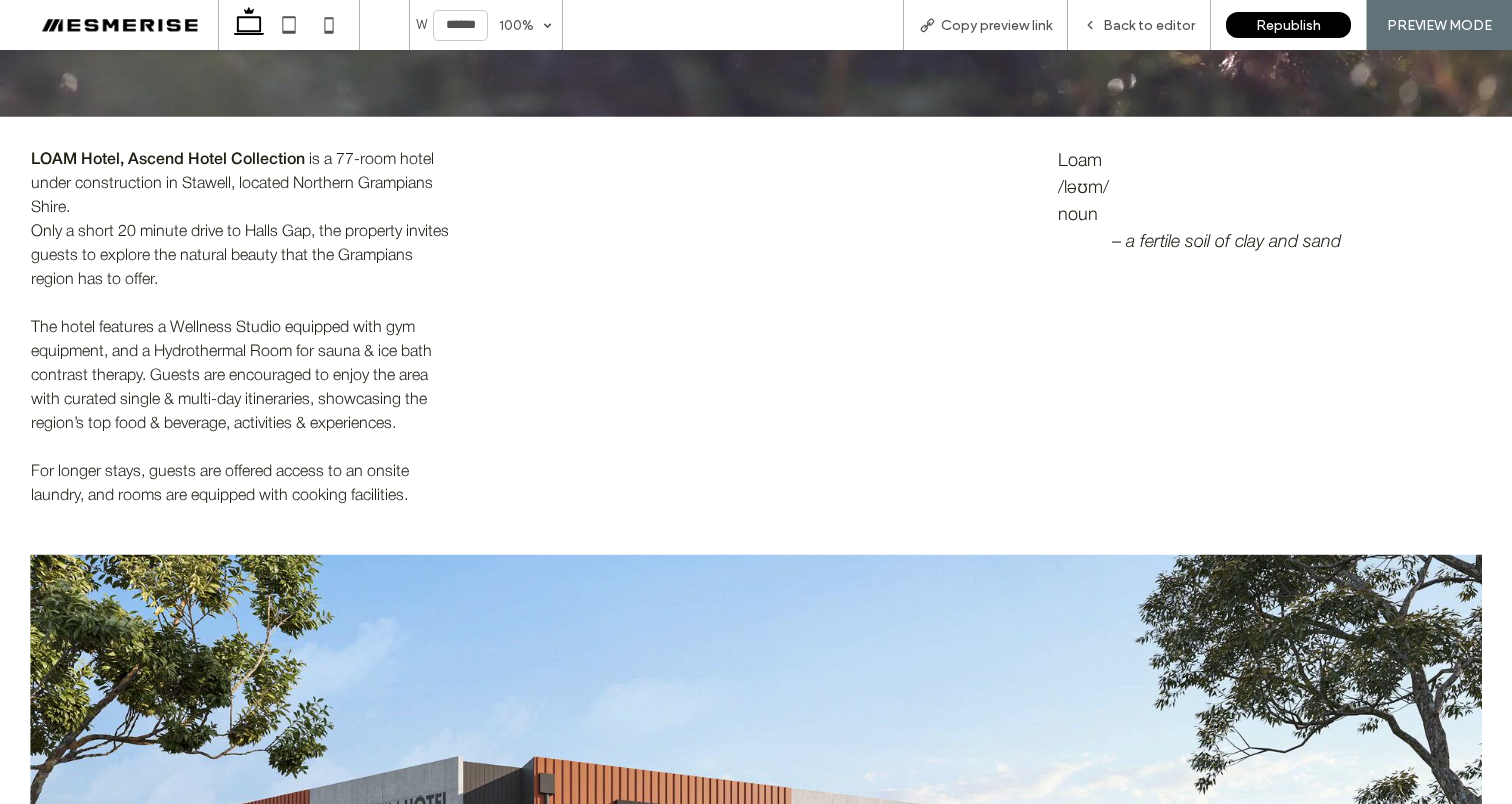 click on "Only a short 20 minute drive to Halls Gap, the property invites guests to explore the natural beauty that the Grampians region has to offer." at bounding box center (240, 256) 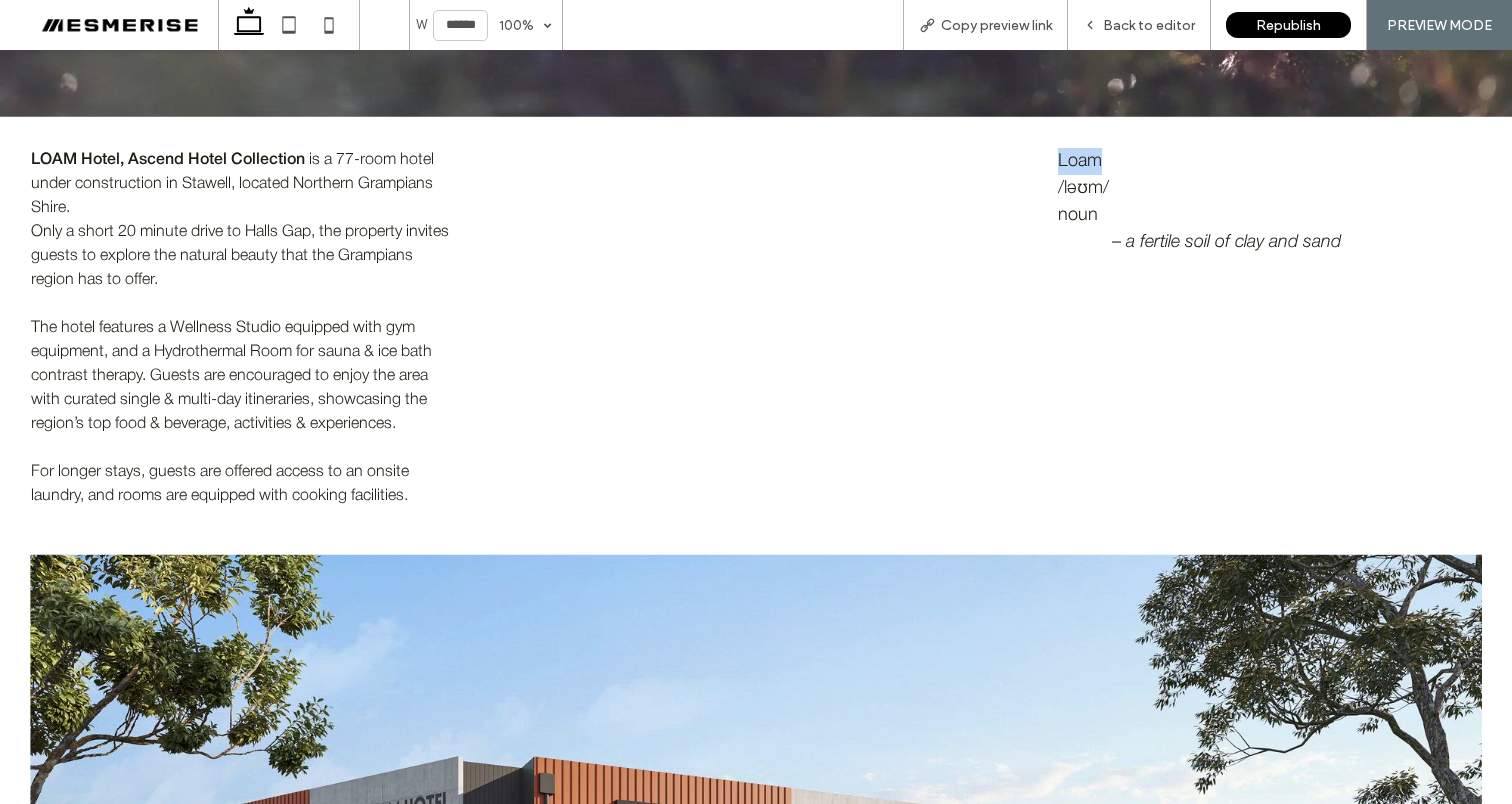 click on "Loam" at bounding box center [1080, 161] 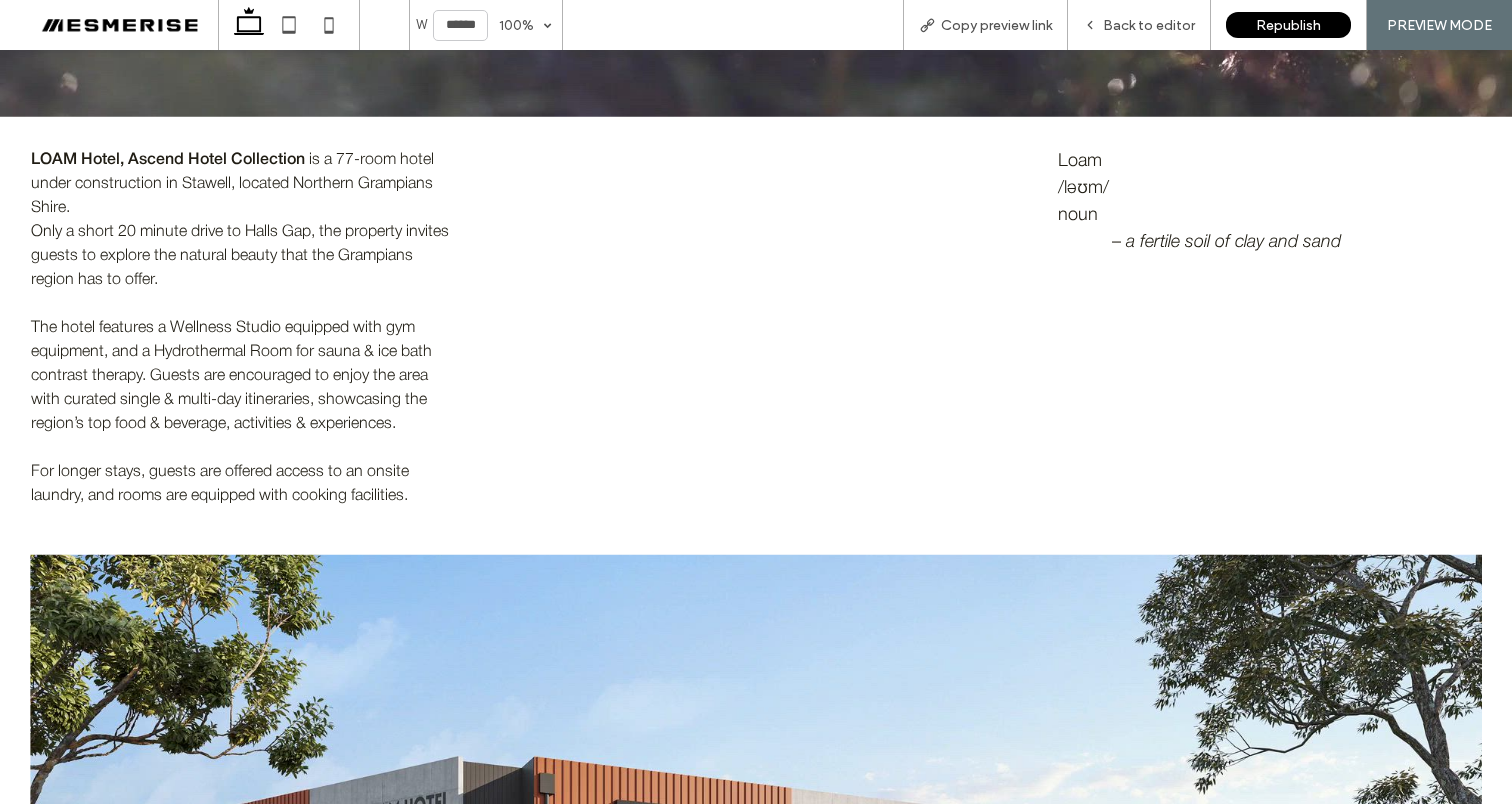 click on "/ləʊm/" at bounding box center [1083, 188] 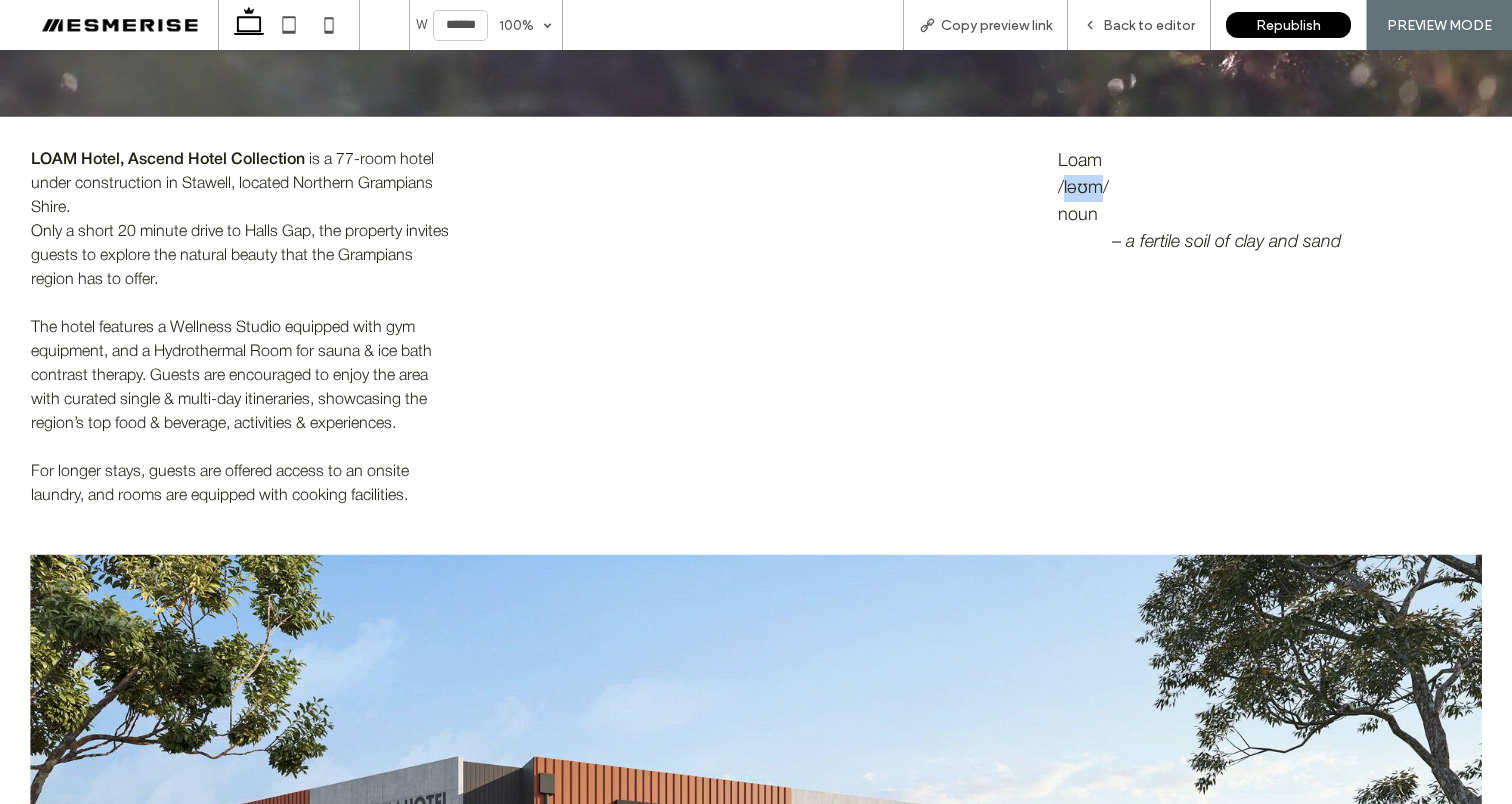 click on "/ləʊm/" at bounding box center [1083, 188] 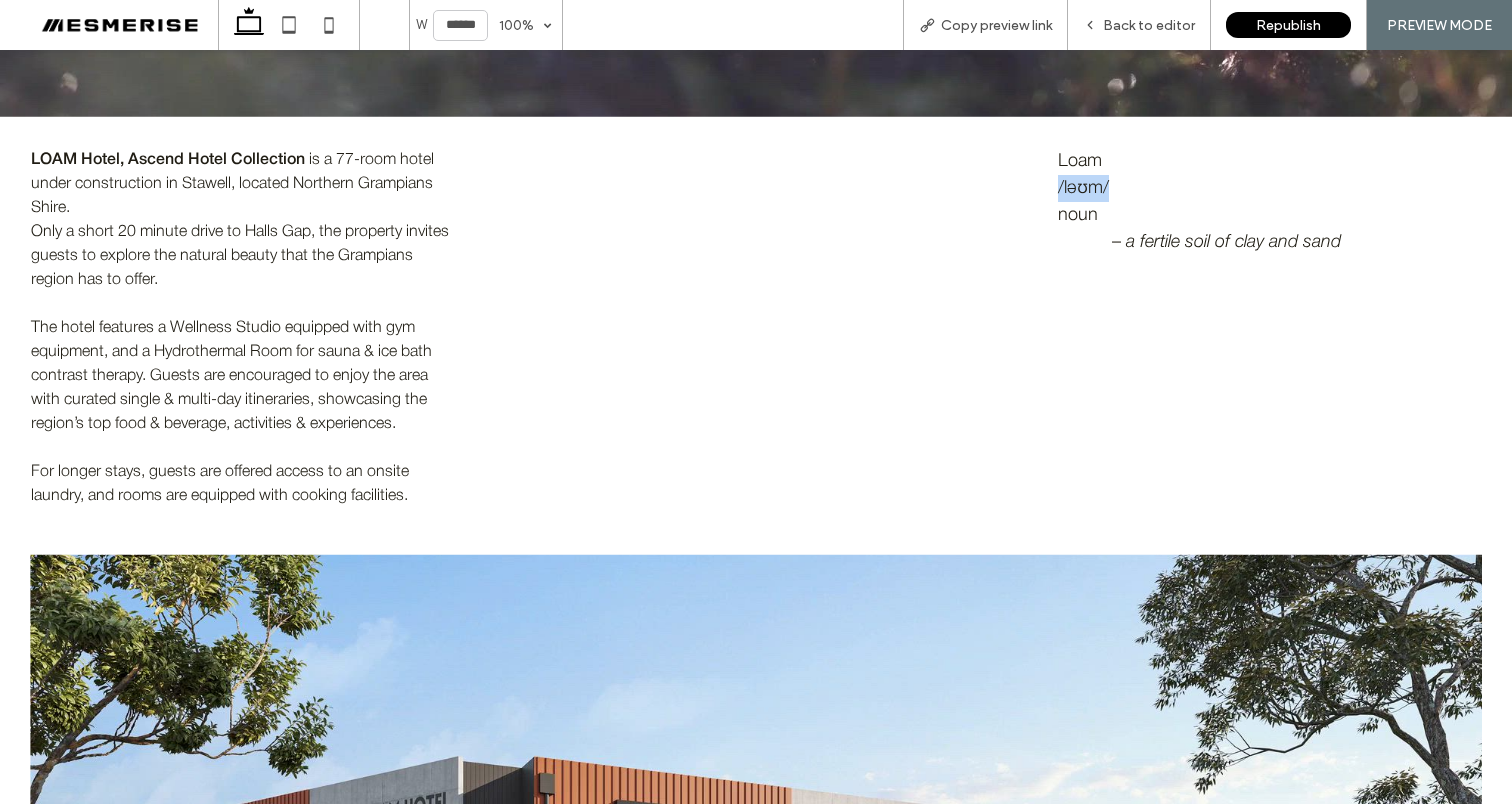 click on "/ləʊm/" at bounding box center (1083, 188) 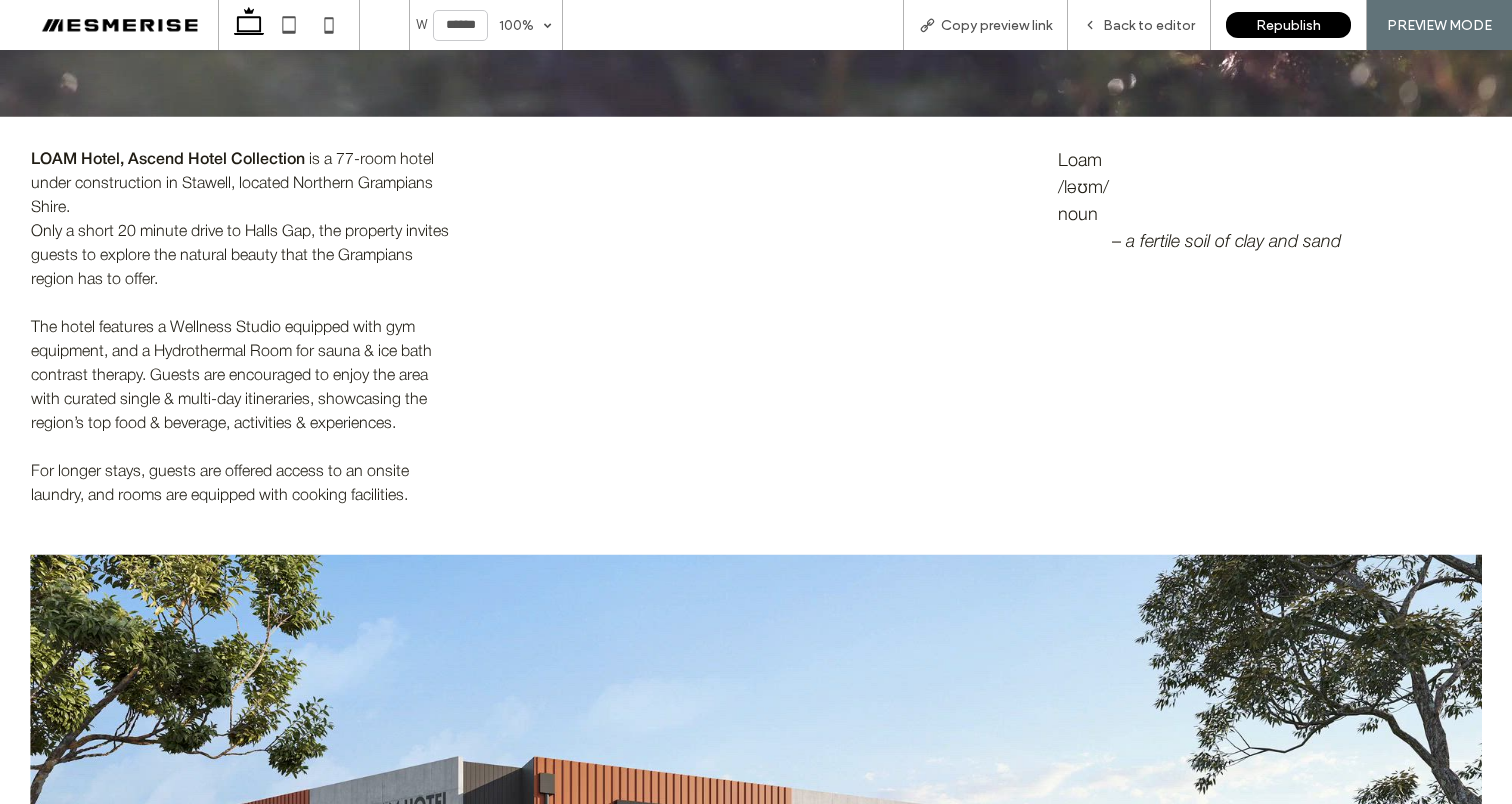 click on "noun" at bounding box center [1078, 215] 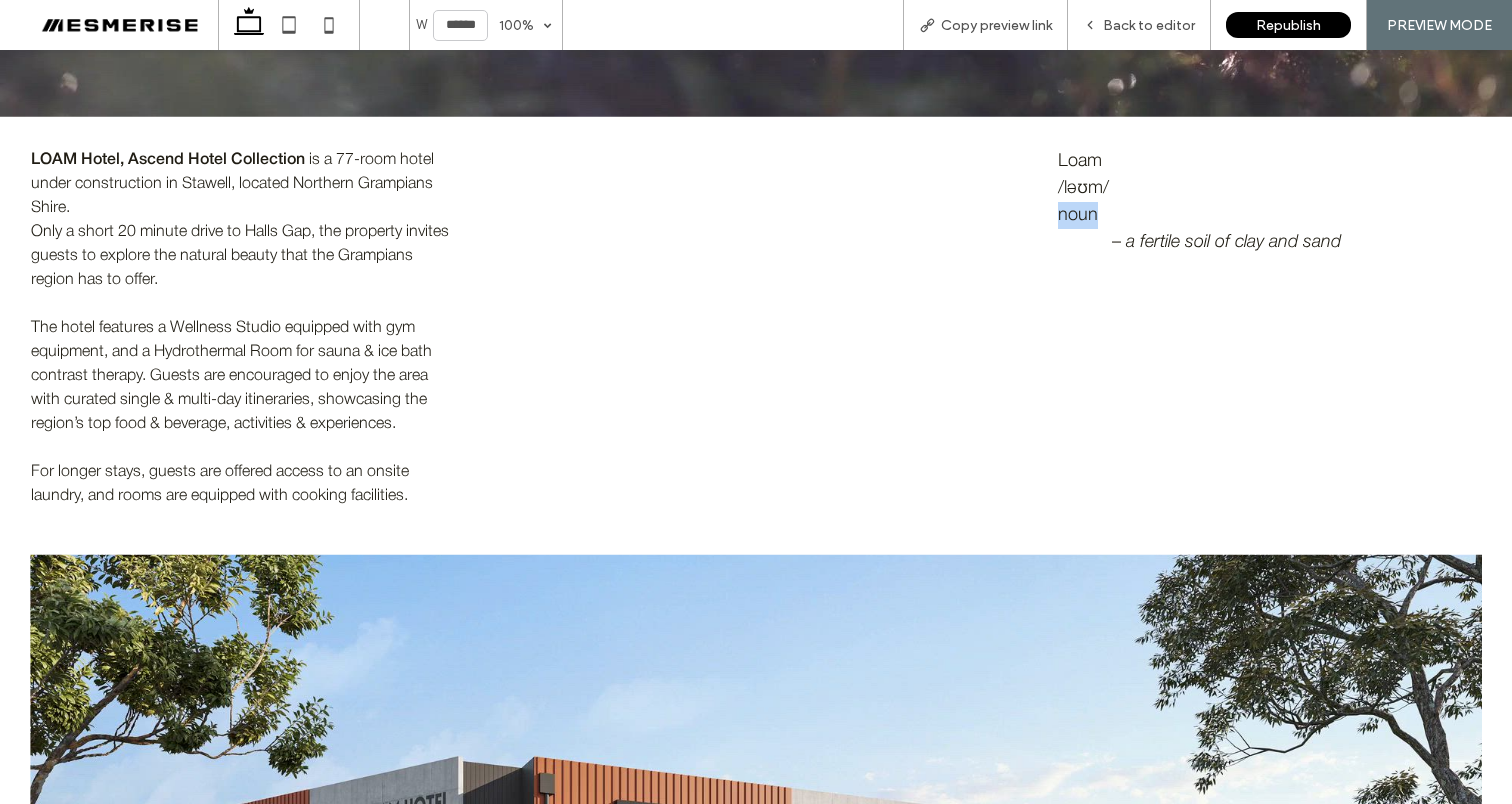 click on "noun" at bounding box center [1078, 215] 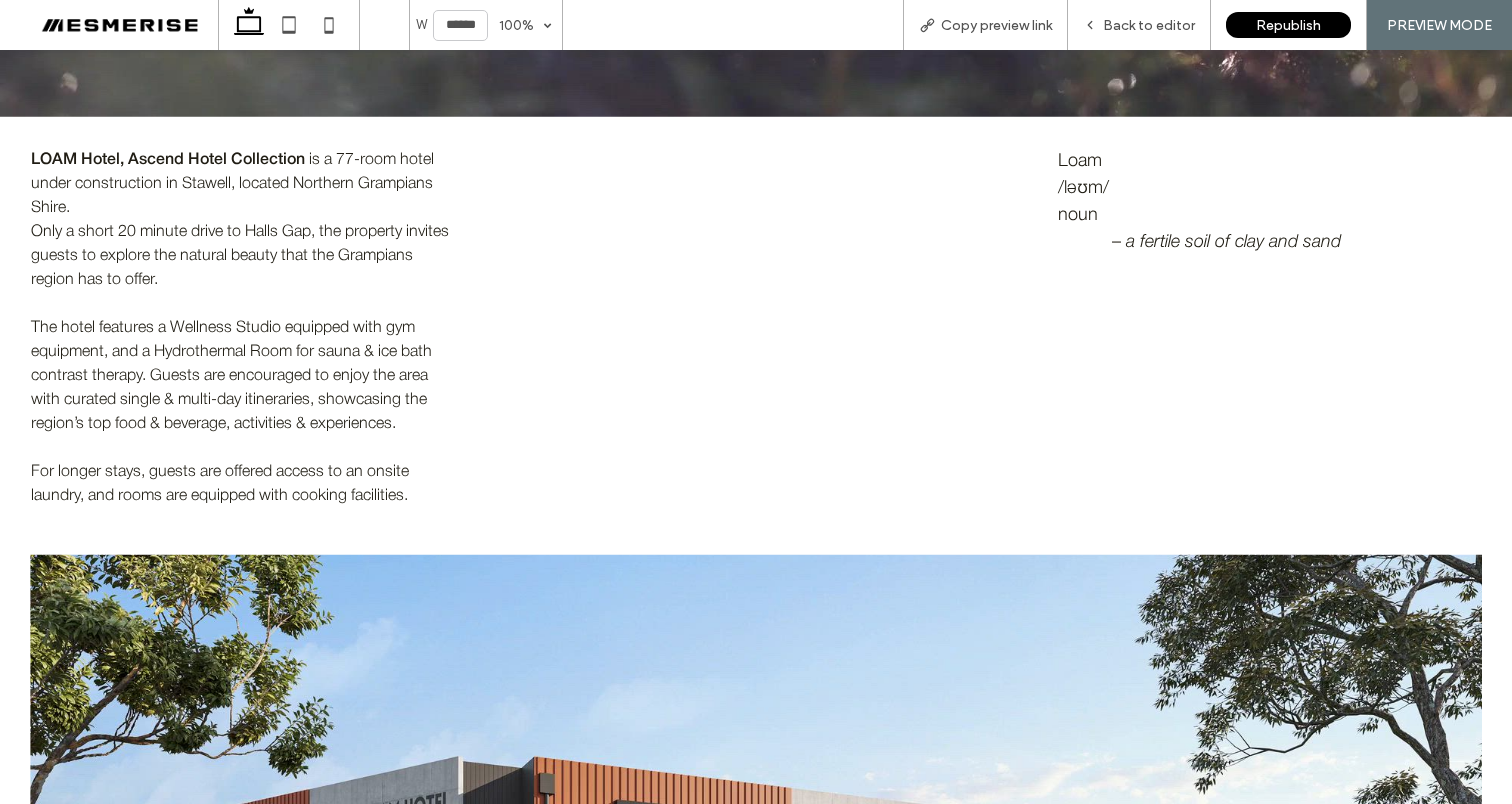 click on "a fertile soil of clay and sand" at bounding box center (1233, 242) 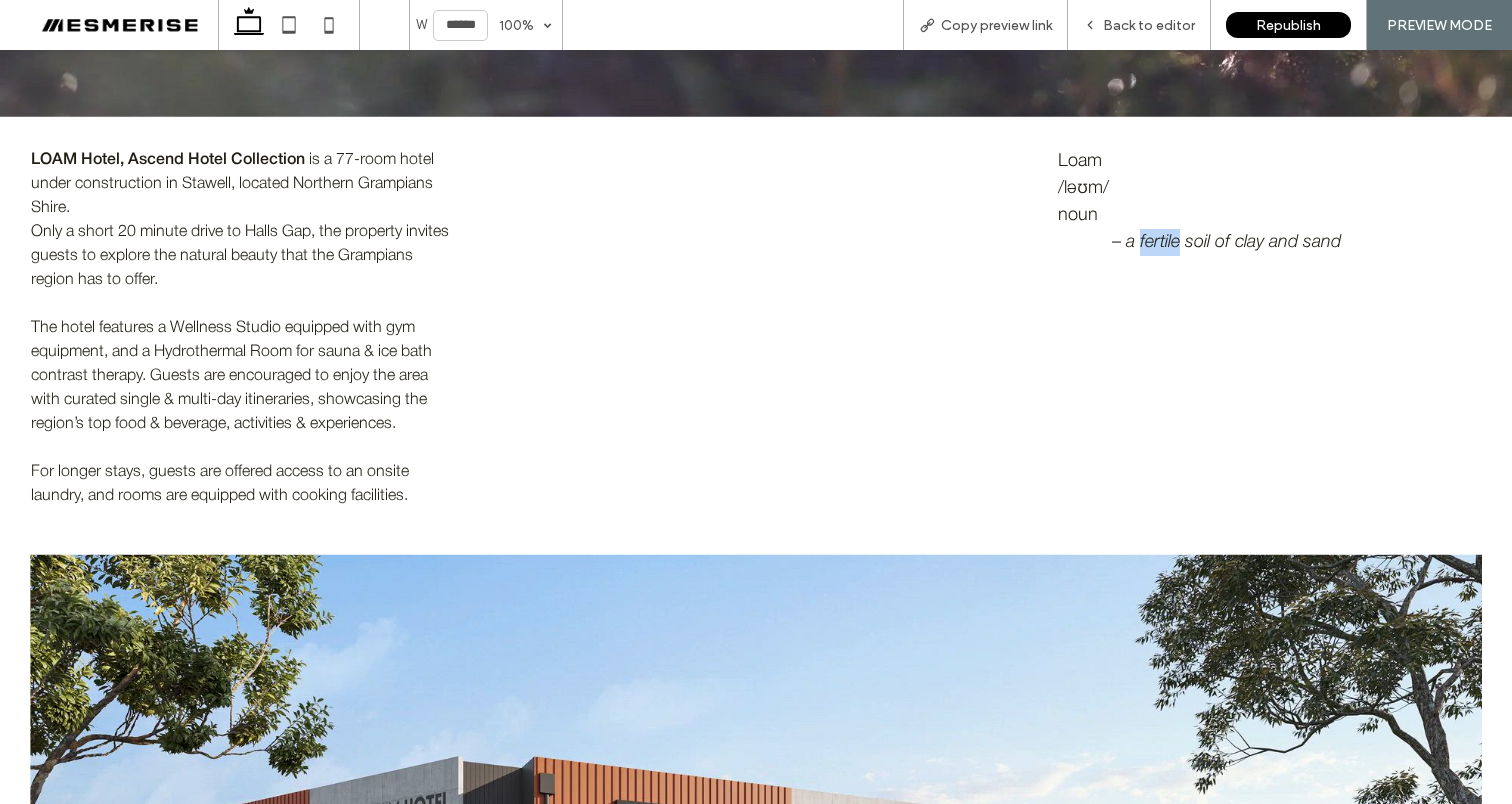 click on "a fertile soil of clay and sand" at bounding box center [1233, 242] 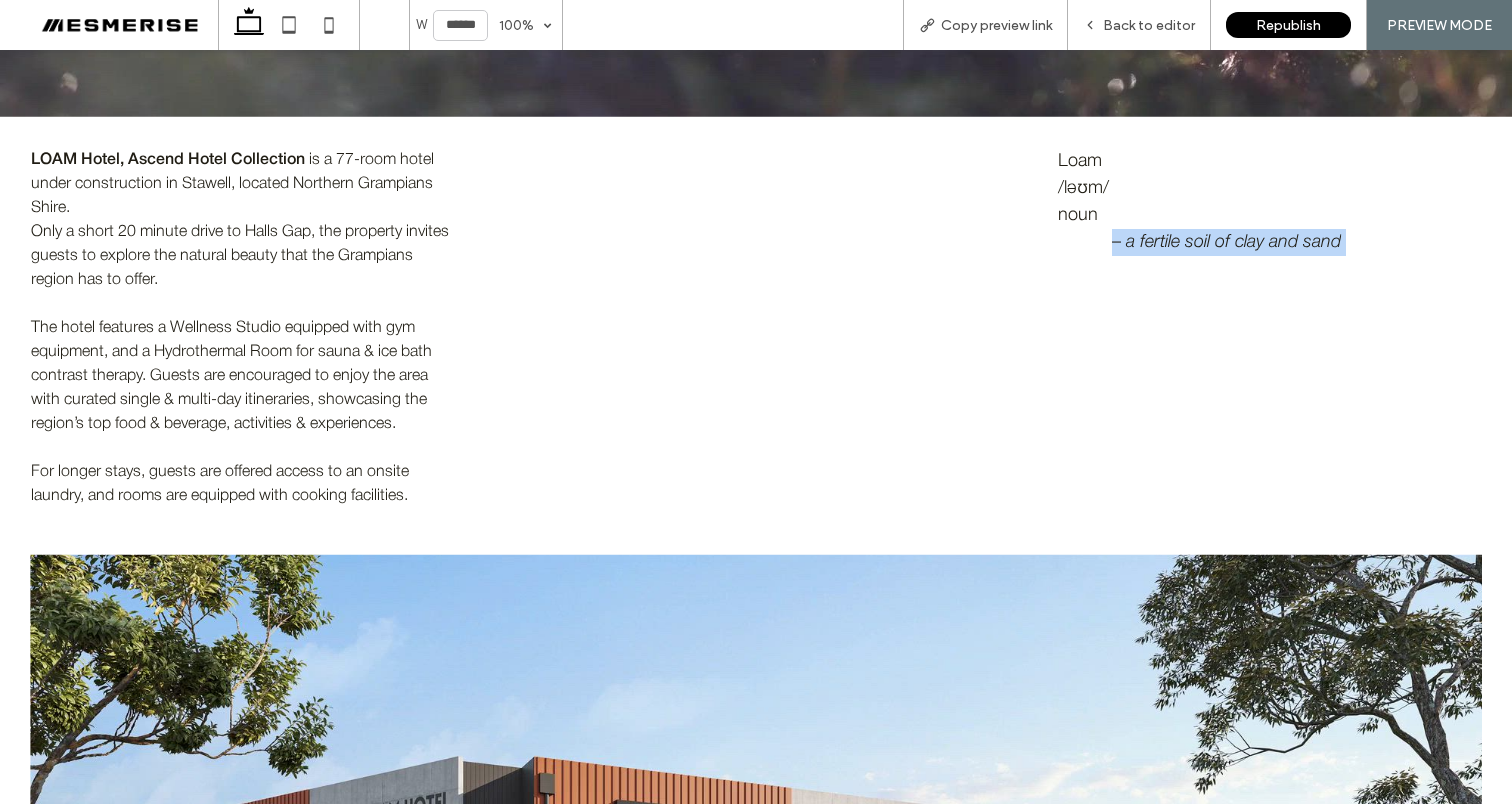 click on "a fertile soil of clay and sand" at bounding box center [1233, 242] 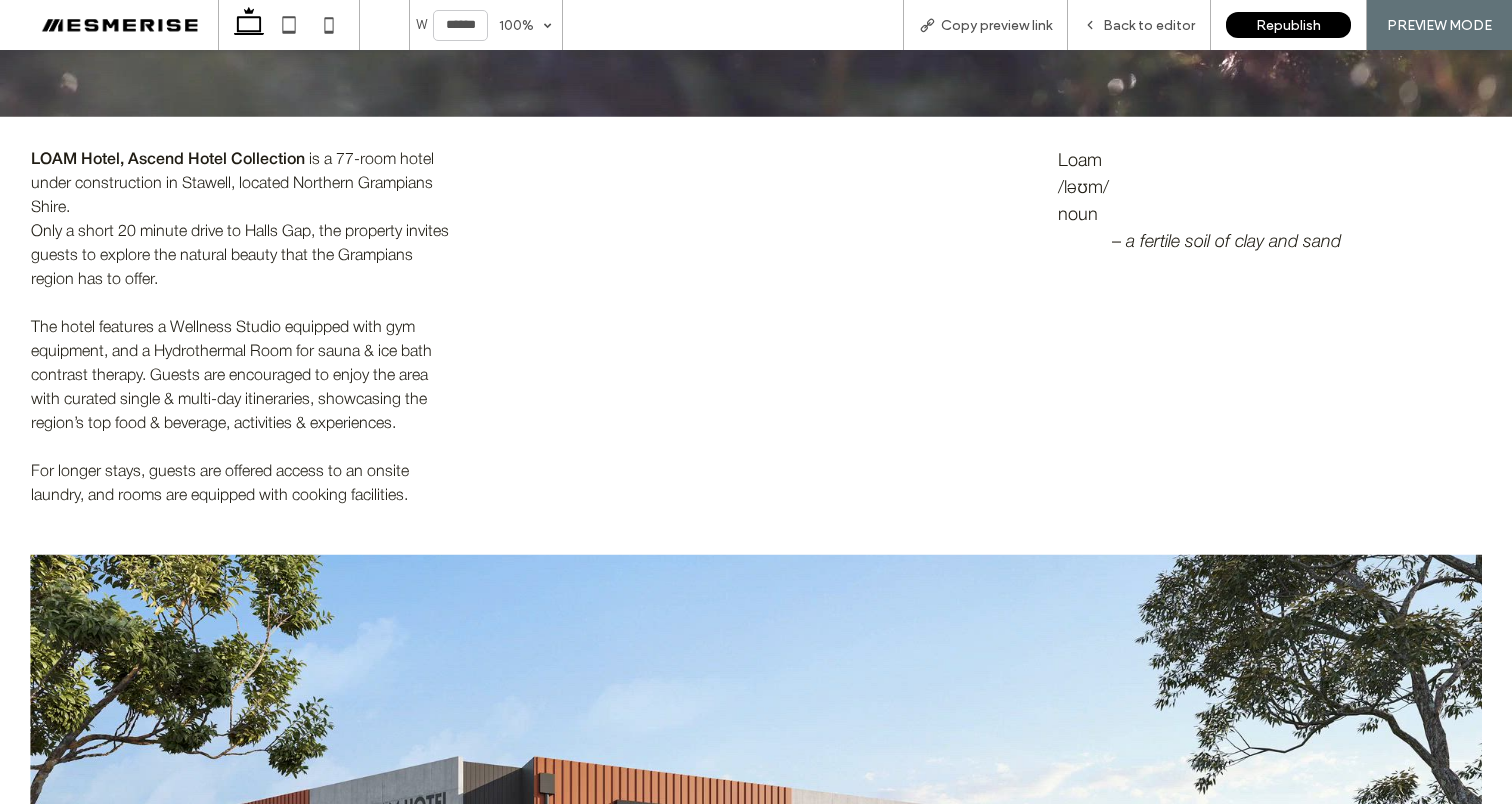 click on "/ləʊm/" at bounding box center (1269, 188) 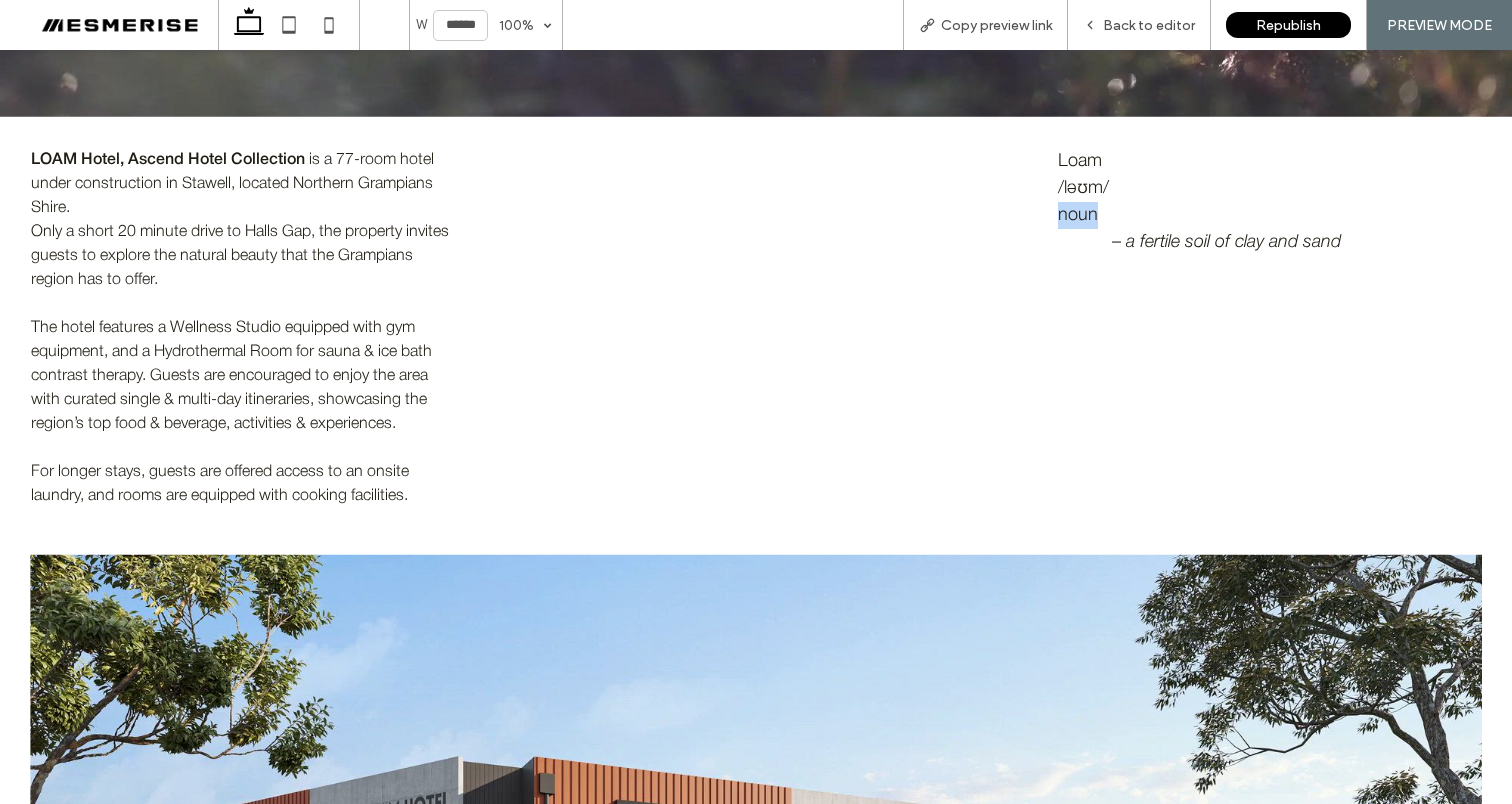 click on "noun" at bounding box center [1078, 215] 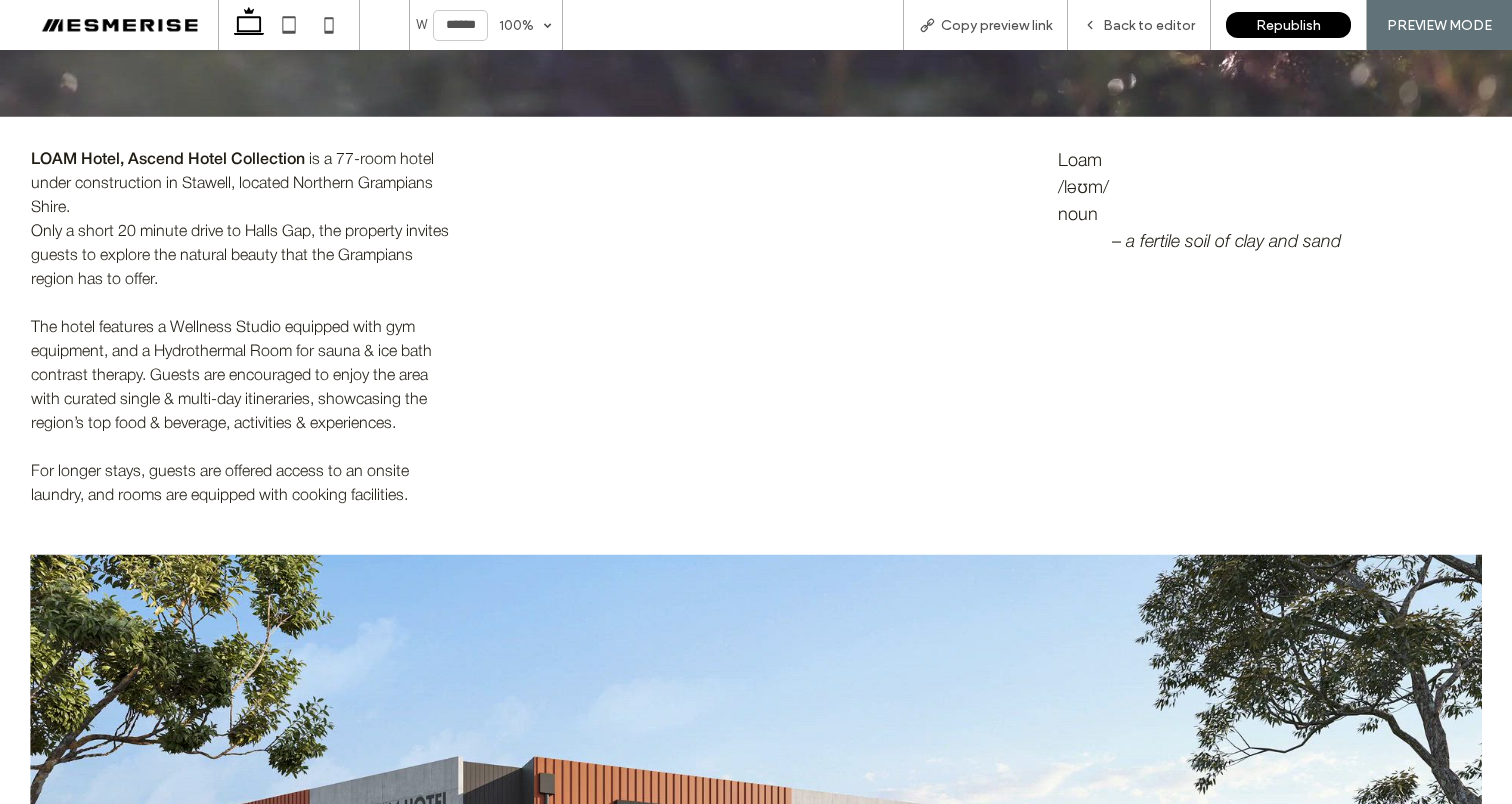 click on "/ləʊm/" at bounding box center [1083, 188] 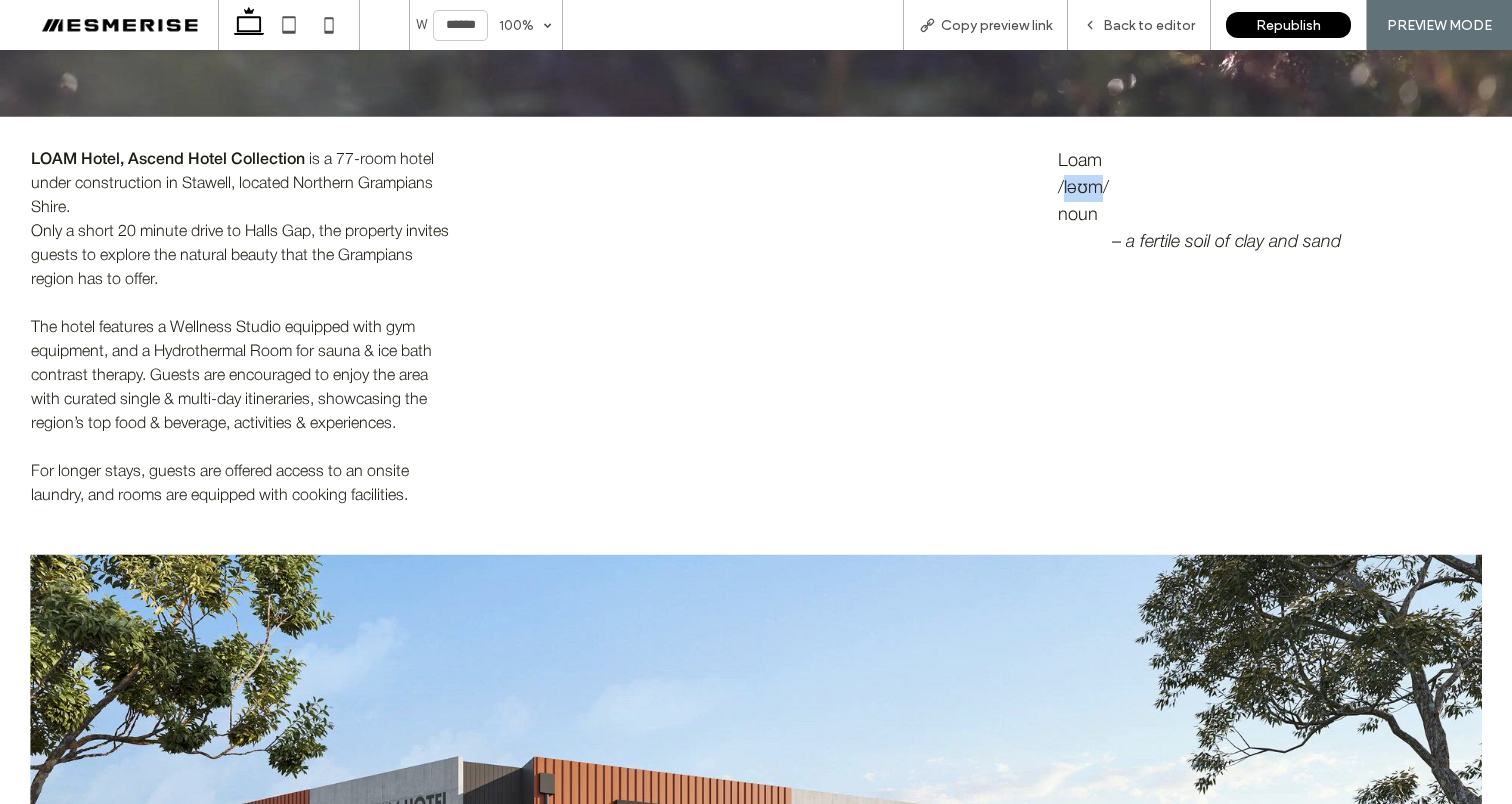 click on "/ləʊm/" at bounding box center [1083, 188] 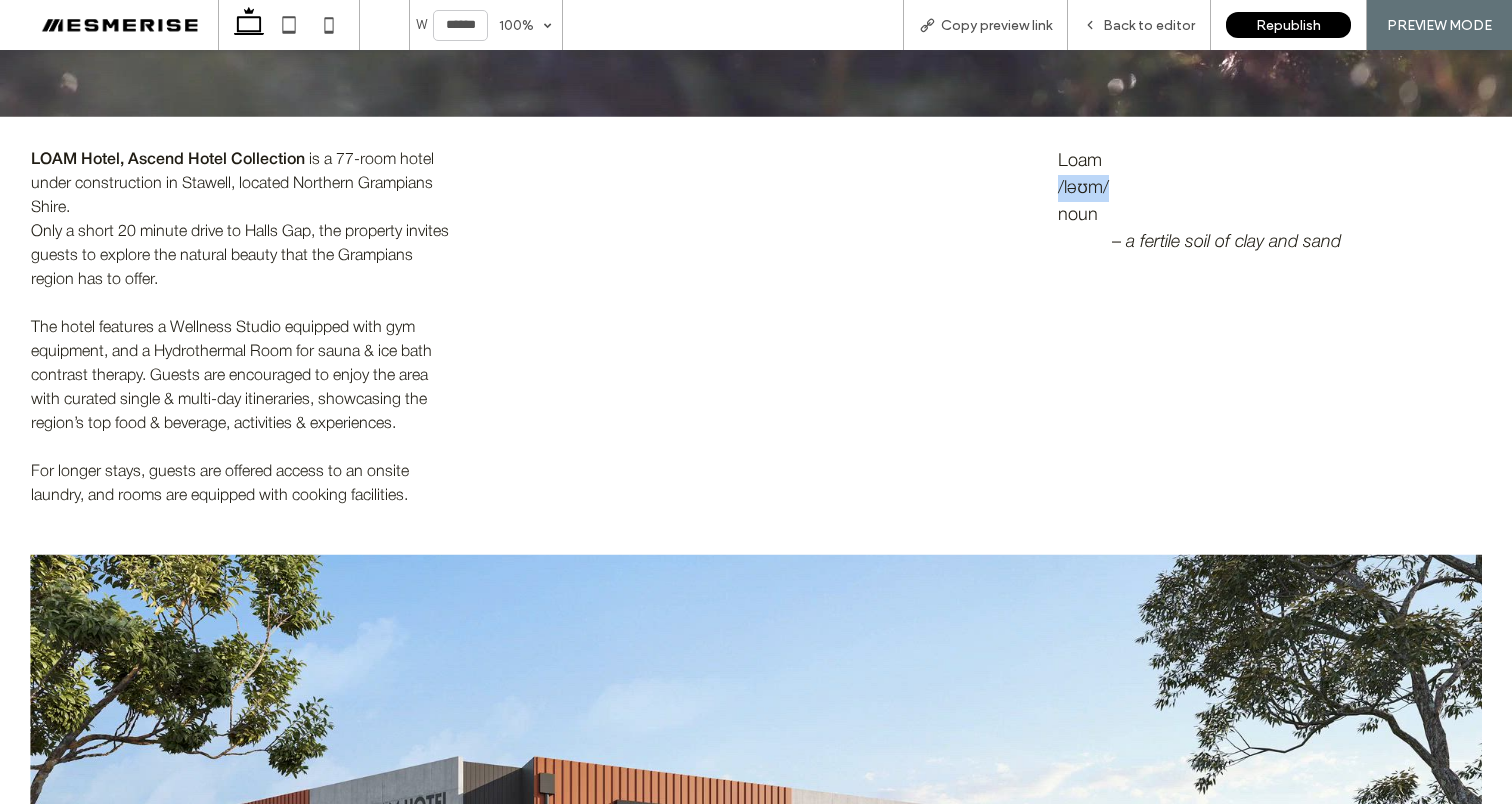 click on "/ləʊm/" at bounding box center [1083, 188] 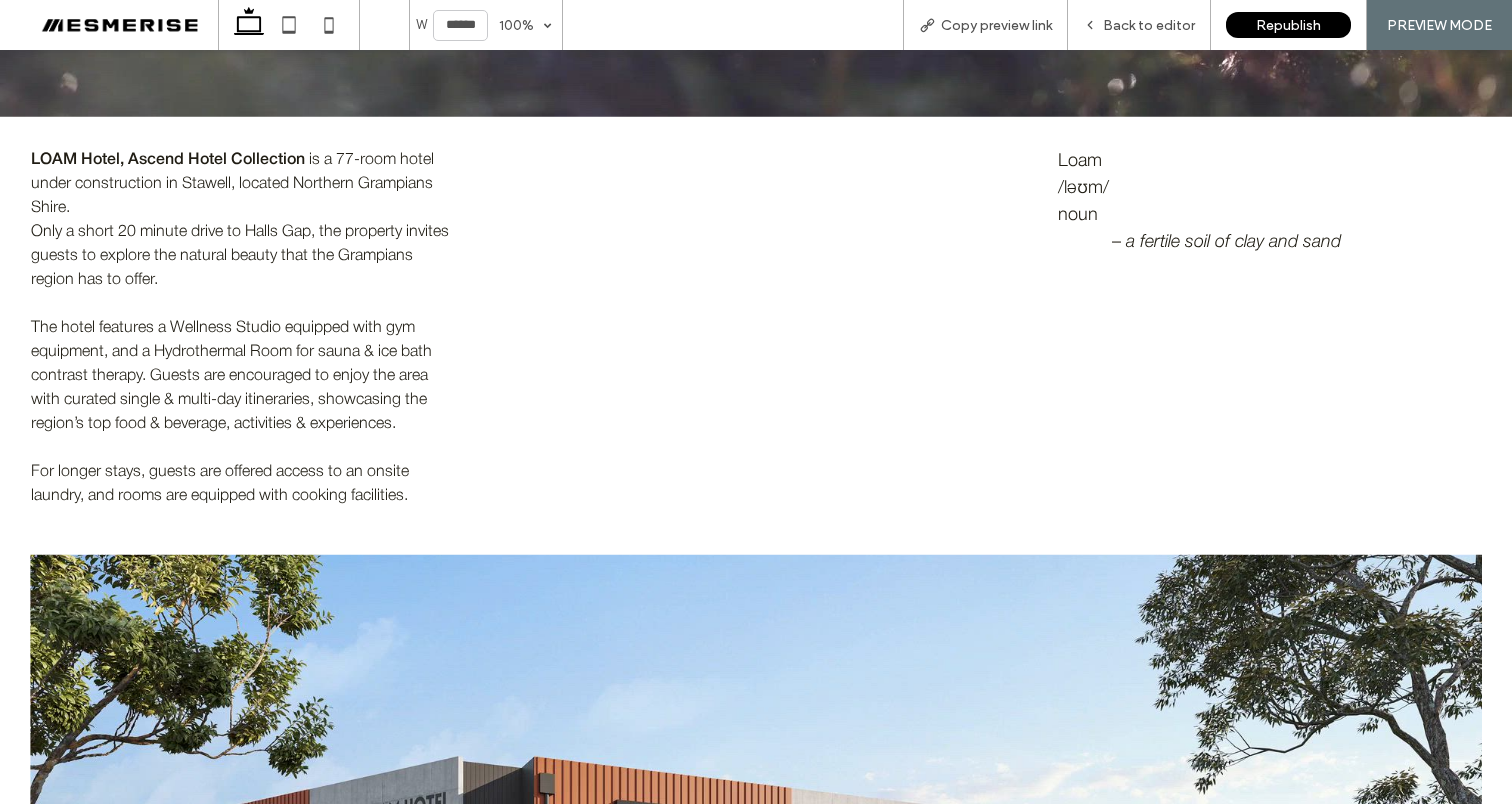 click on "Loam /ləʊm/ noun –
a fertile soil of clay and sand" at bounding box center (1269, 328) 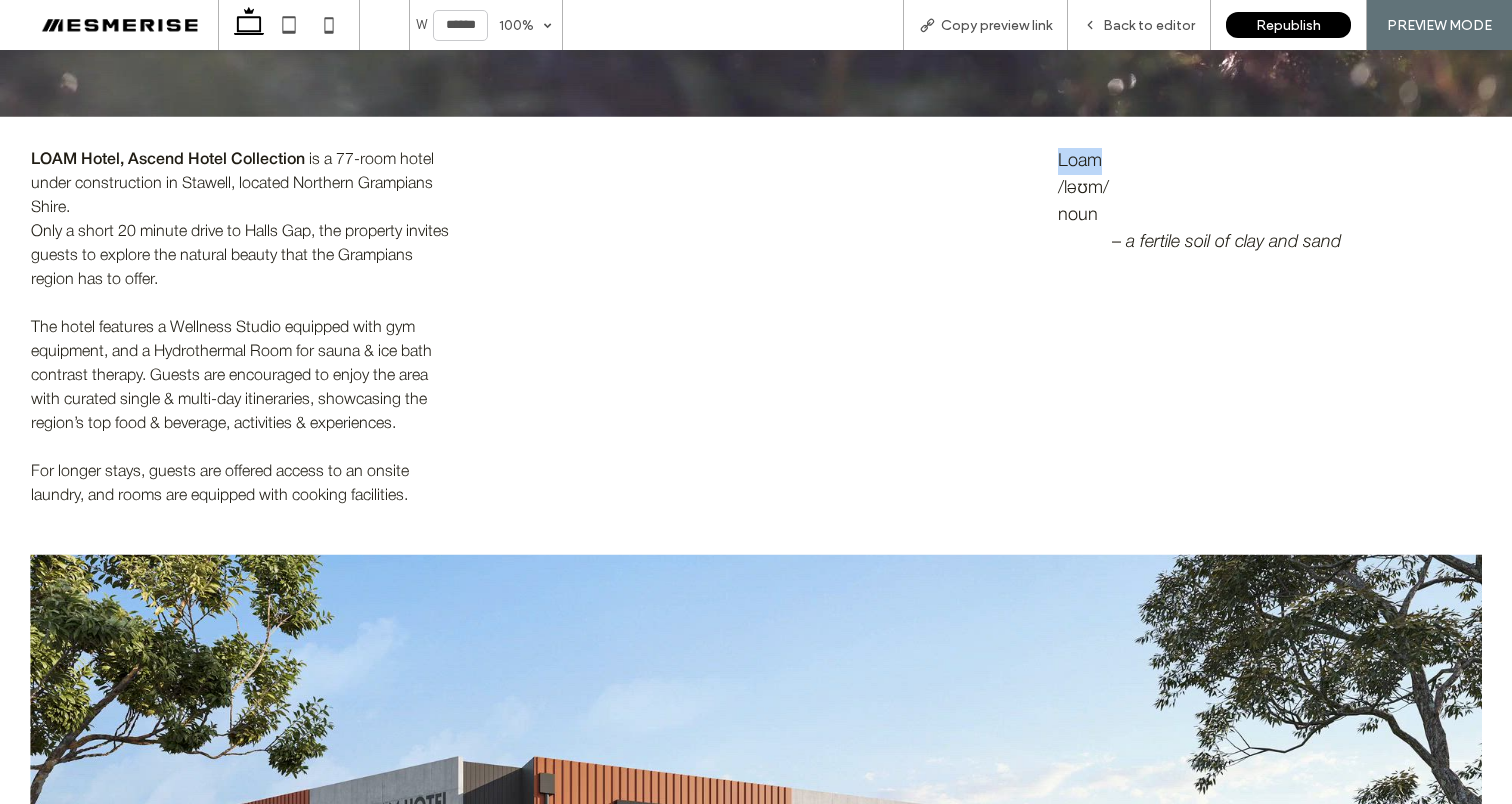 click on "Loam /ləʊm/ noun –
a fertile soil of clay and sand" at bounding box center (1269, 328) 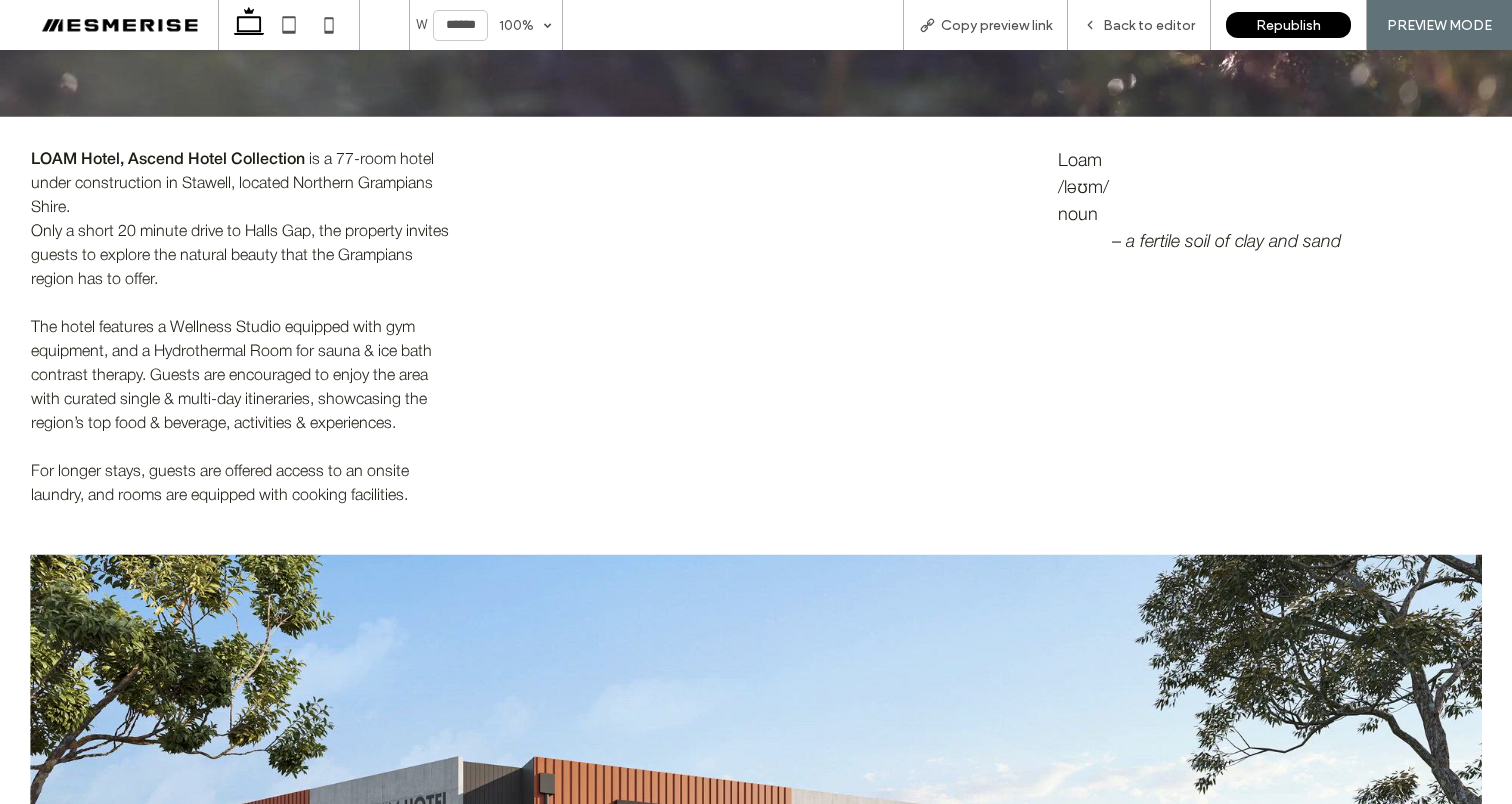 click on "/ləʊm/" at bounding box center [1083, 188] 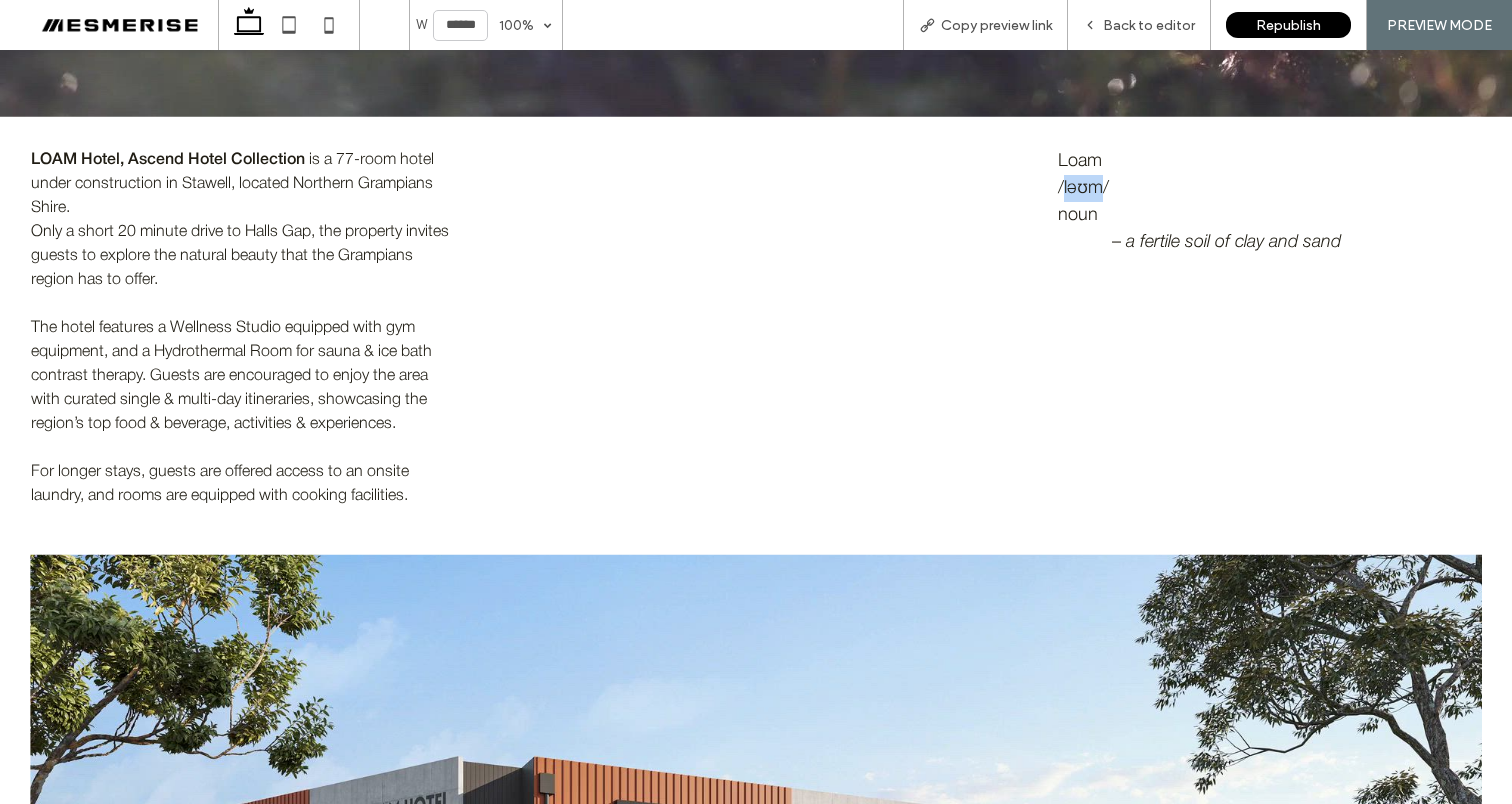 click on "/ləʊm/" at bounding box center [1083, 188] 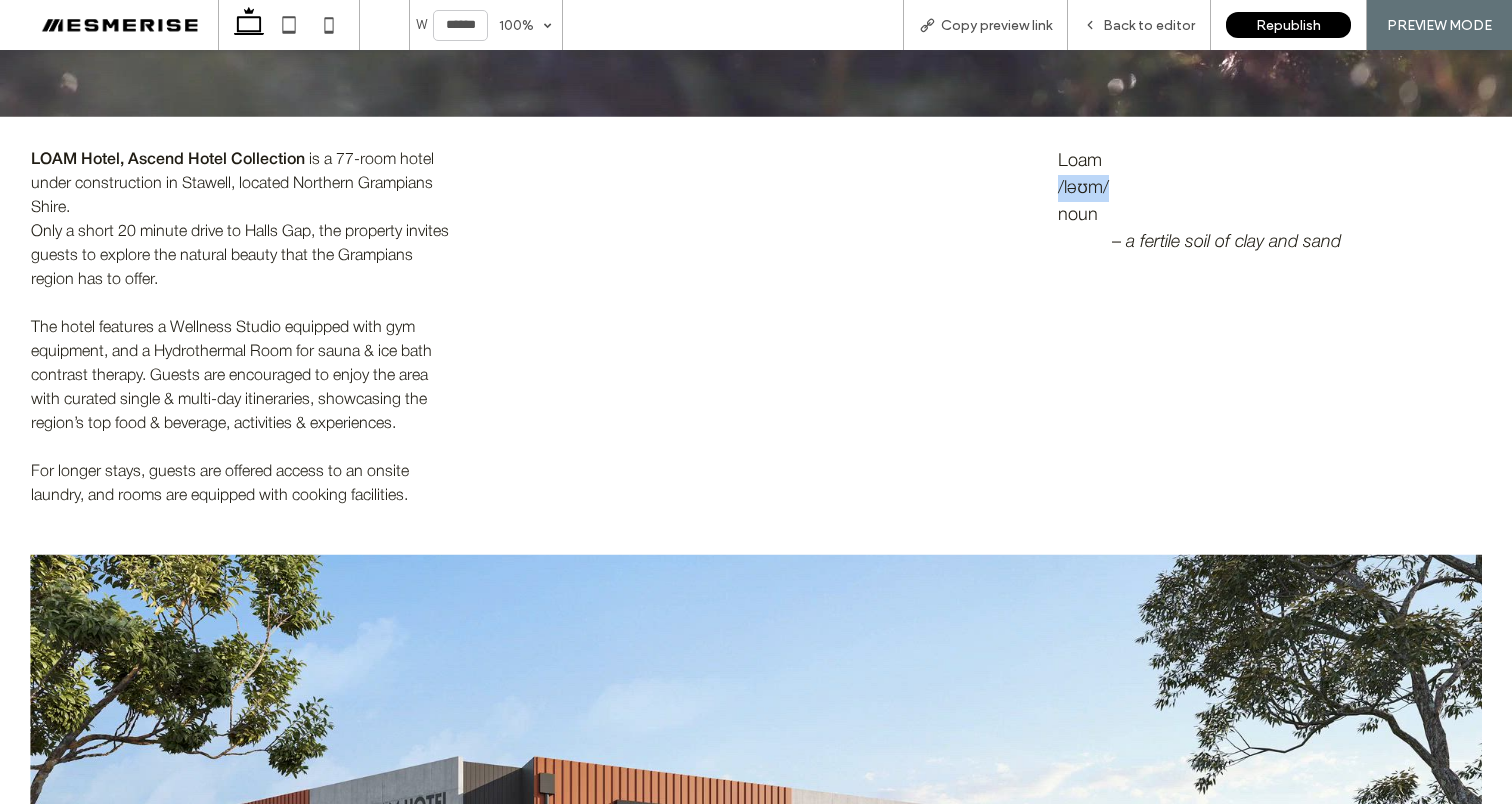click on "/ləʊm/" at bounding box center [1083, 188] 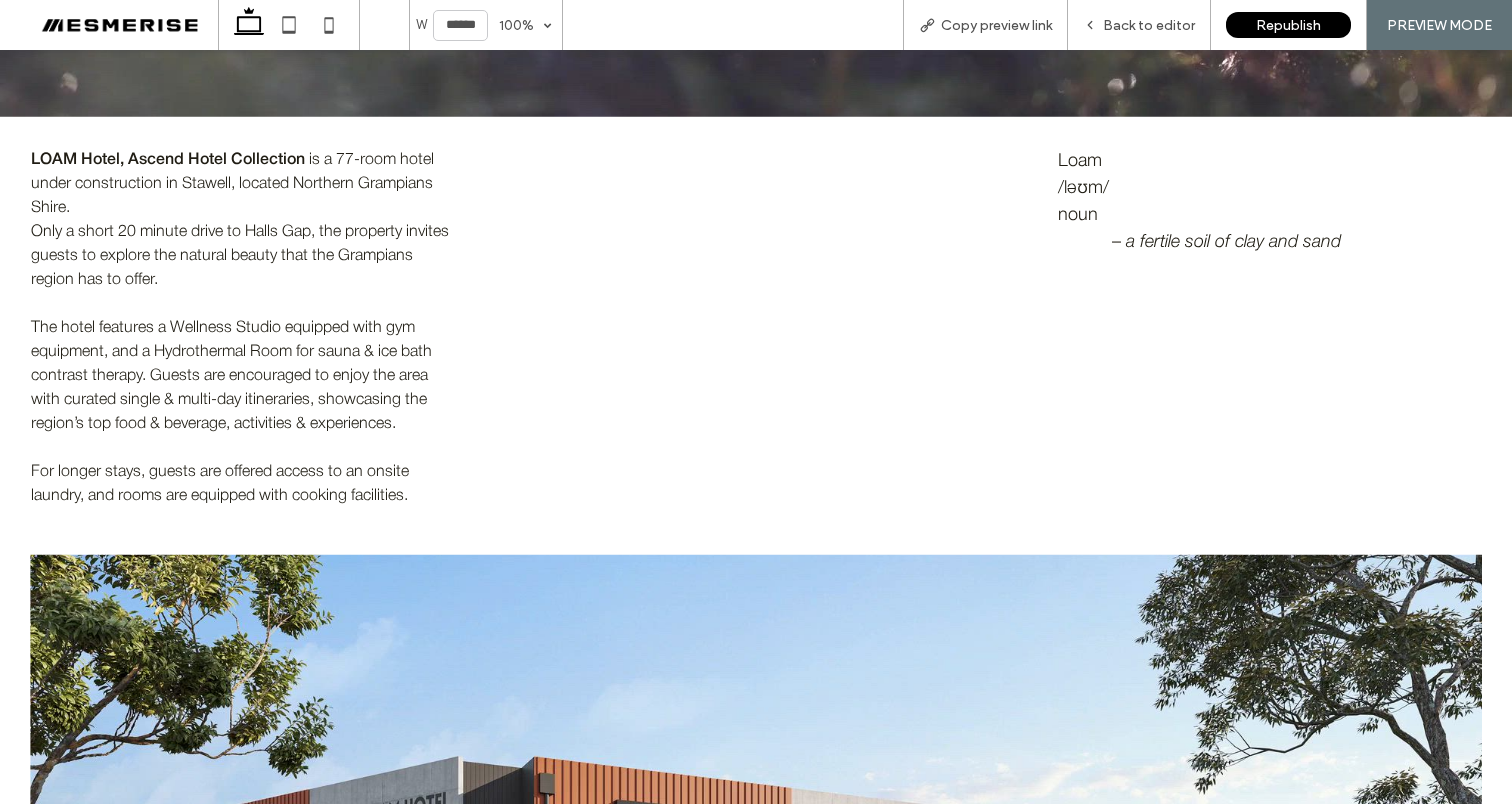click on "noun" at bounding box center [1078, 215] 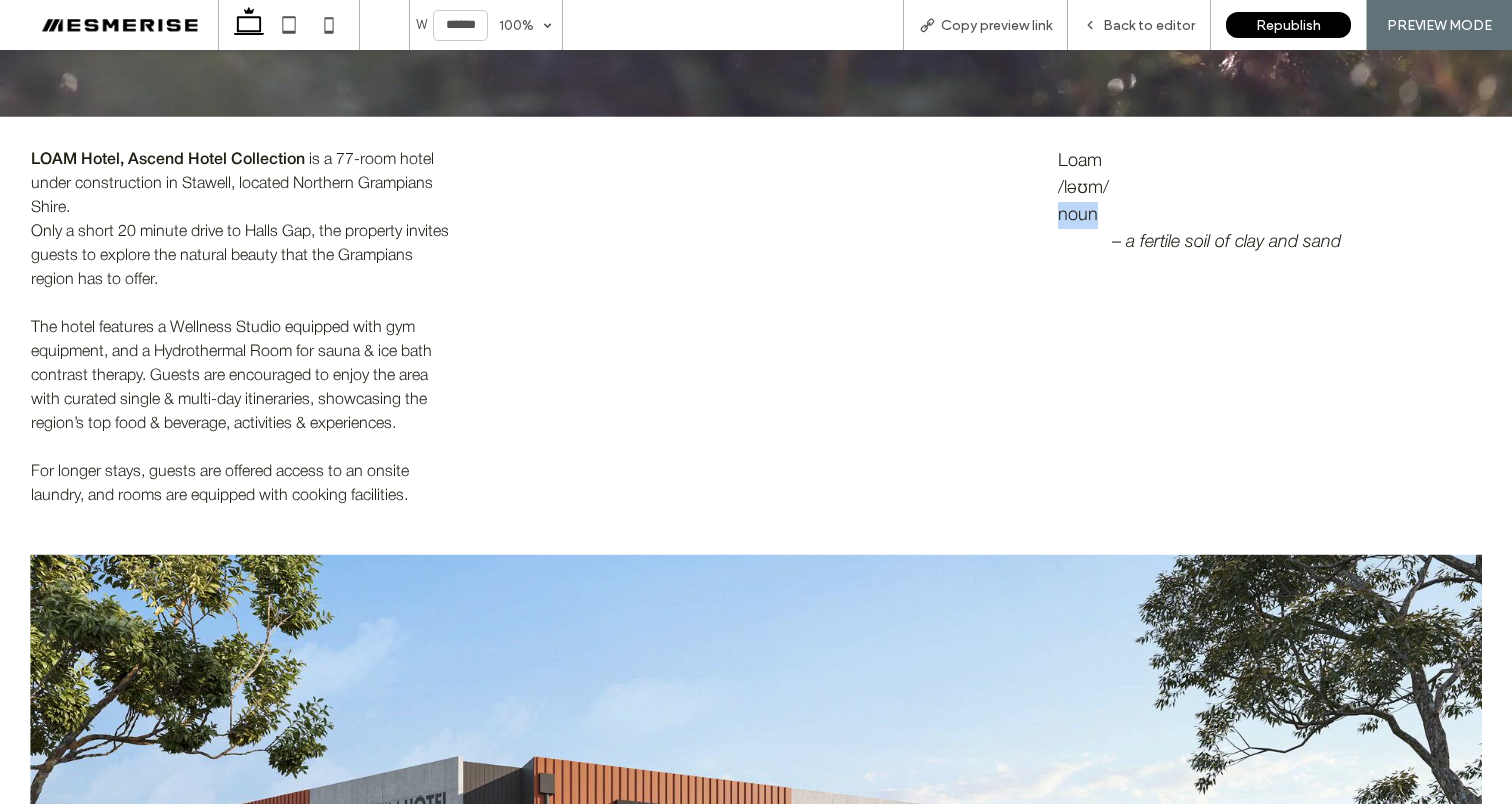 click on "noun" at bounding box center [1078, 215] 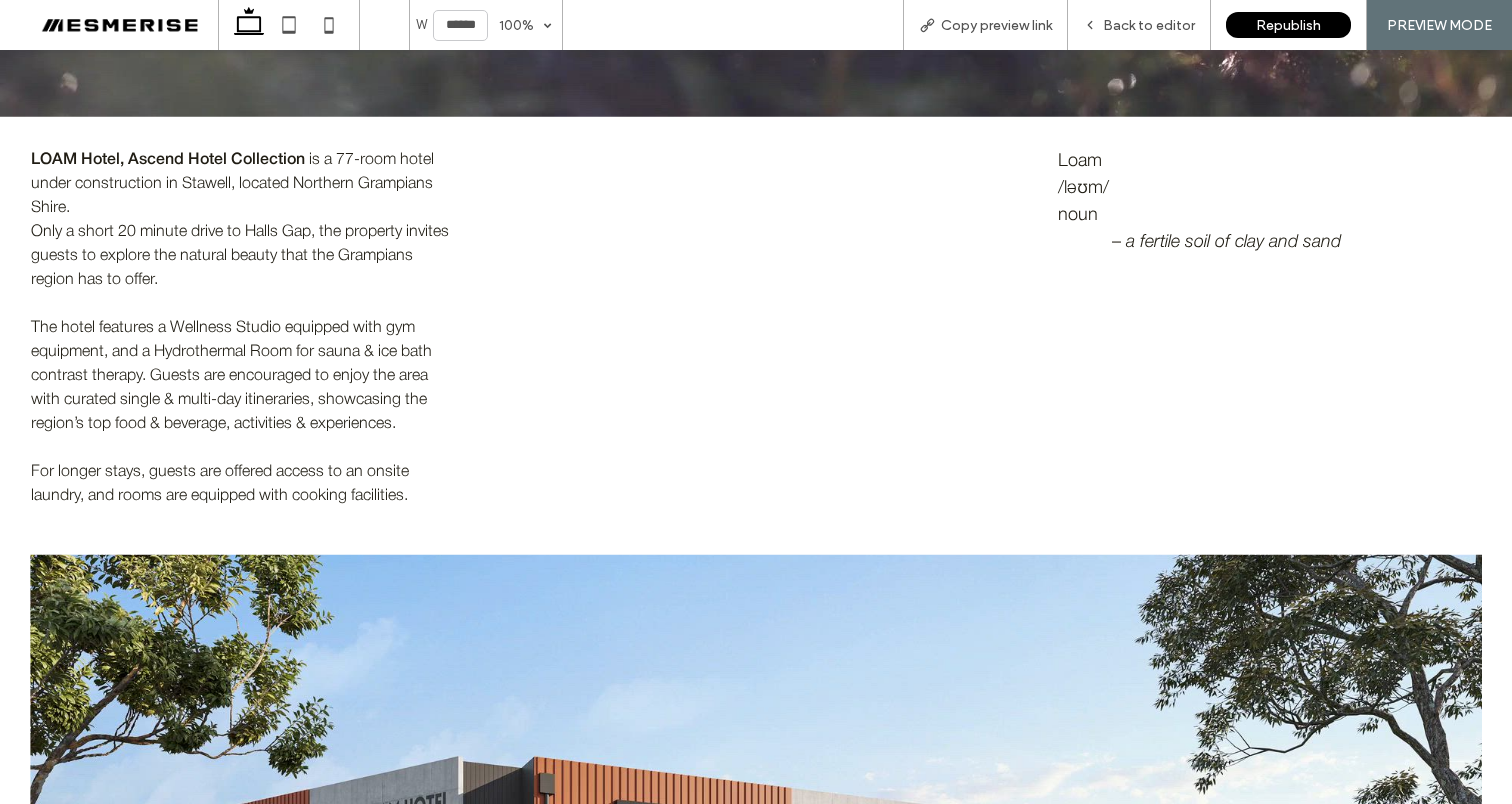click on "–
a fertile soil of clay and sand" at bounding box center (1269, 242) 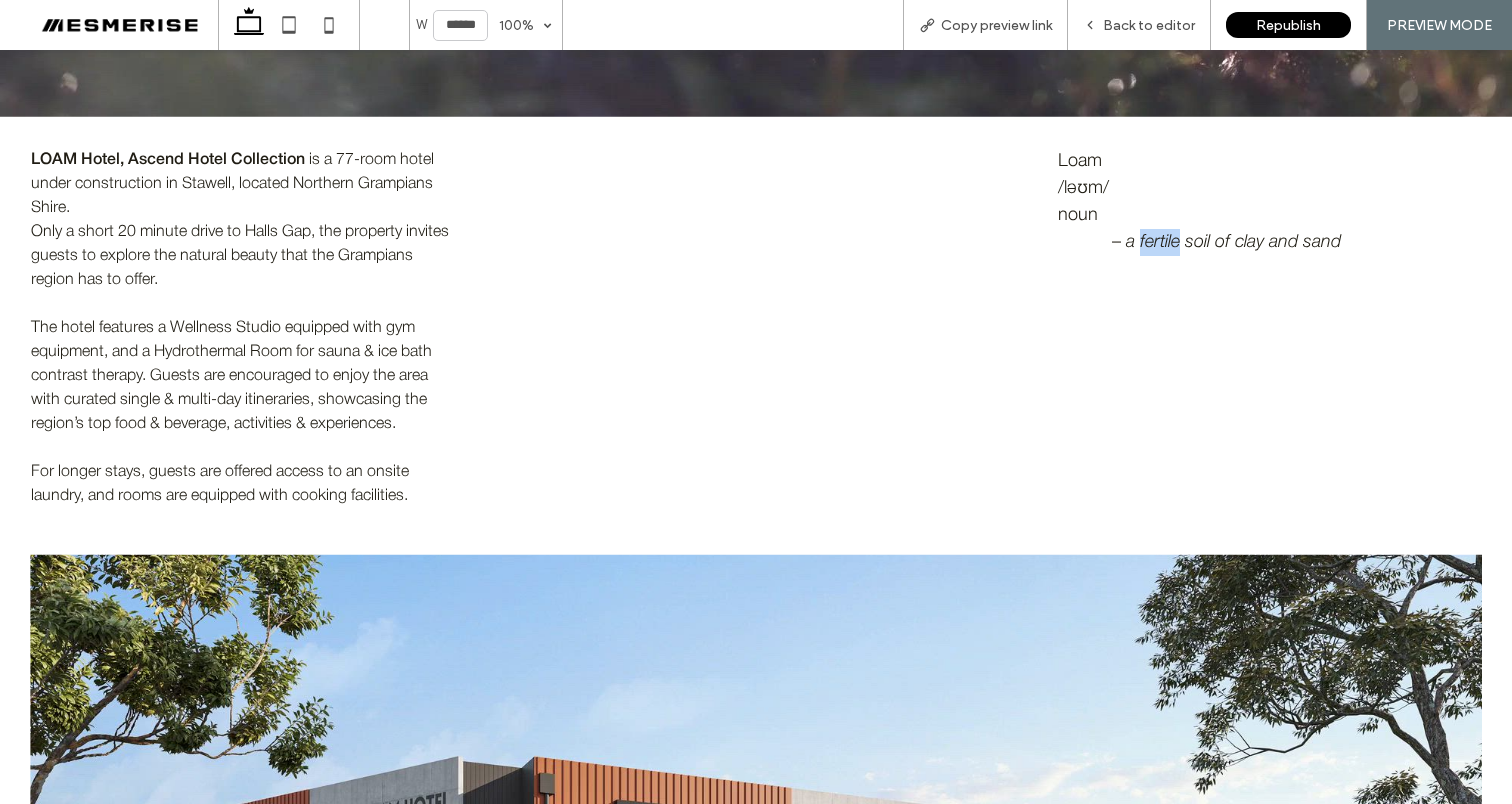 click on "–
a fertile soil of clay and sand" at bounding box center (1269, 242) 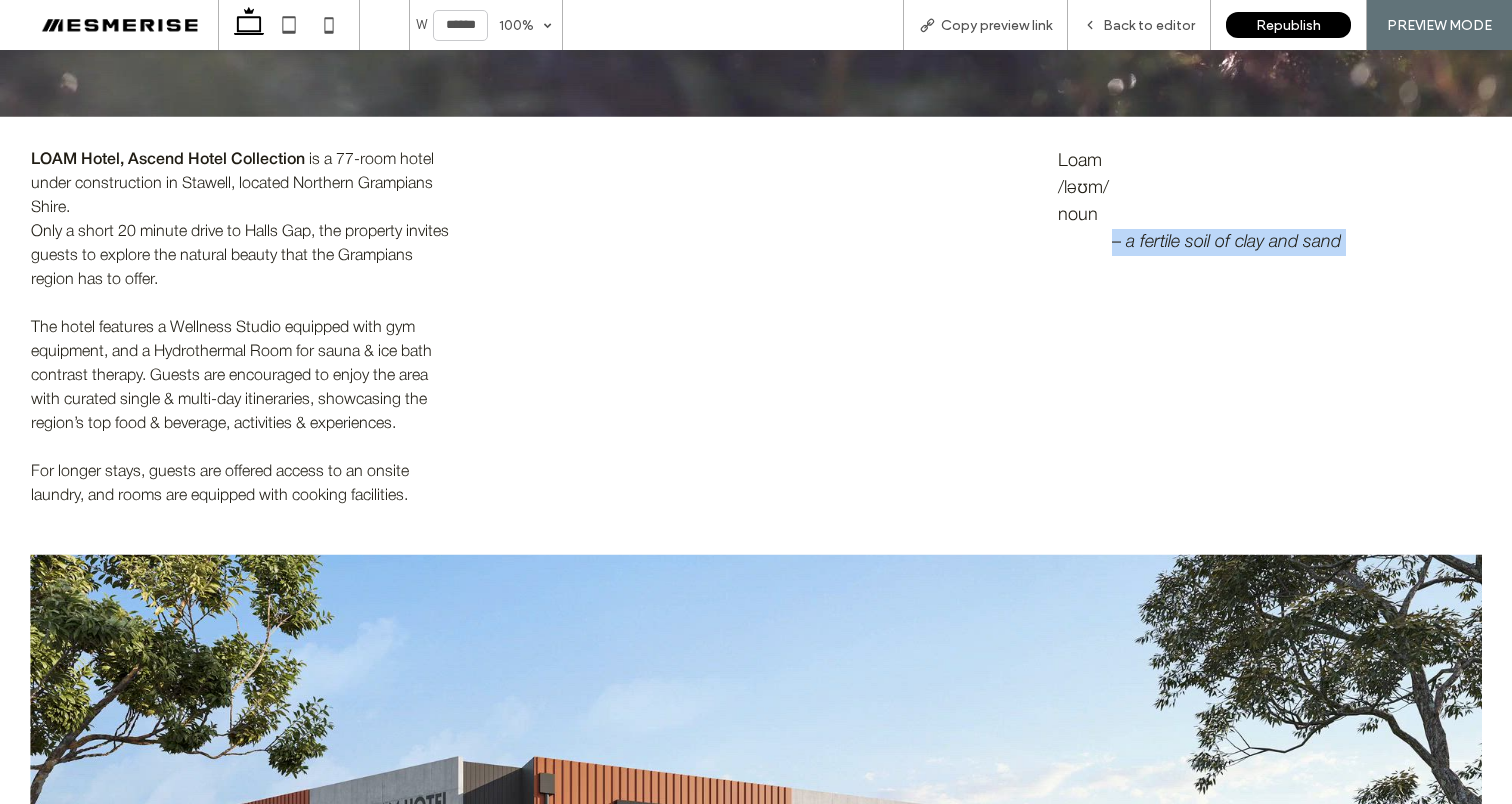 click on "–
a fertile soil of clay and sand" at bounding box center (1269, 242) 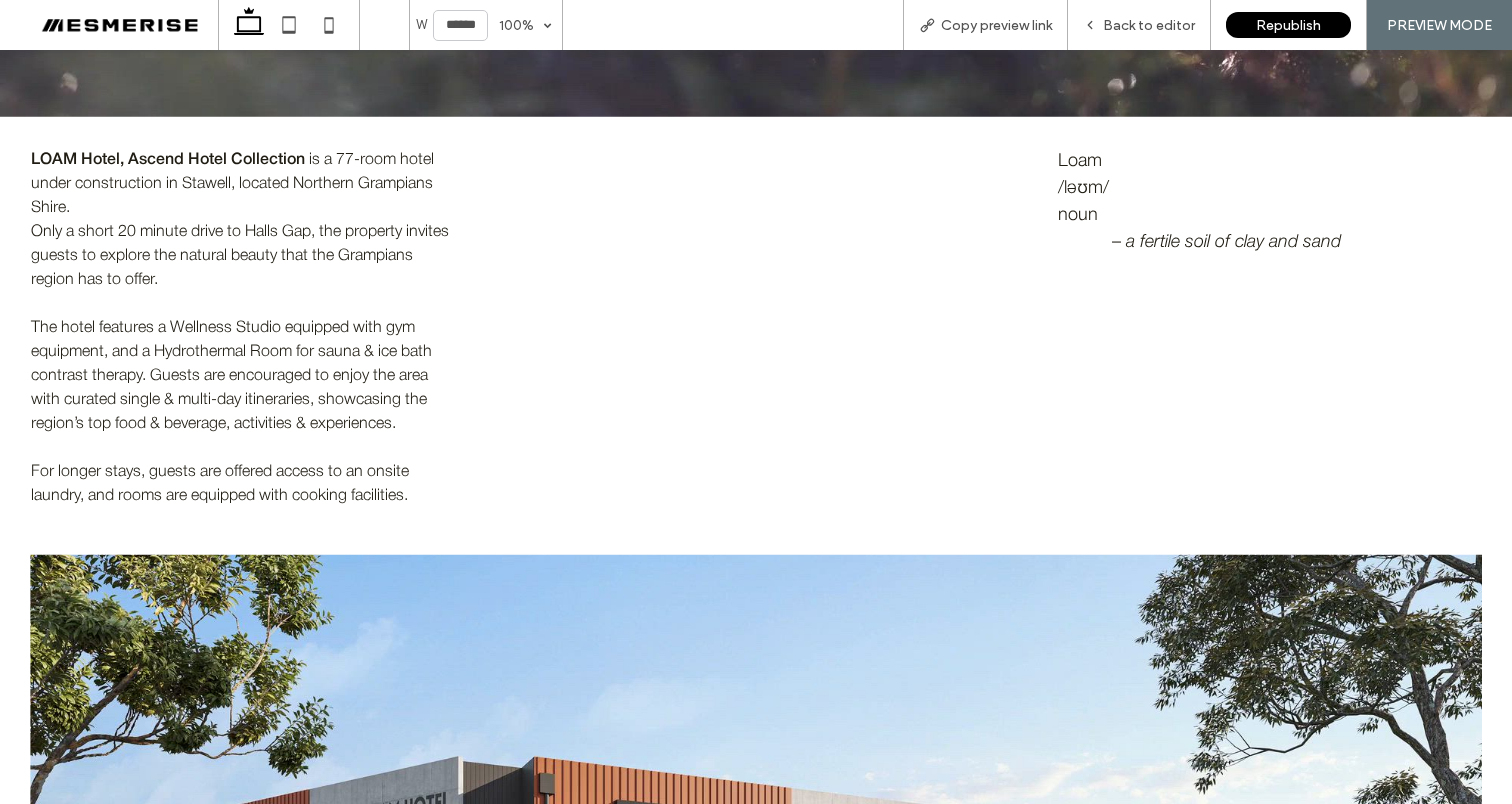 click on "noun" at bounding box center [1078, 215] 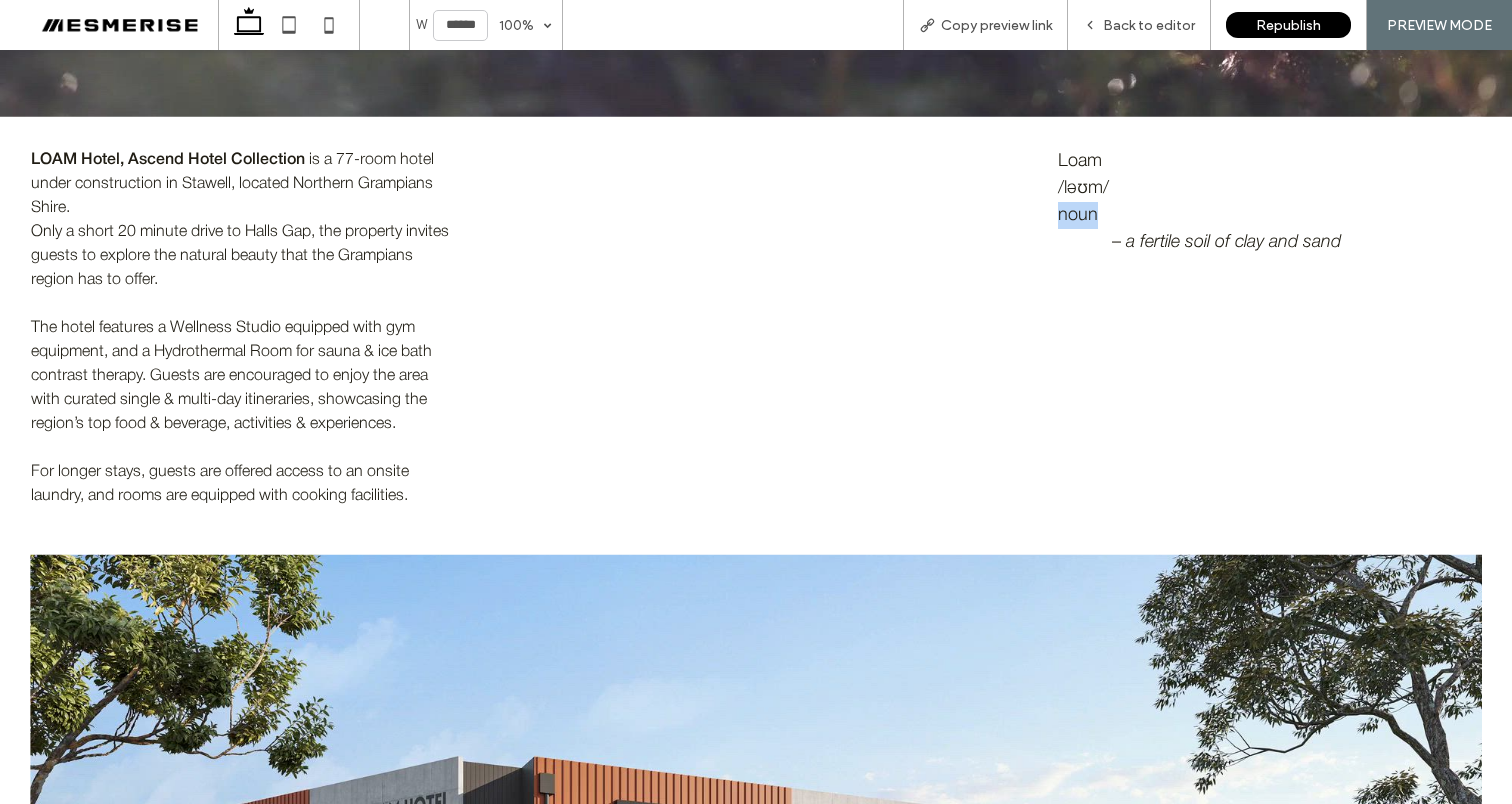 click on "noun" at bounding box center [1078, 215] 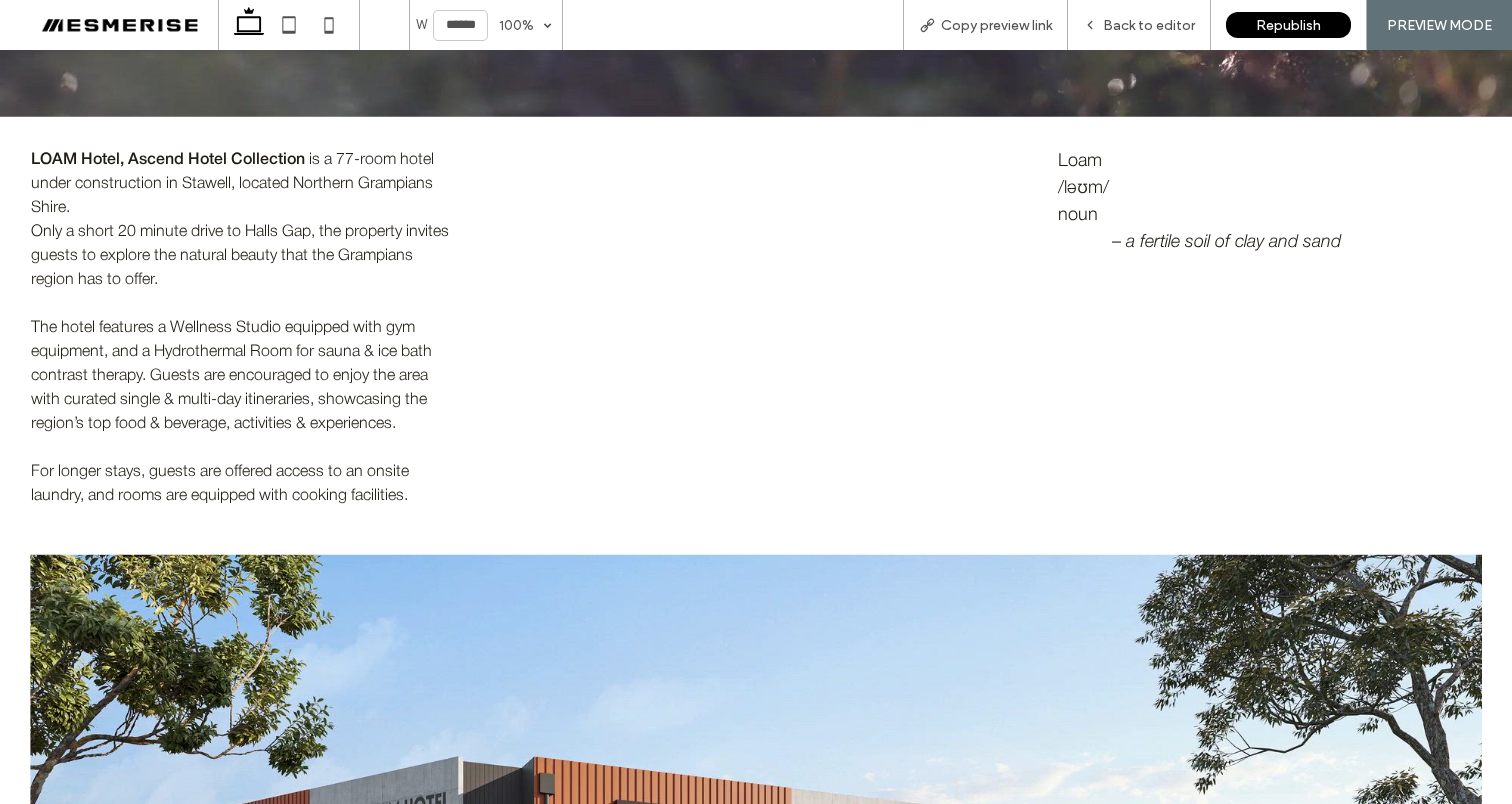 click on "/ləʊm/" at bounding box center [1083, 188] 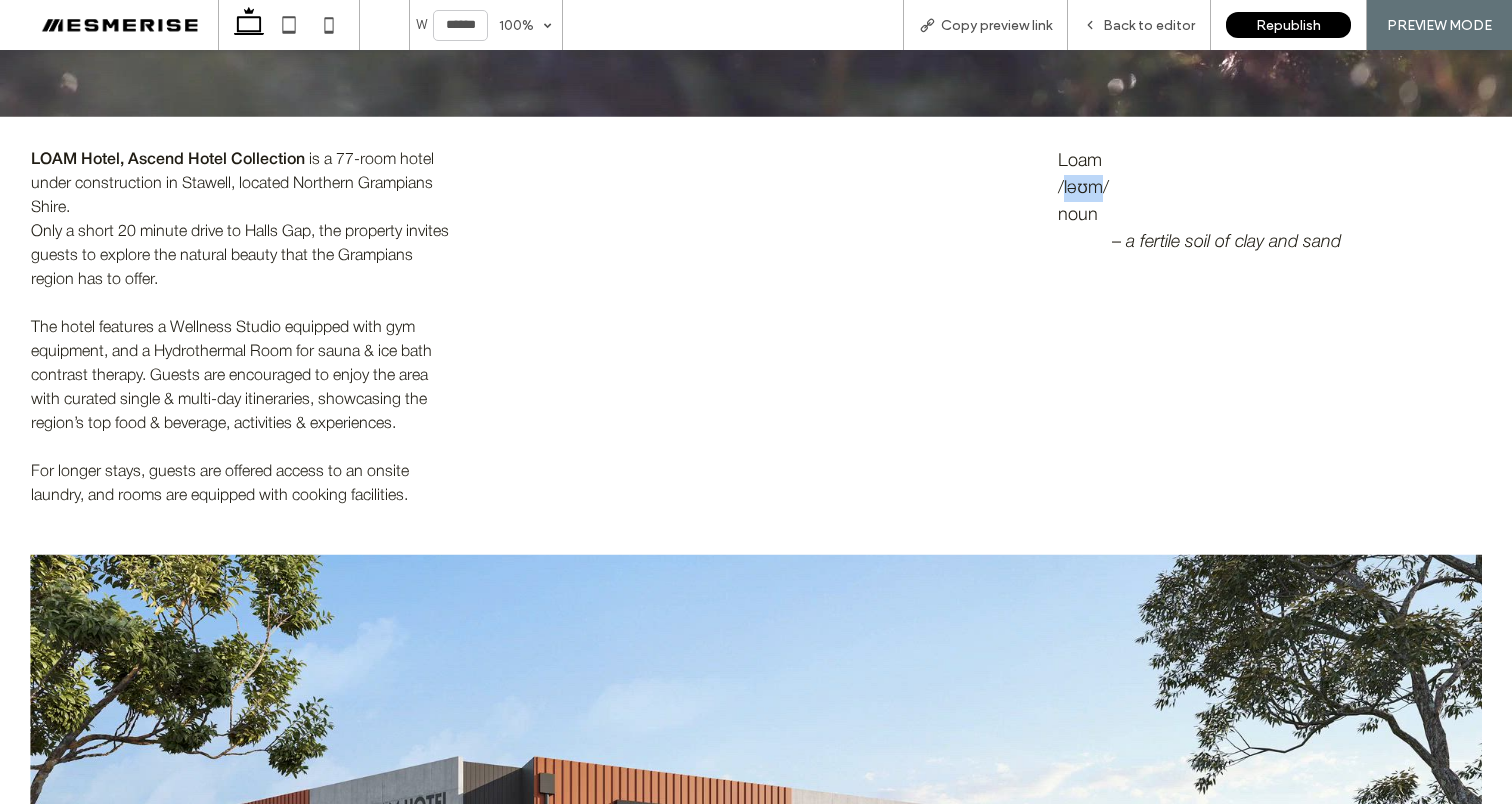 click on "/ləʊm/" at bounding box center [1083, 188] 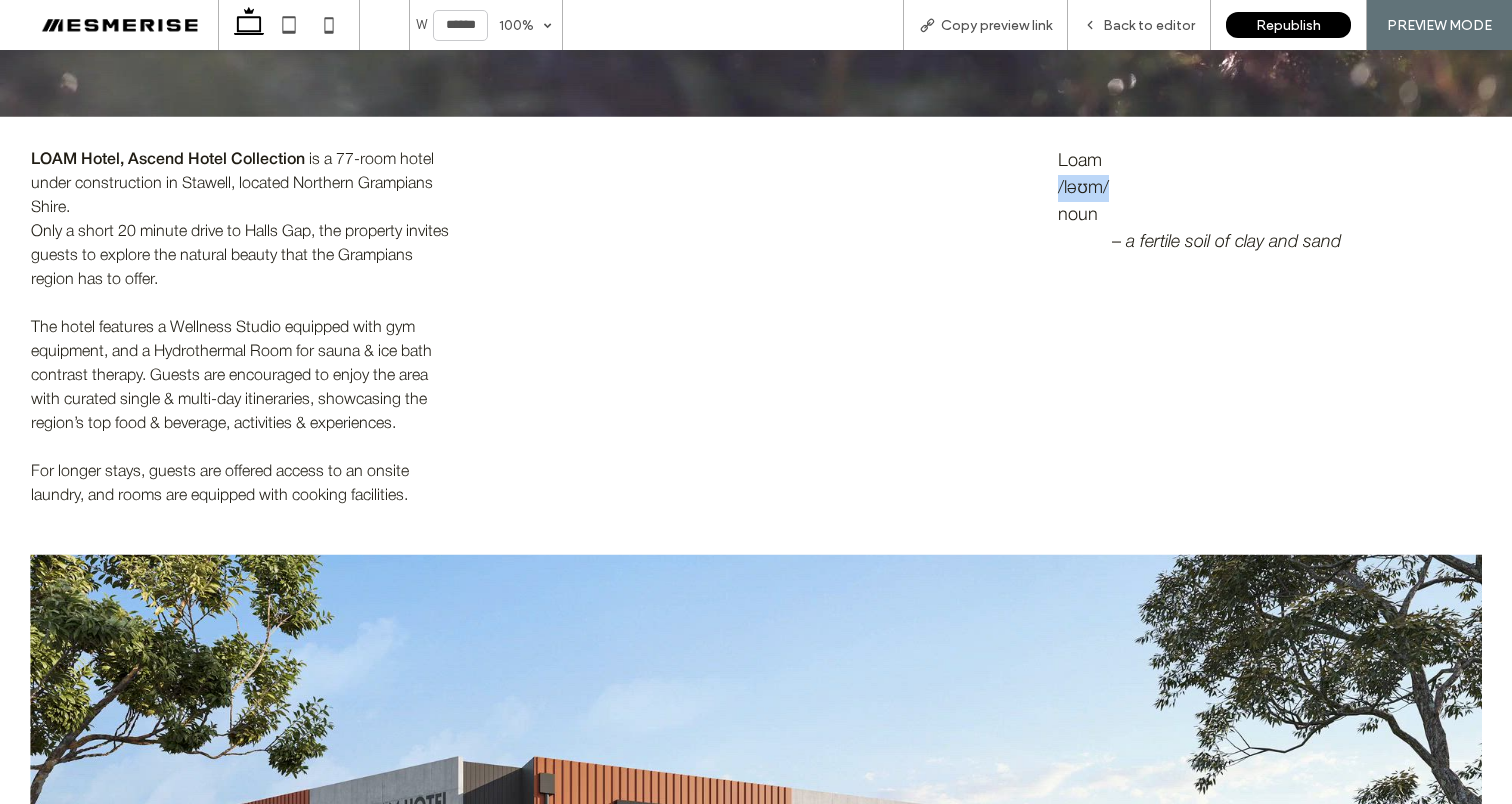 drag, startPoint x: 1071, startPoint y: 186, endPoint x: 1056, endPoint y: 158, distance: 31.764761 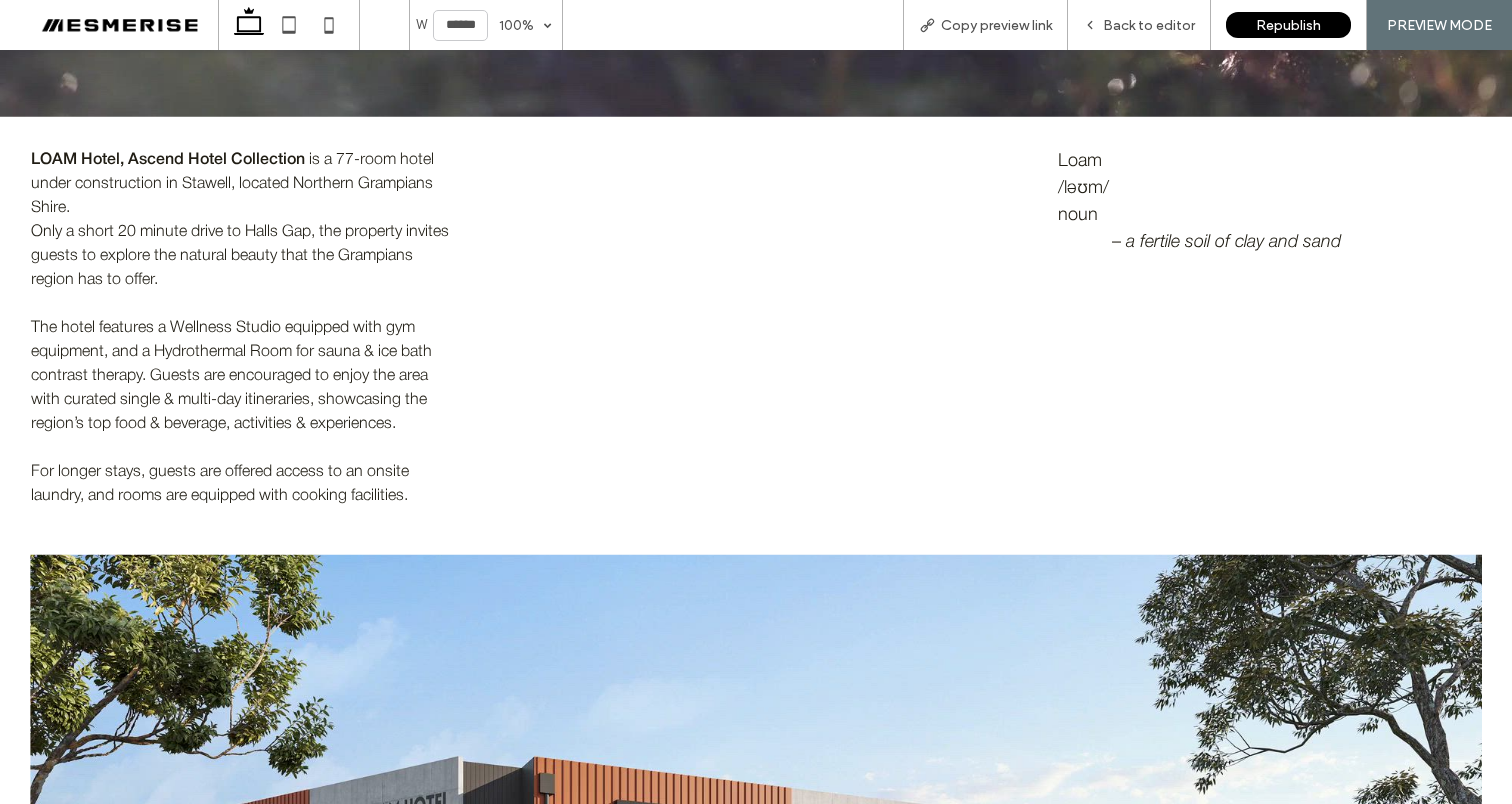 click on "Loam" at bounding box center [1080, 161] 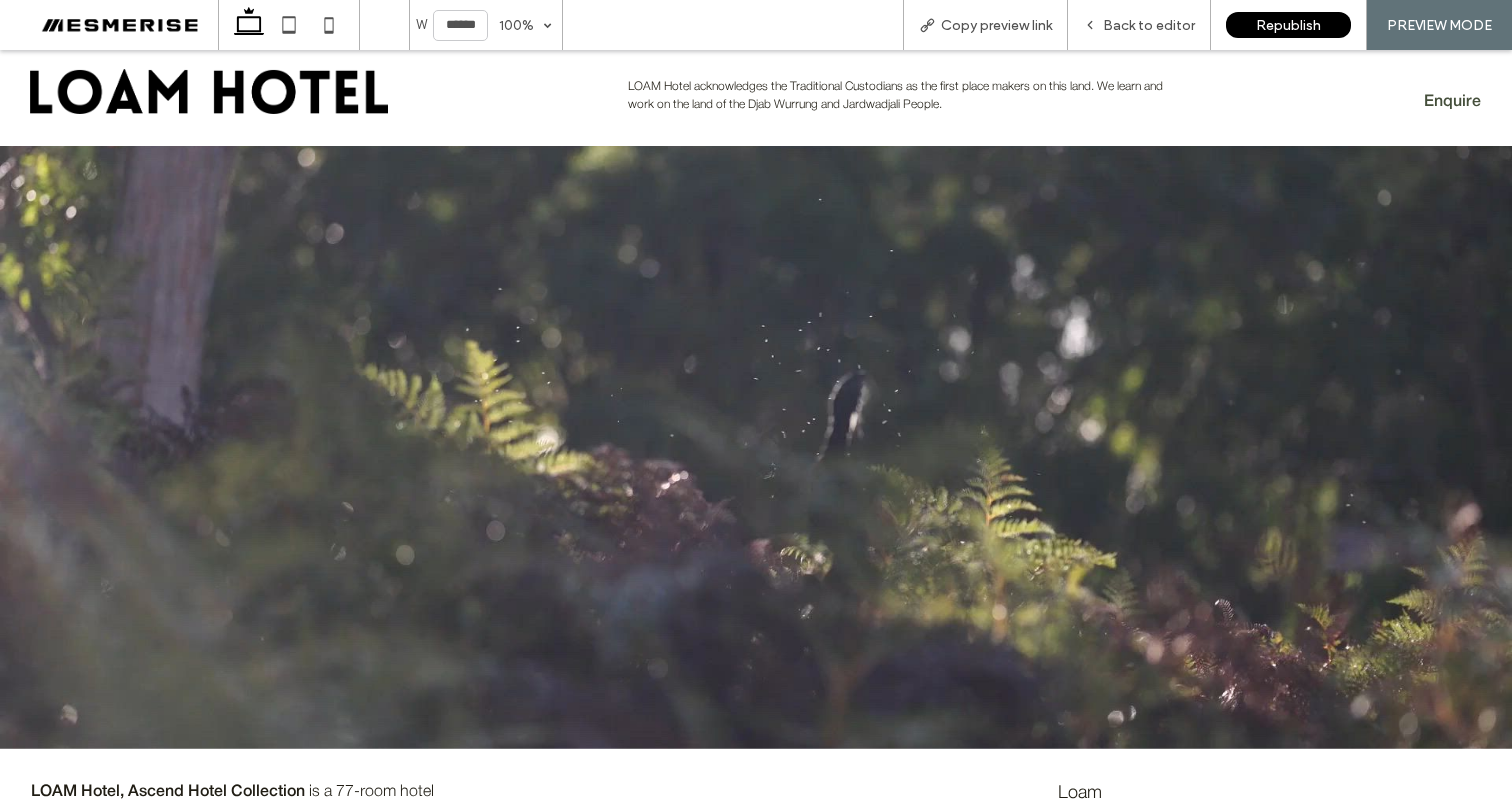 scroll, scrollTop: 0, scrollLeft: 0, axis: both 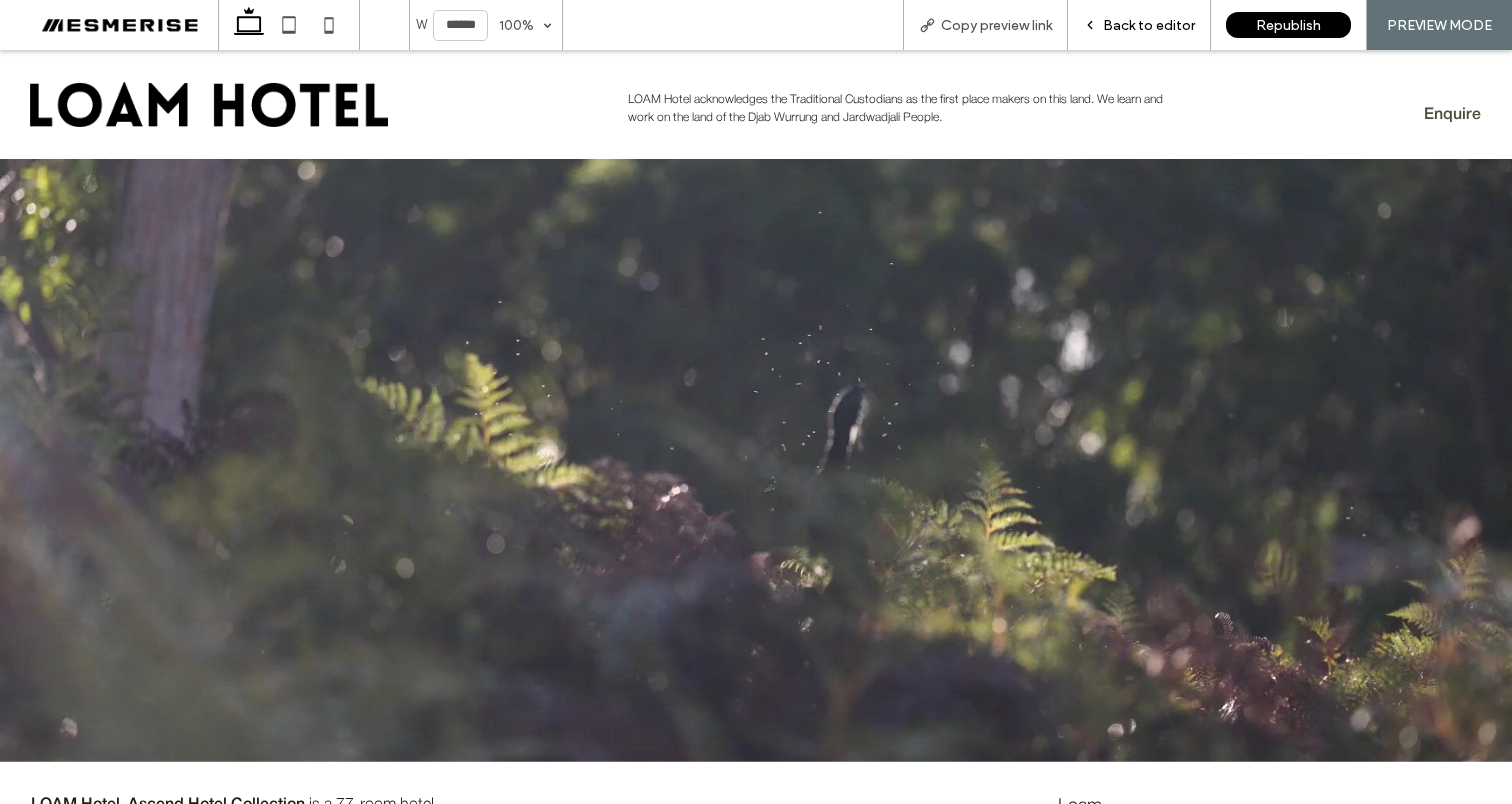 click on "Back to editor" at bounding box center (1149, 25) 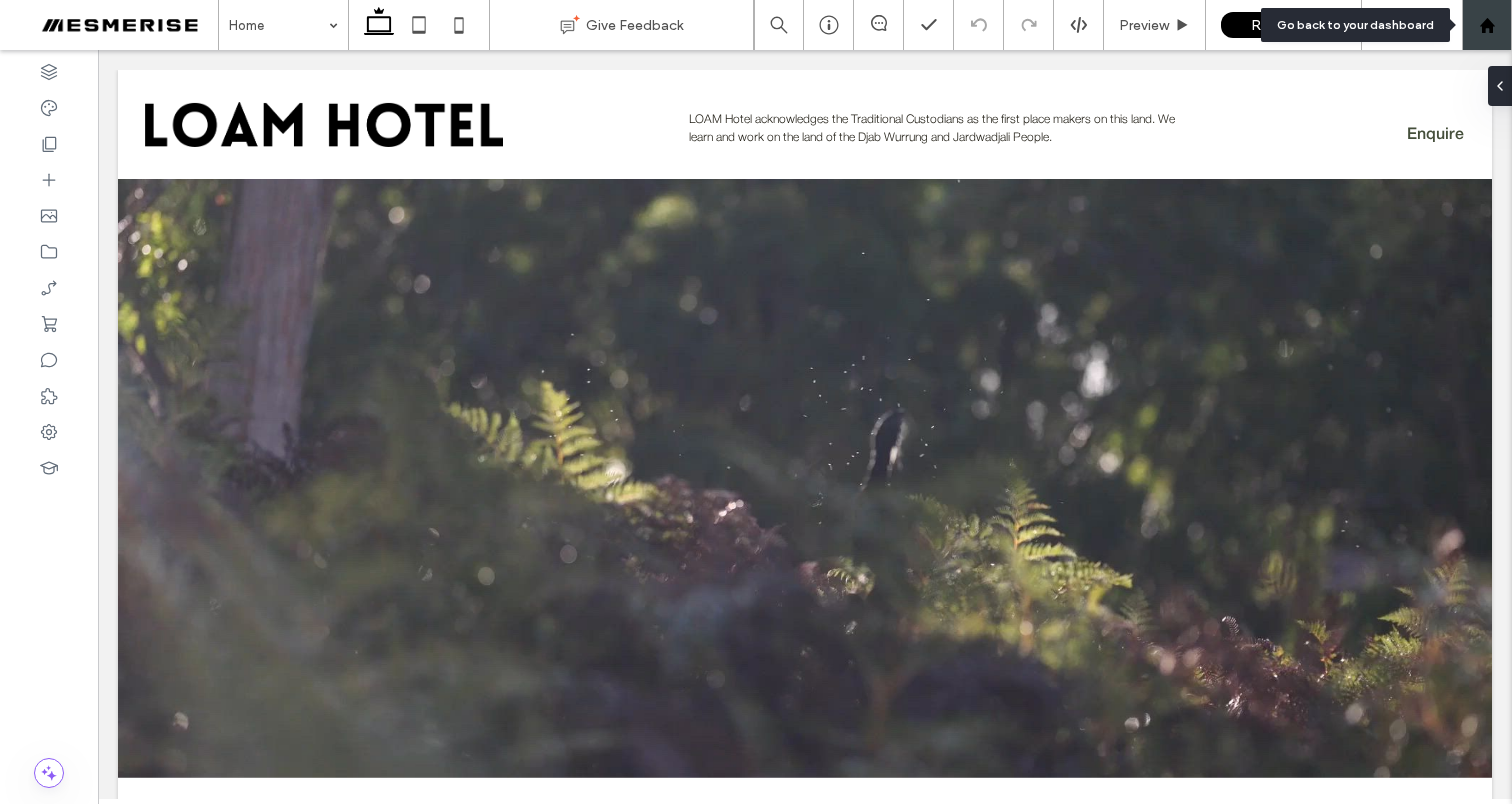 click at bounding box center (1487, 25) 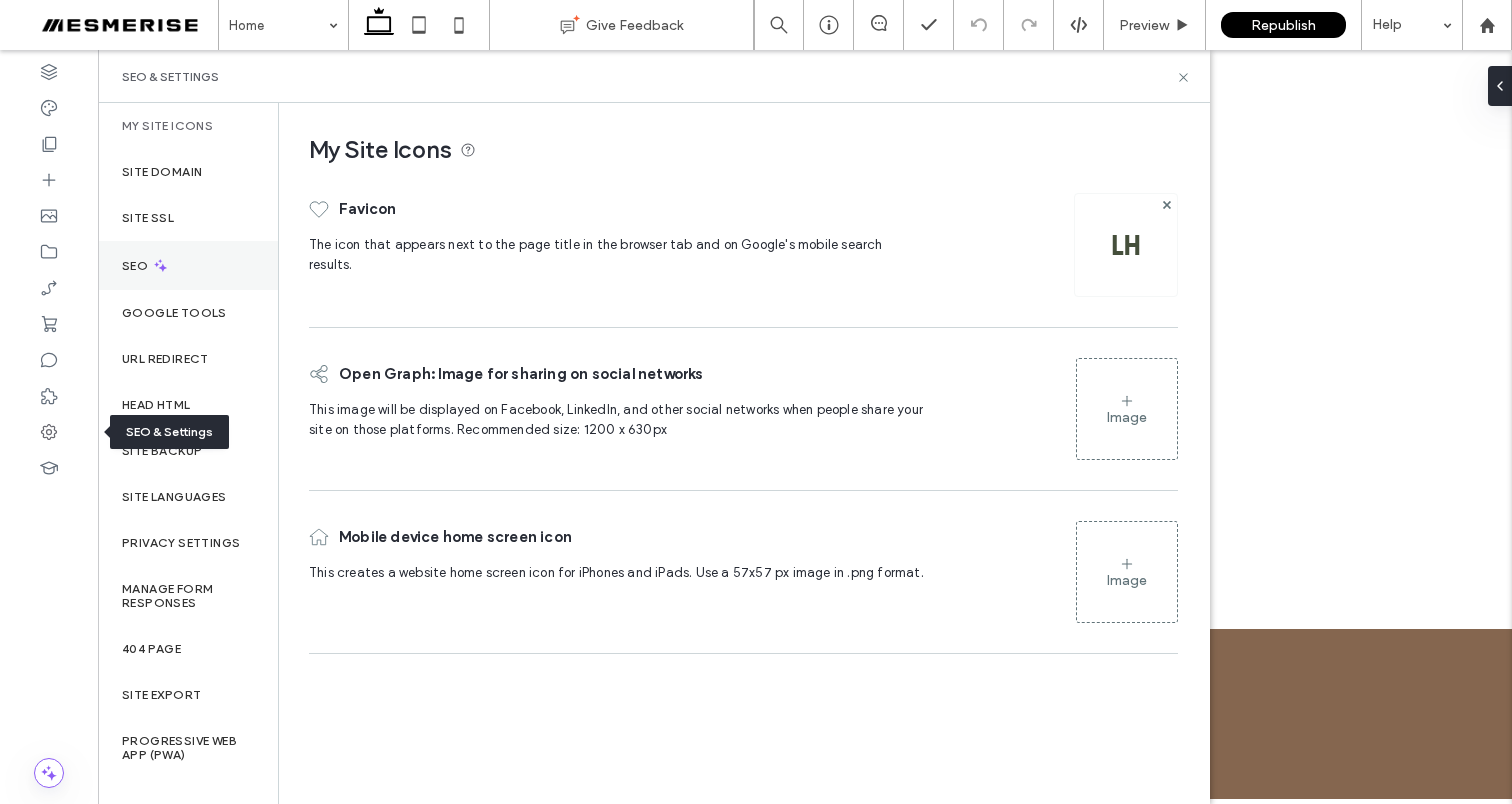 scroll, scrollTop: 0, scrollLeft: 0, axis: both 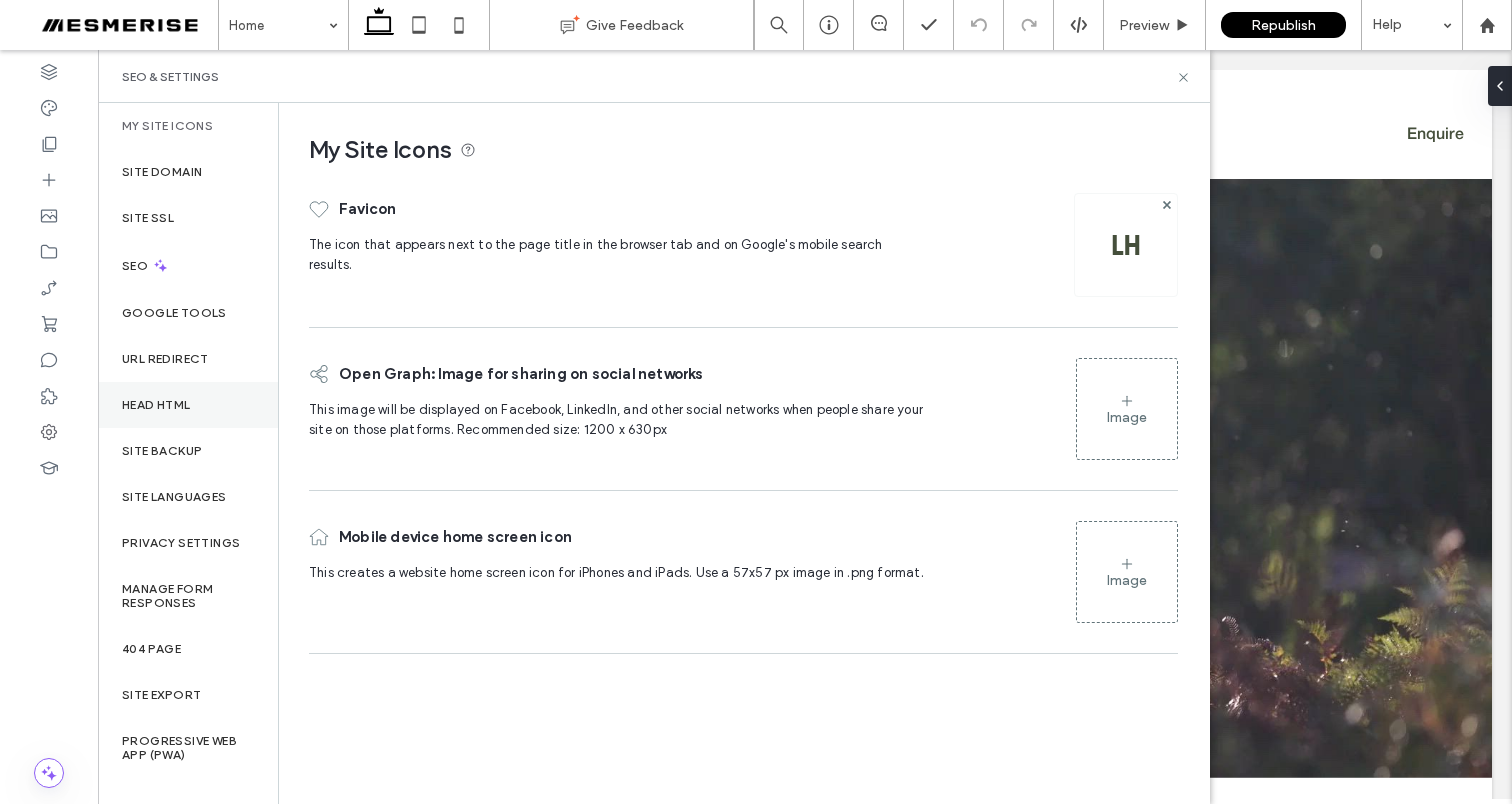 click on "Head HTML" at bounding box center (188, 405) 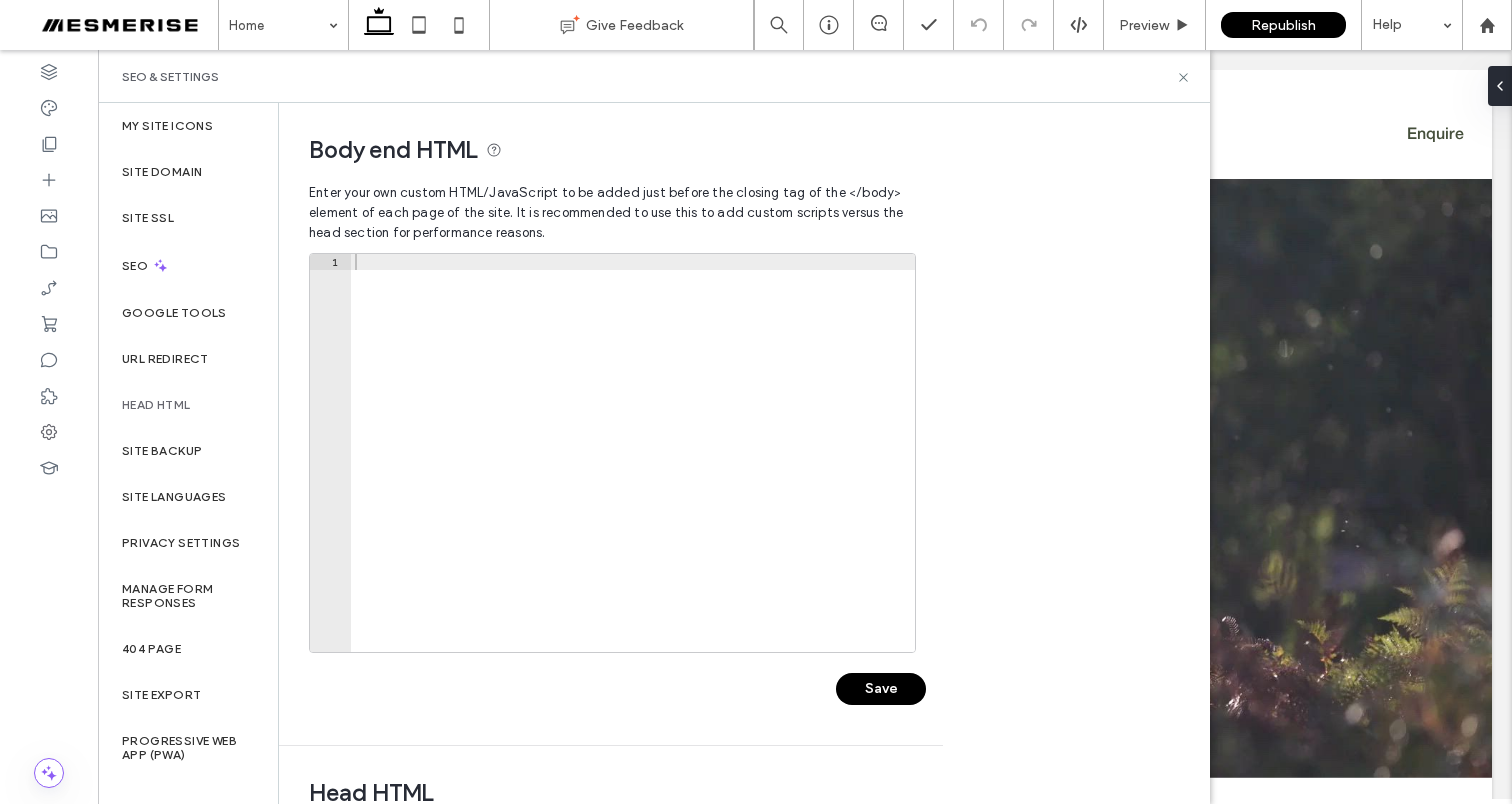 scroll, scrollTop: 436, scrollLeft: 0, axis: vertical 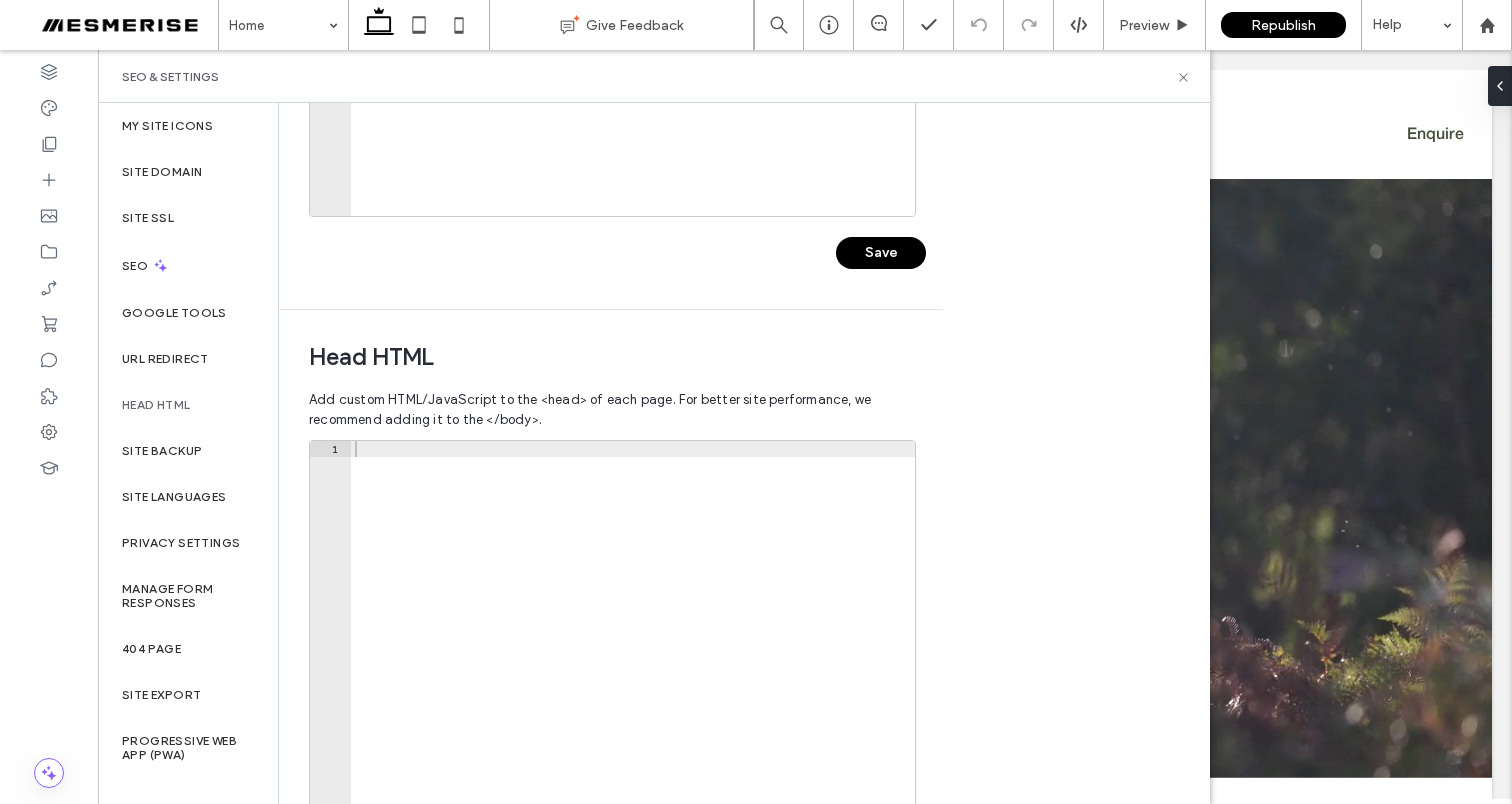 click at bounding box center [633, 656] 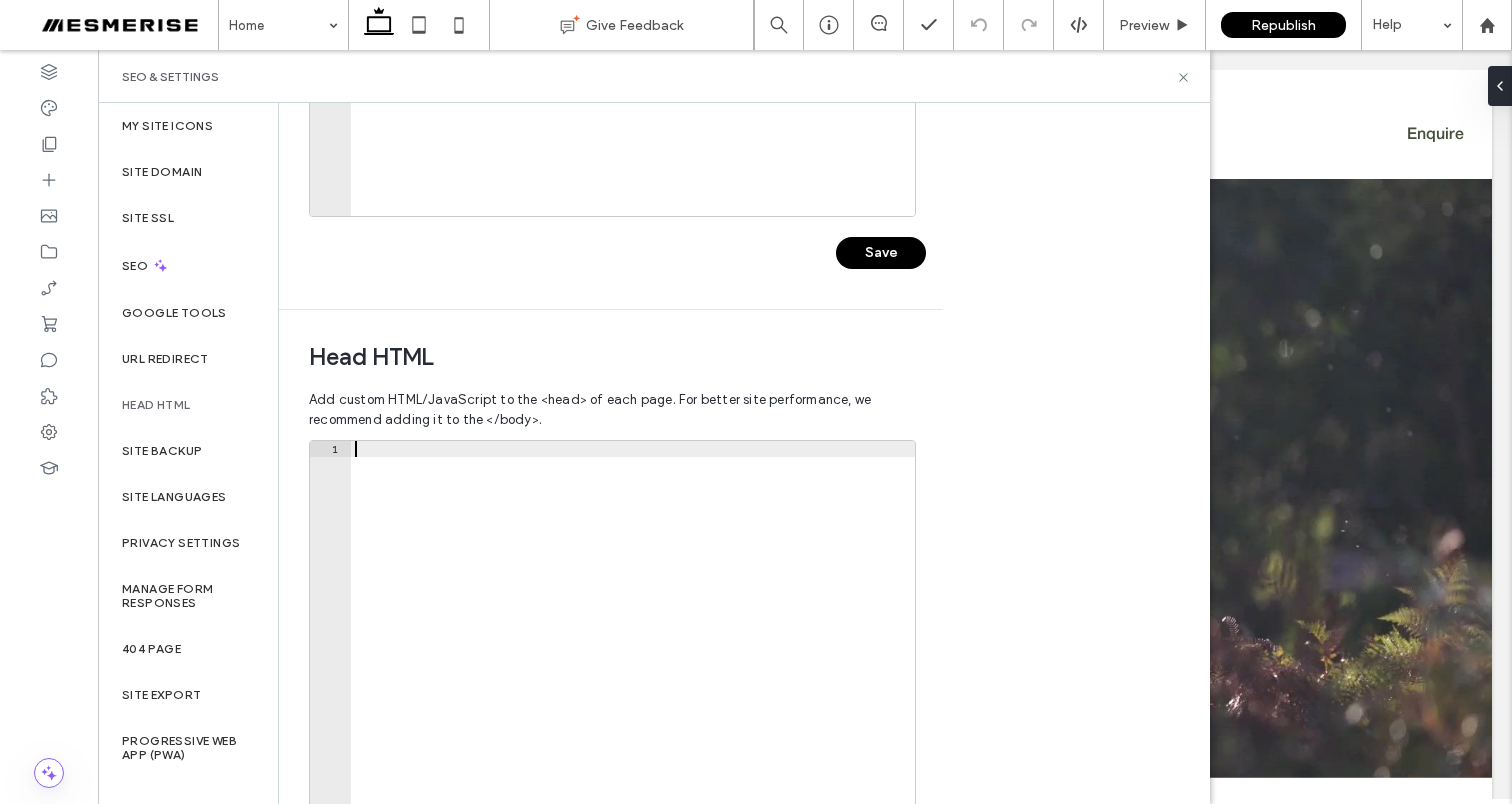 paste on "**********" 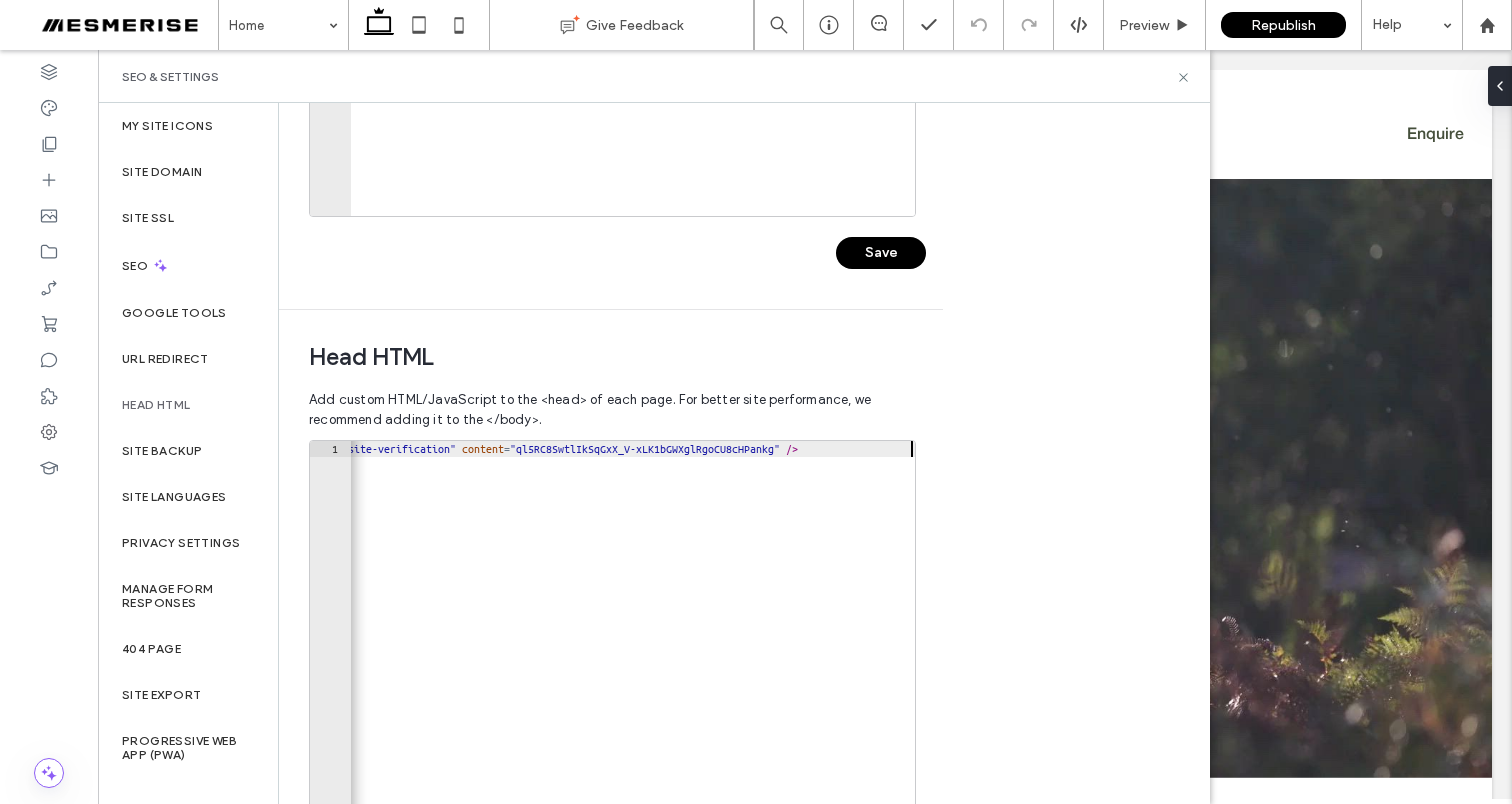 scroll, scrollTop: 566, scrollLeft: 0, axis: vertical 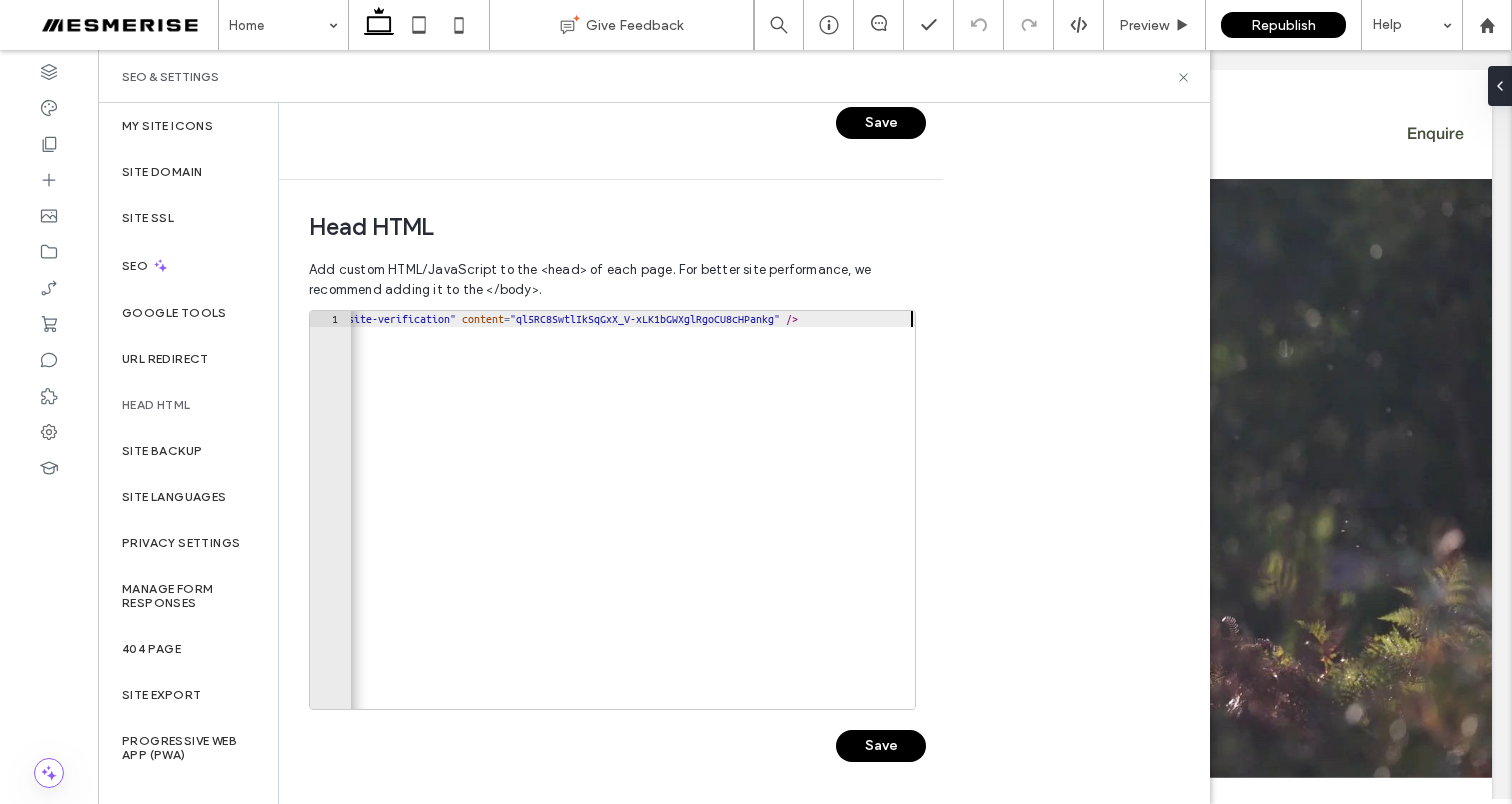 click on "Save" at bounding box center (881, 746) 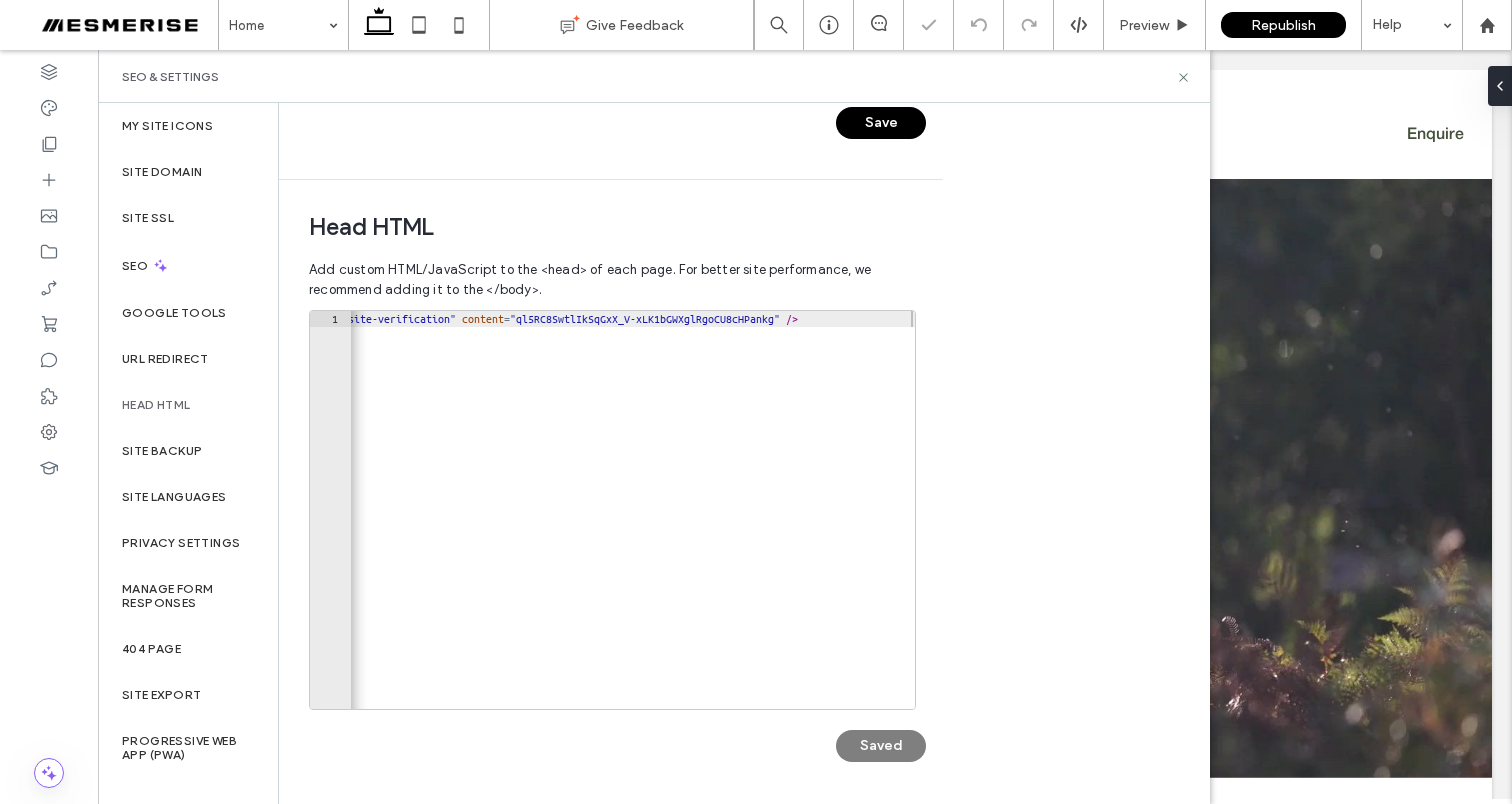 scroll, scrollTop: 0, scrollLeft: 0, axis: both 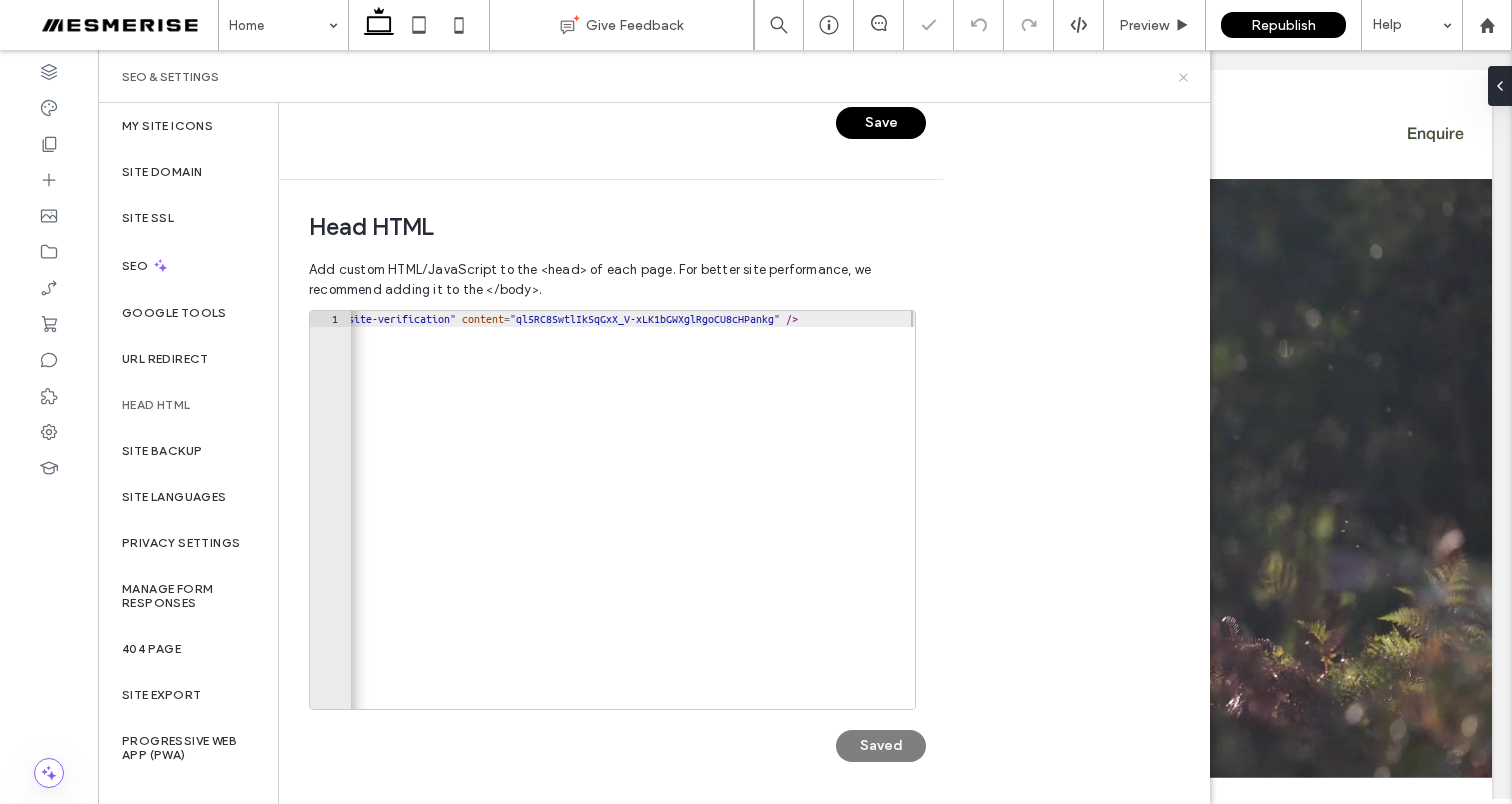 click 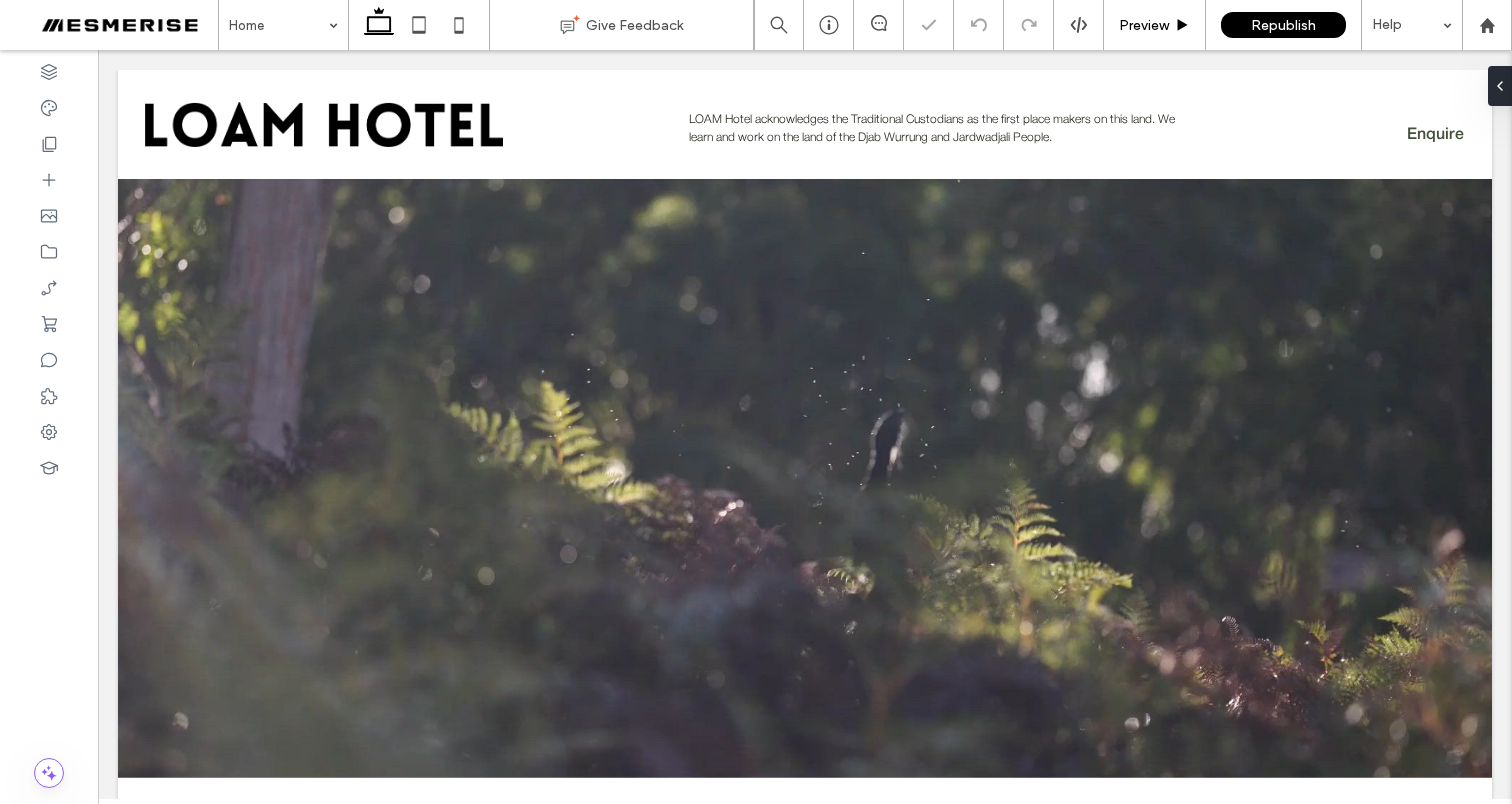 click on "Preview" at bounding box center [1144, 25] 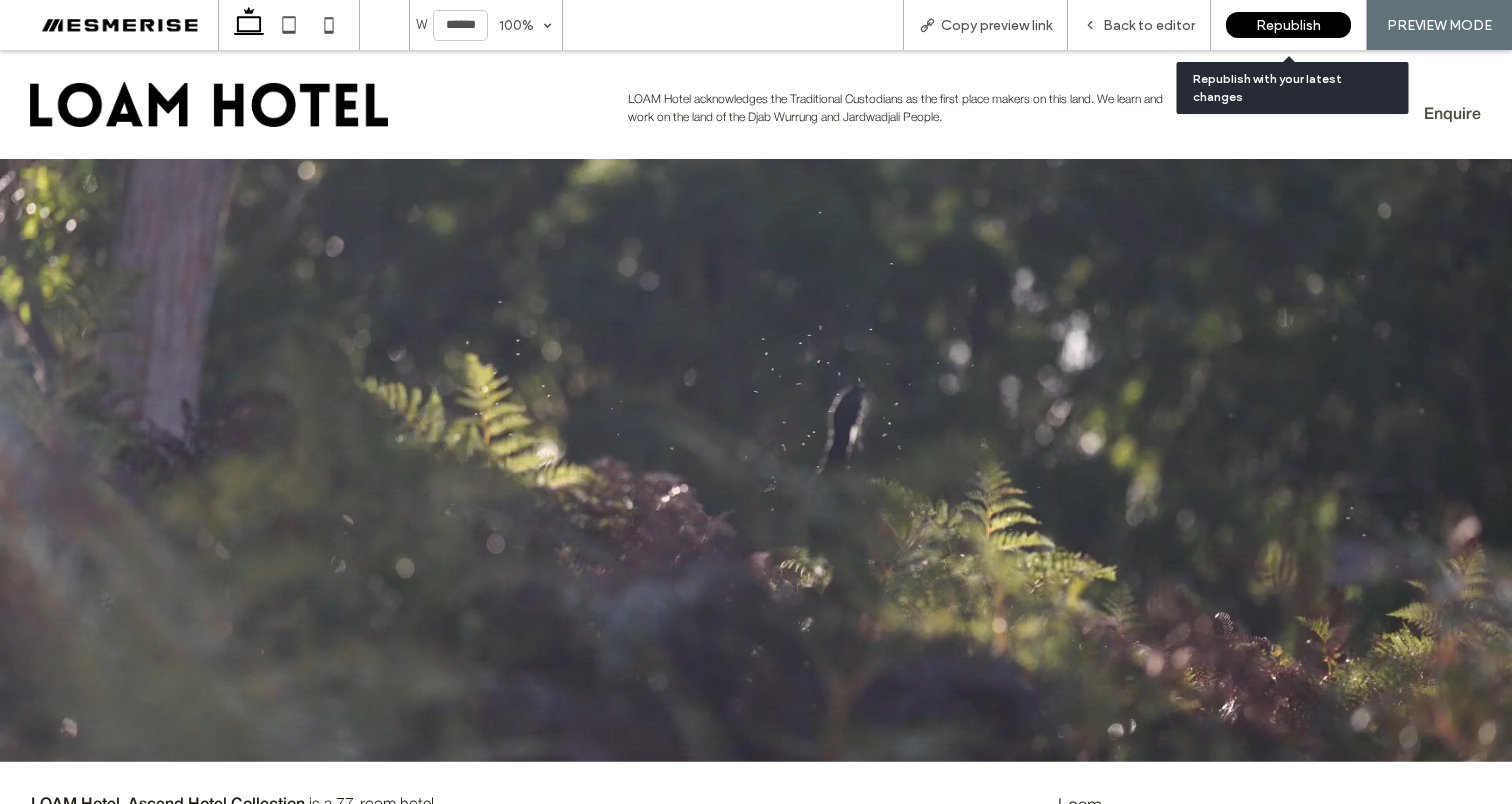 click on "Republish" at bounding box center (1288, 25) 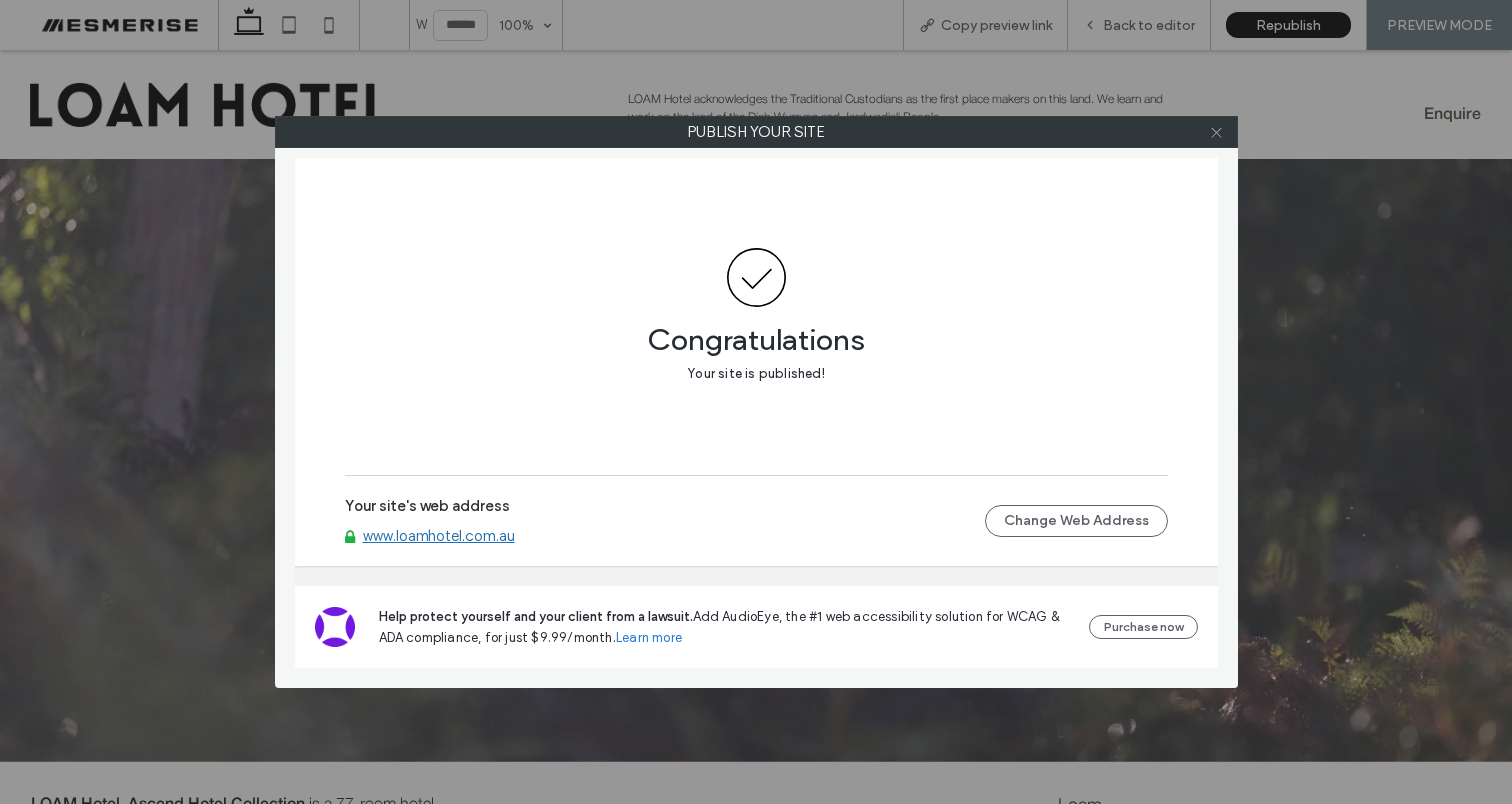 click 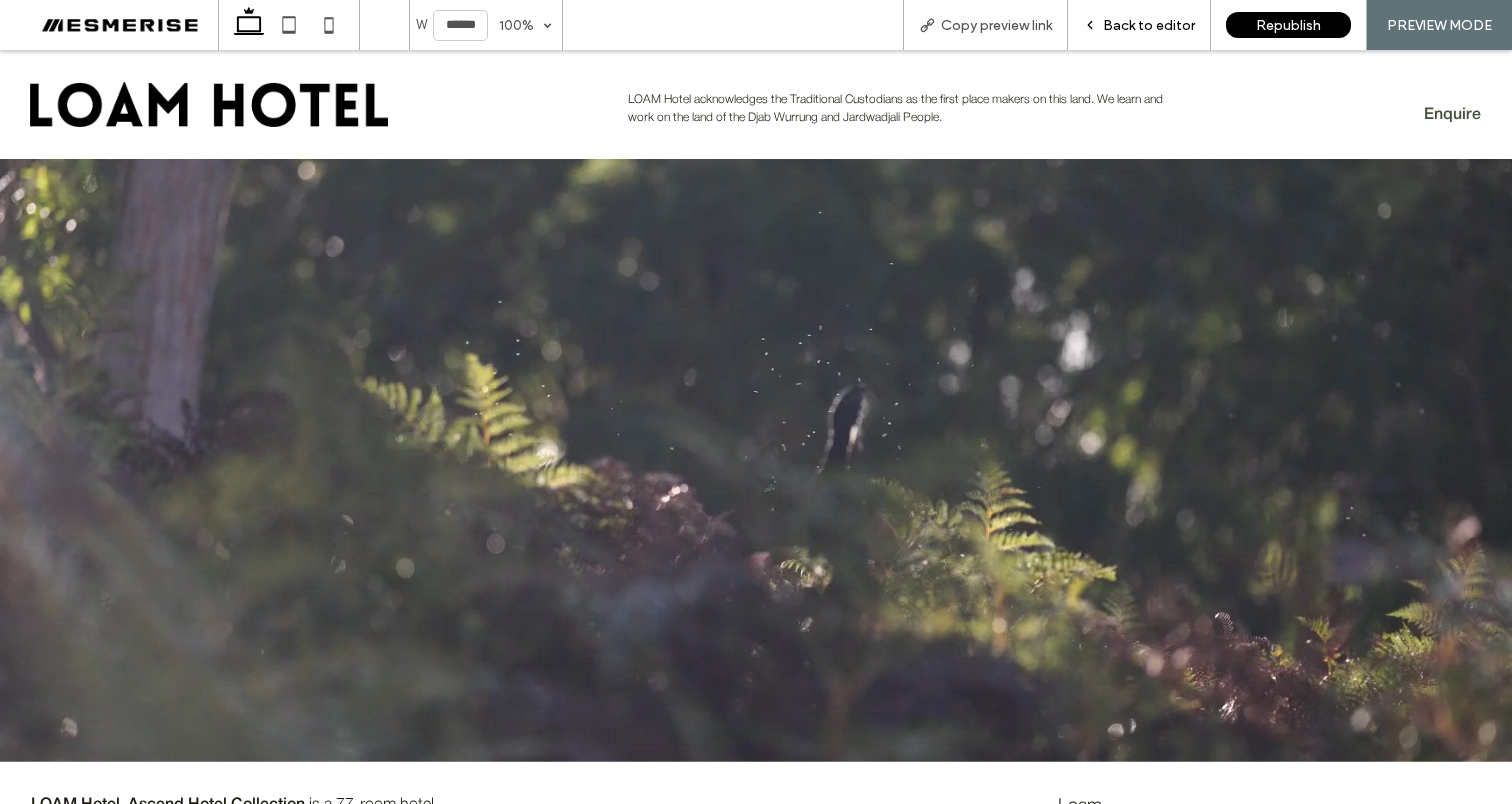 click on "Back to editor" at bounding box center [1149, 25] 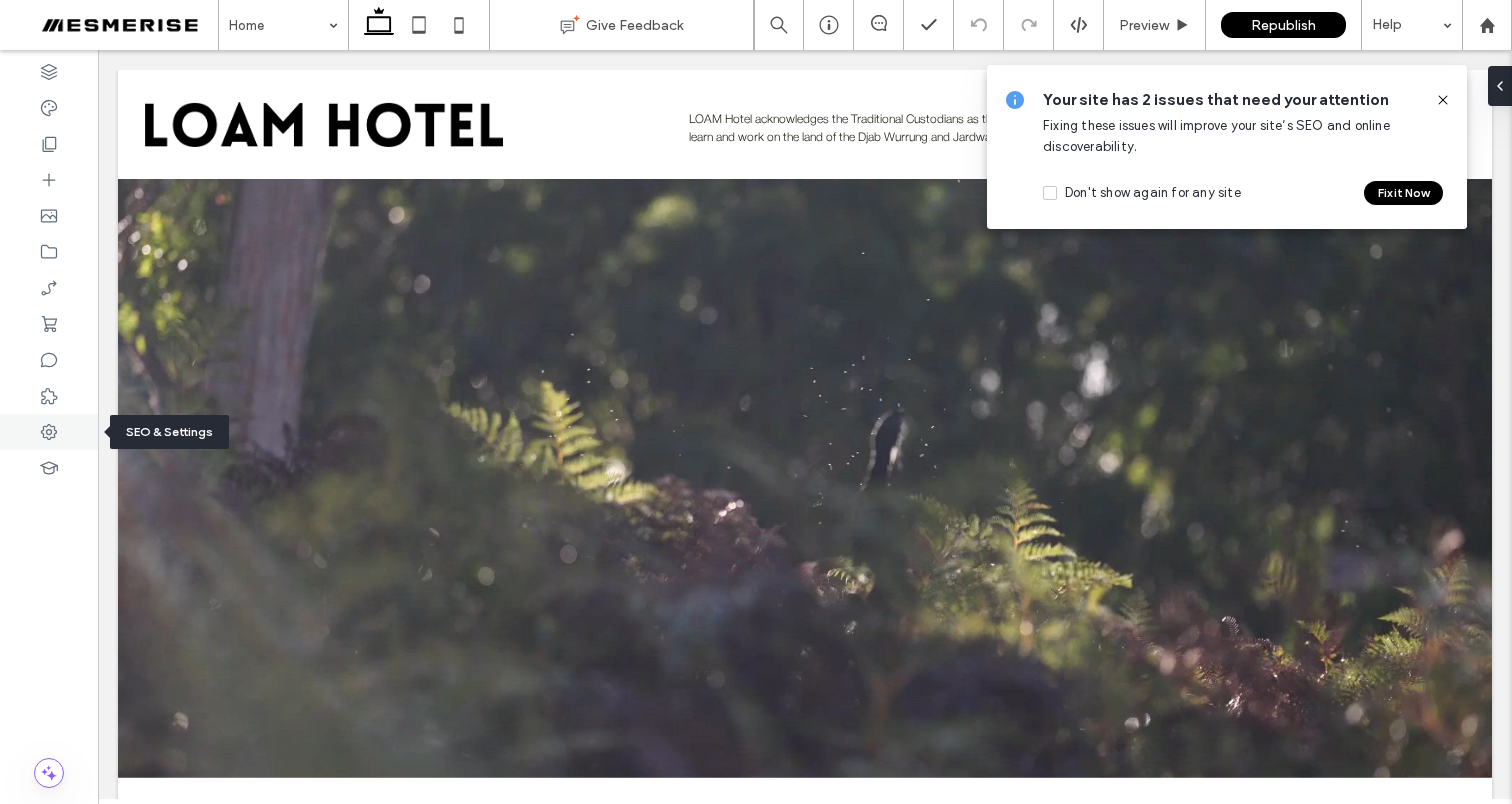 click 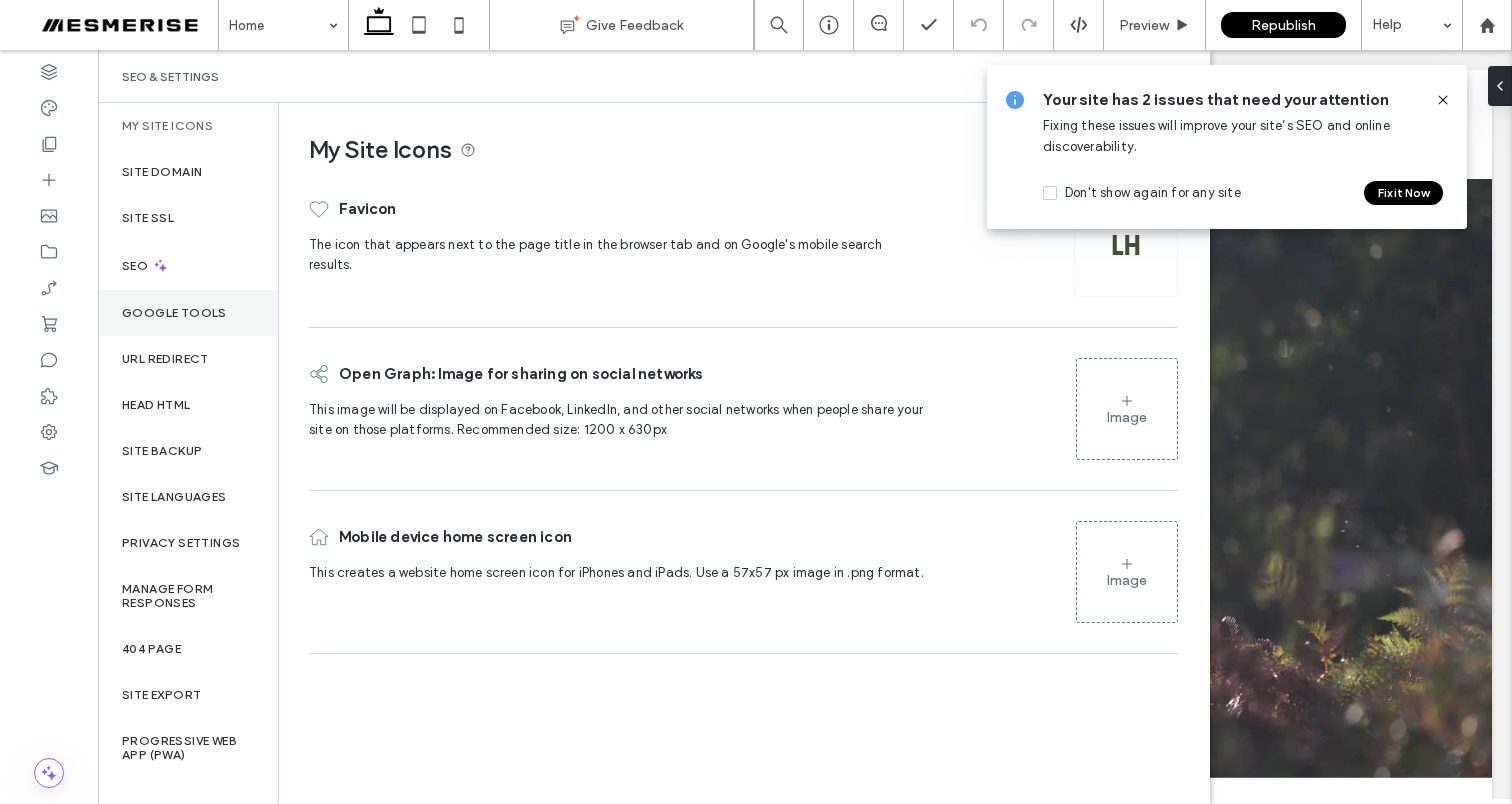 click on "Google Tools" at bounding box center [174, 313] 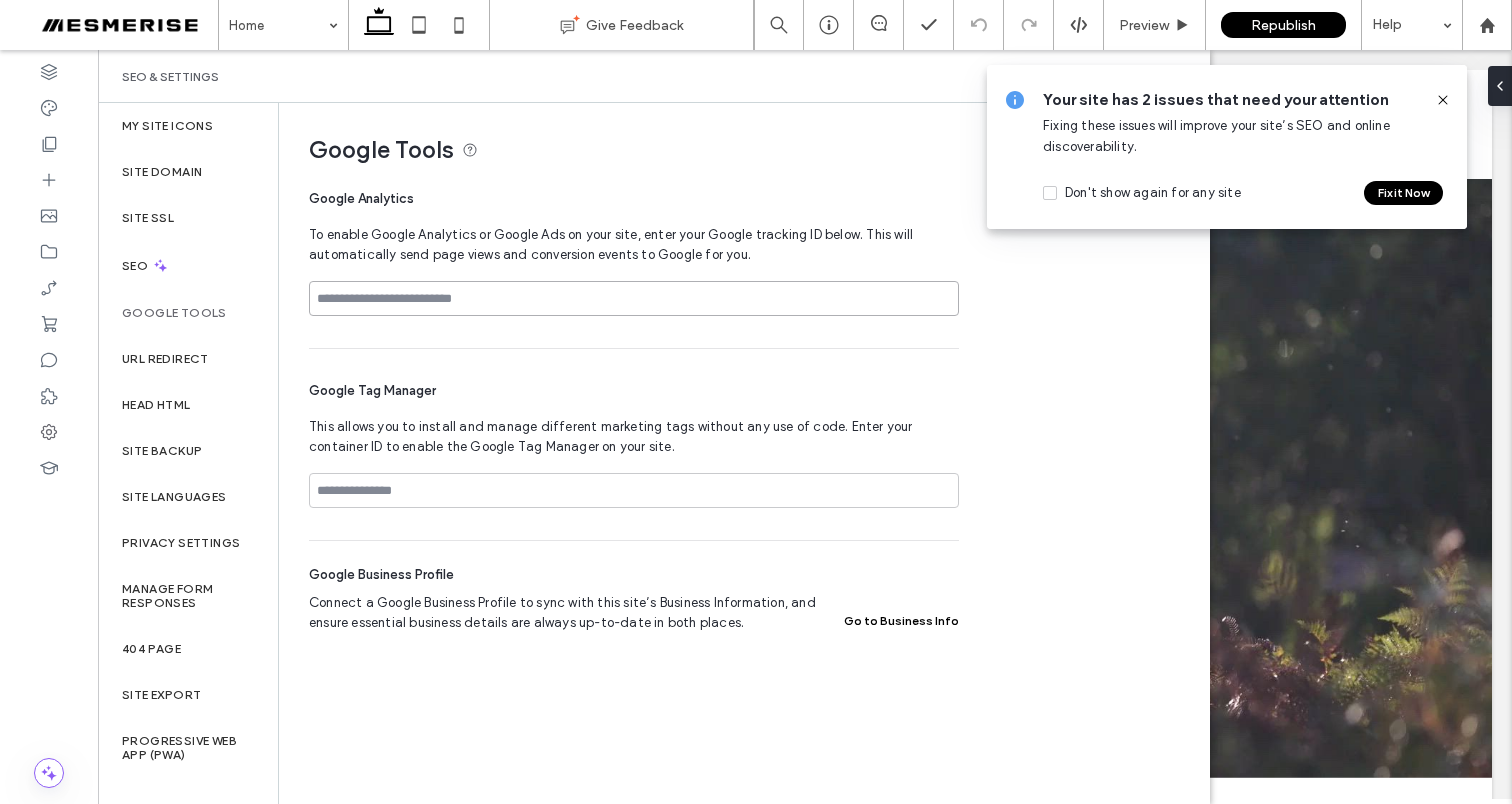 click at bounding box center [634, 298] 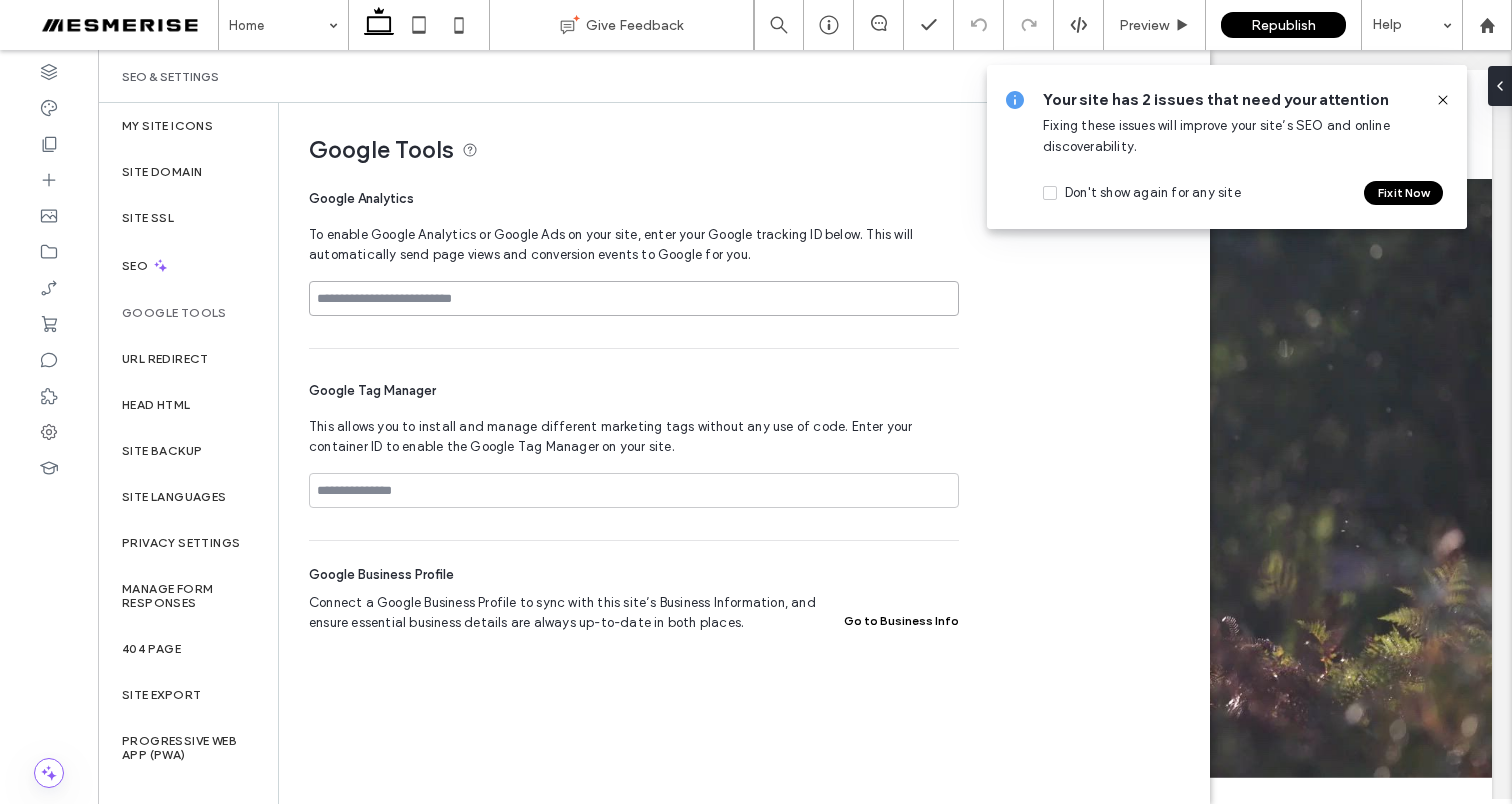 paste on "**********" 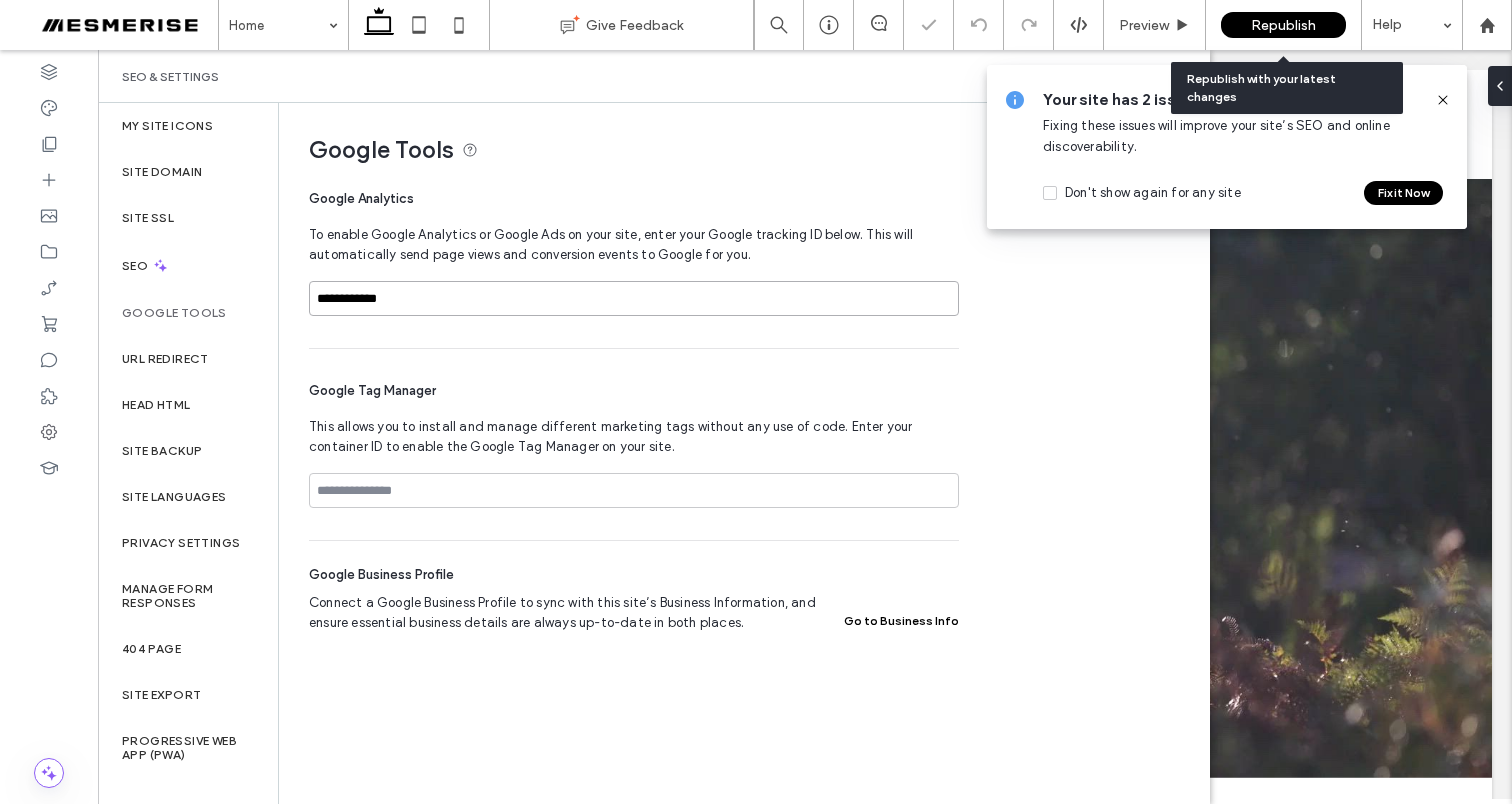 type on "**********" 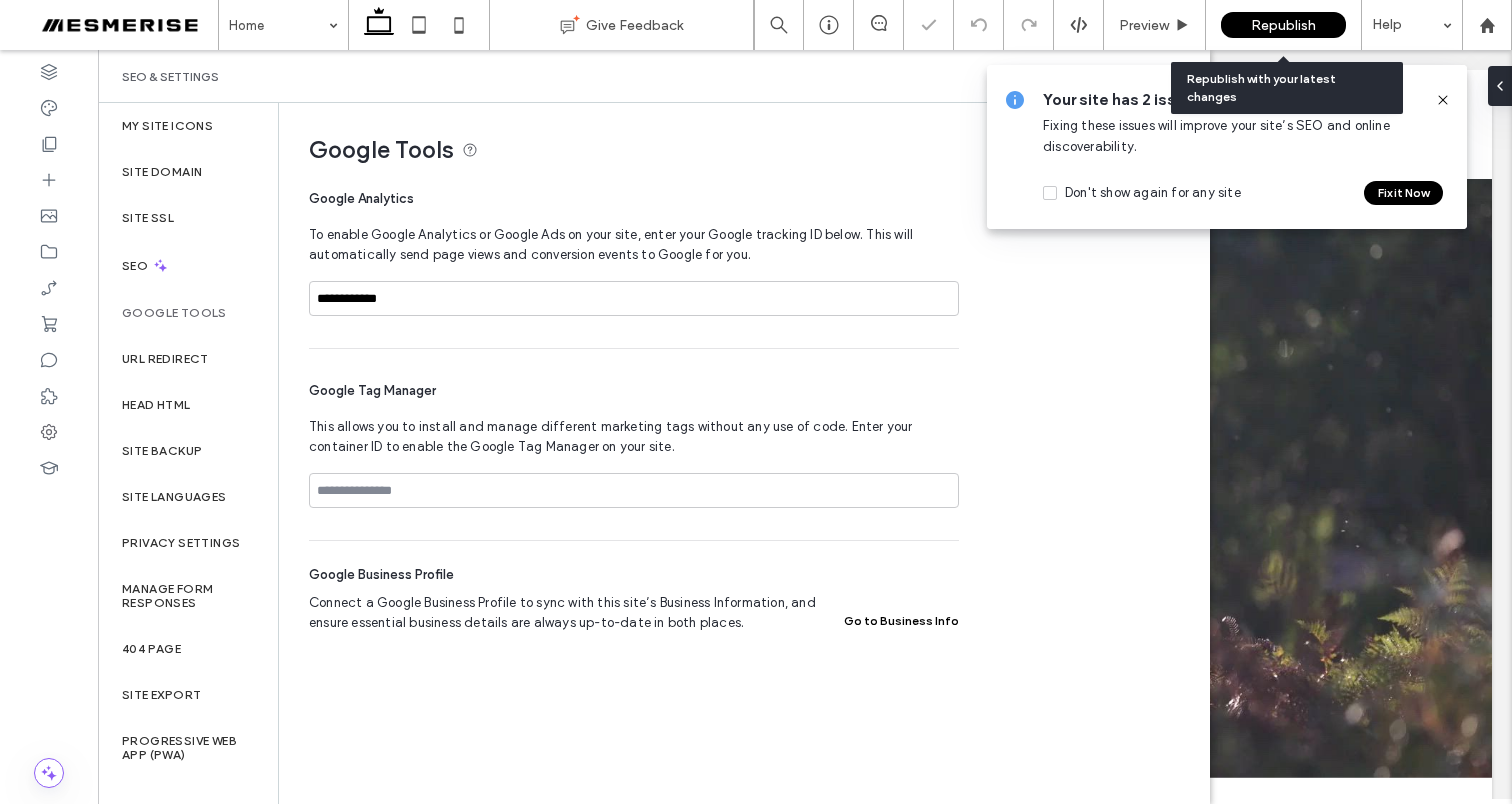 click on "Republish" at bounding box center (1283, 25) 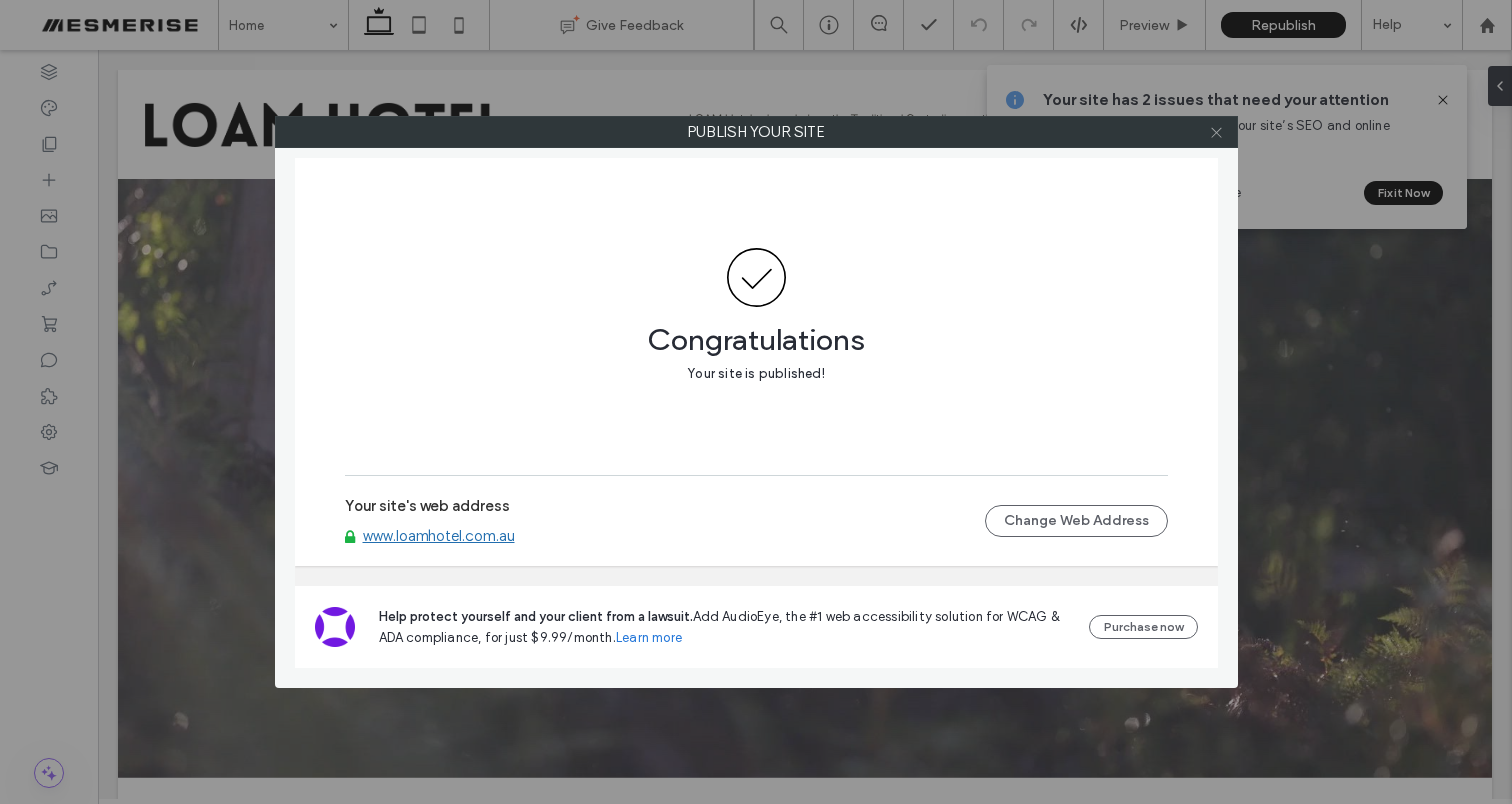 click 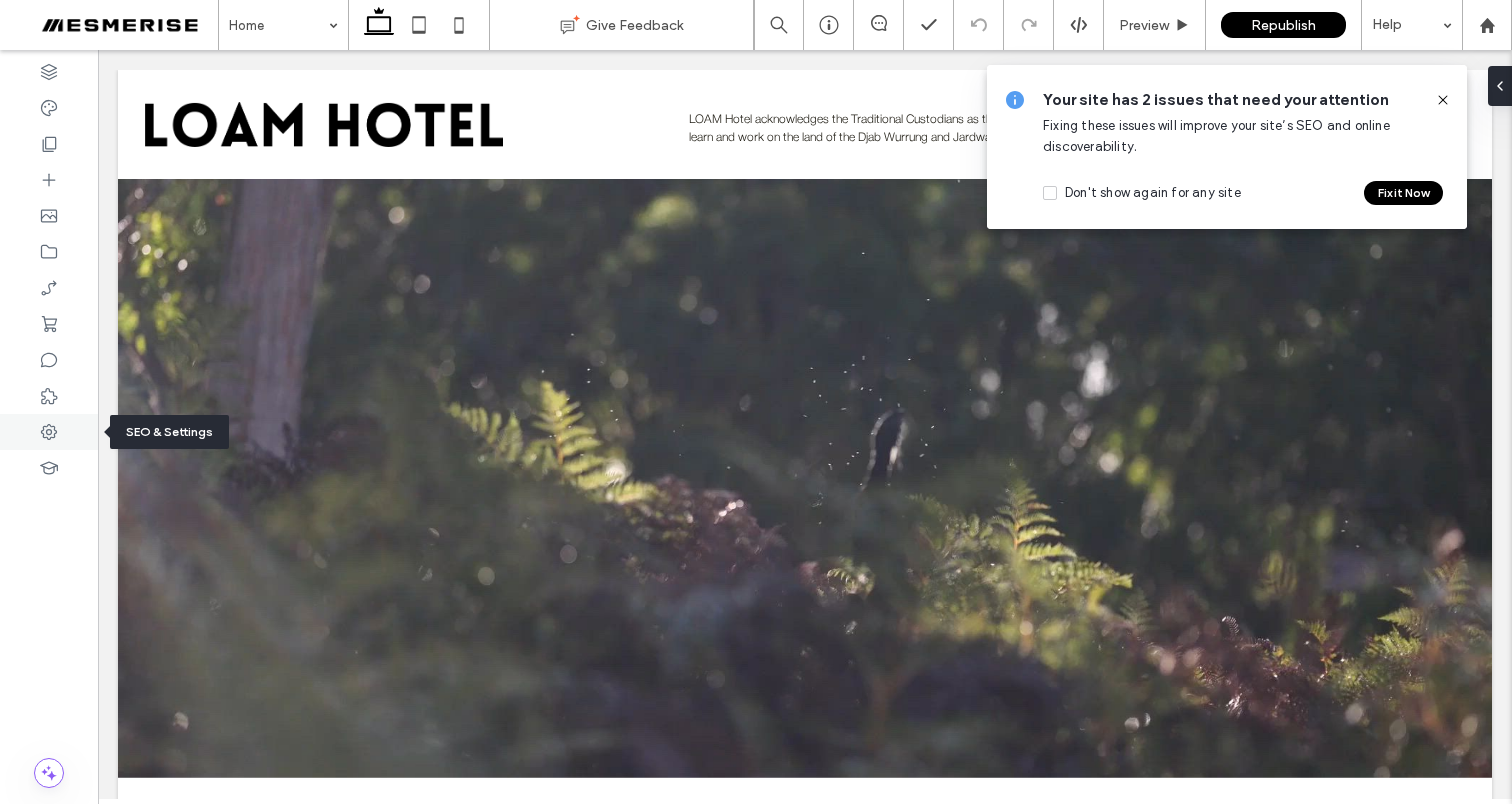 click 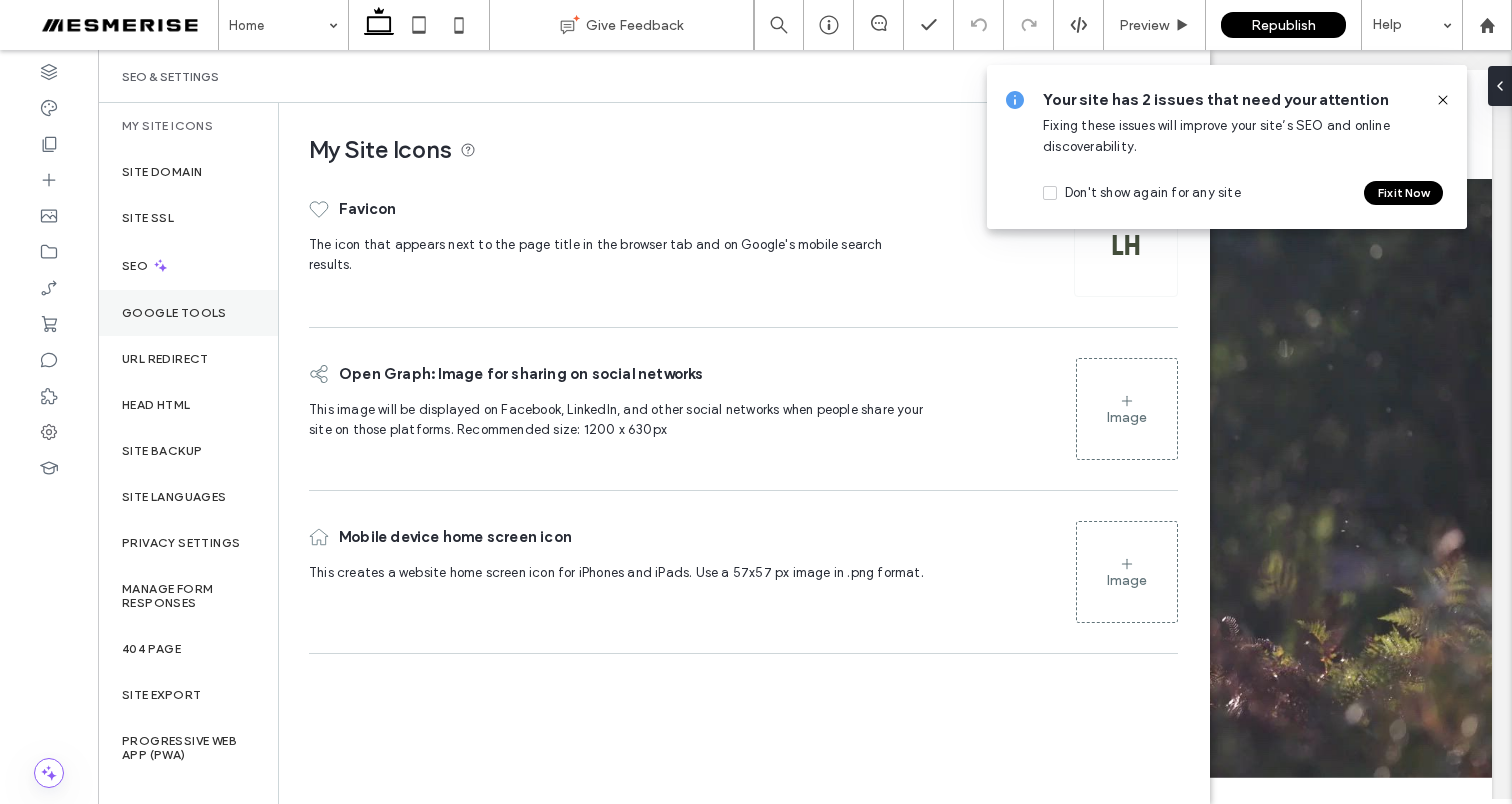 click on "Google Tools" at bounding box center (174, 313) 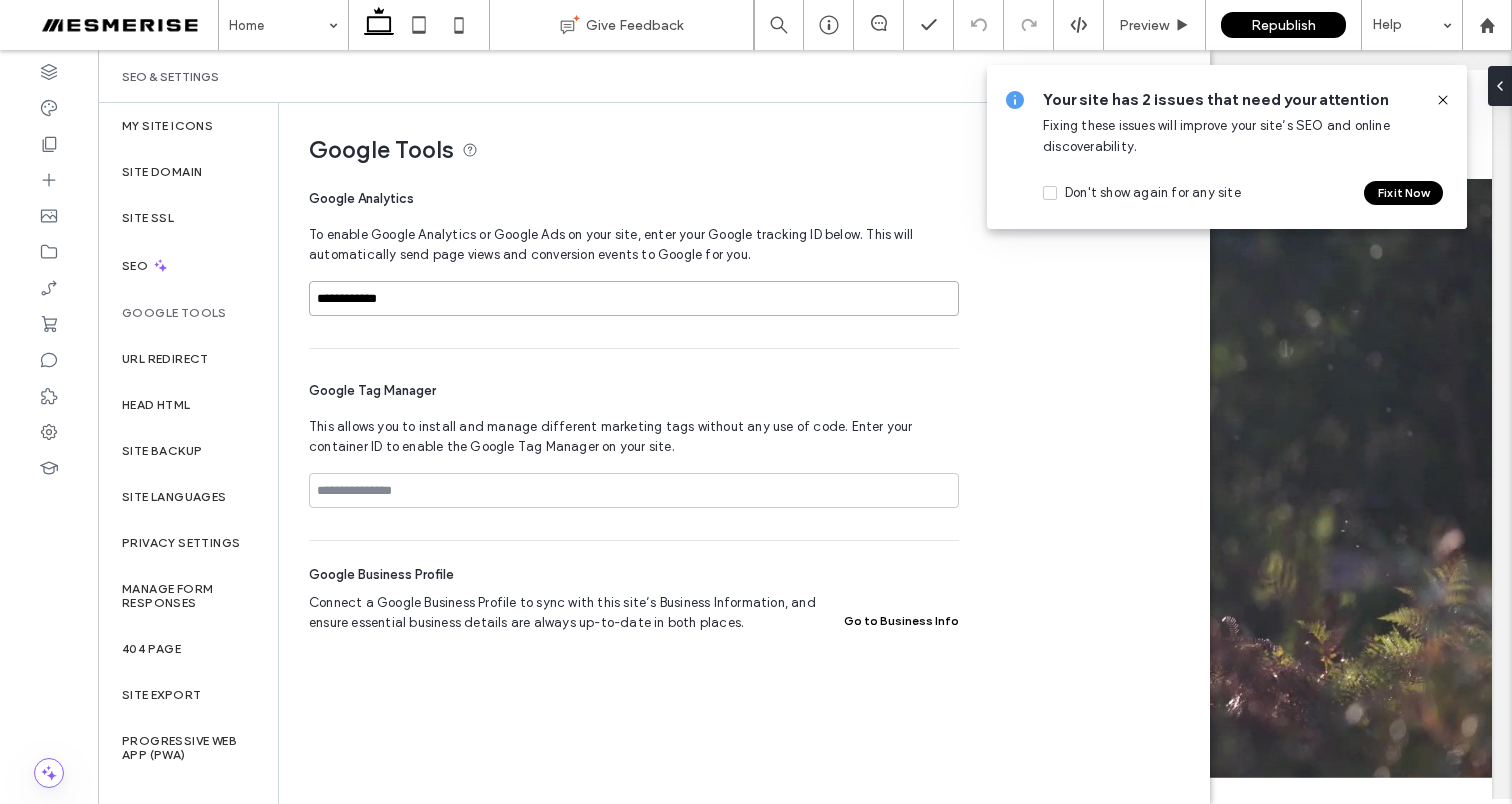 click on "**********" at bounding box center (634, 298) 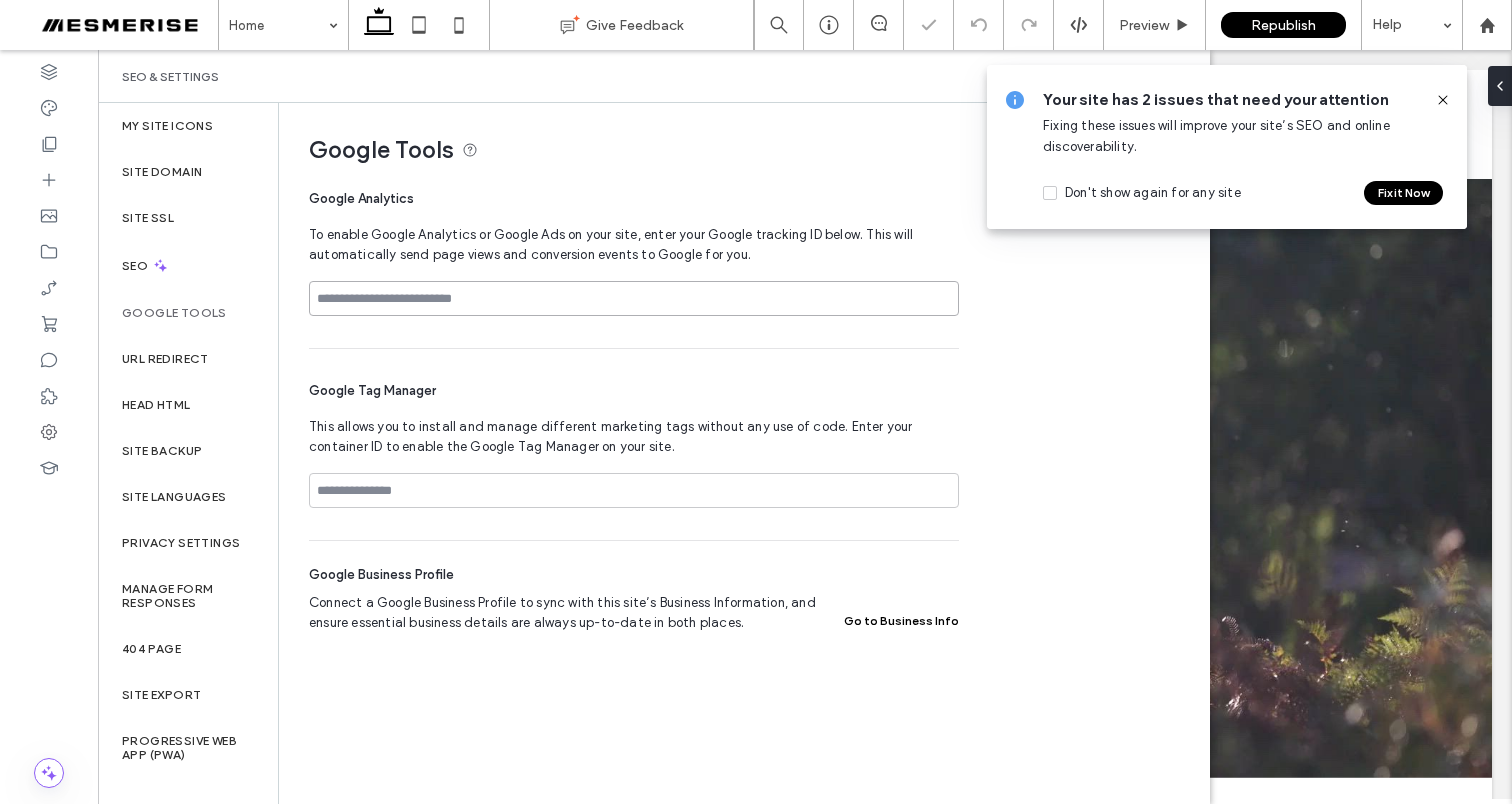paste on "**********" 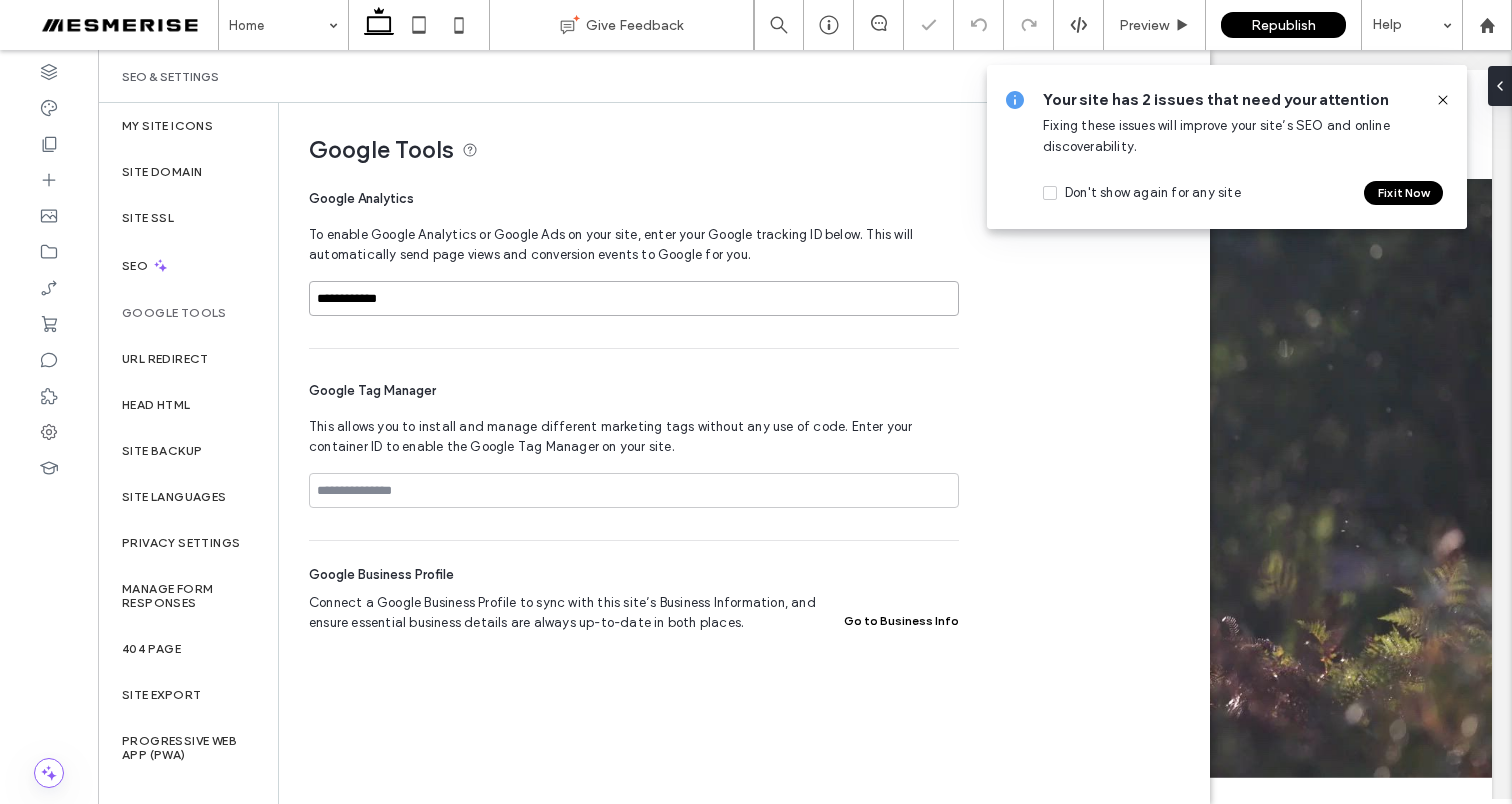 click on "**********" at bounding box center [634, 298] 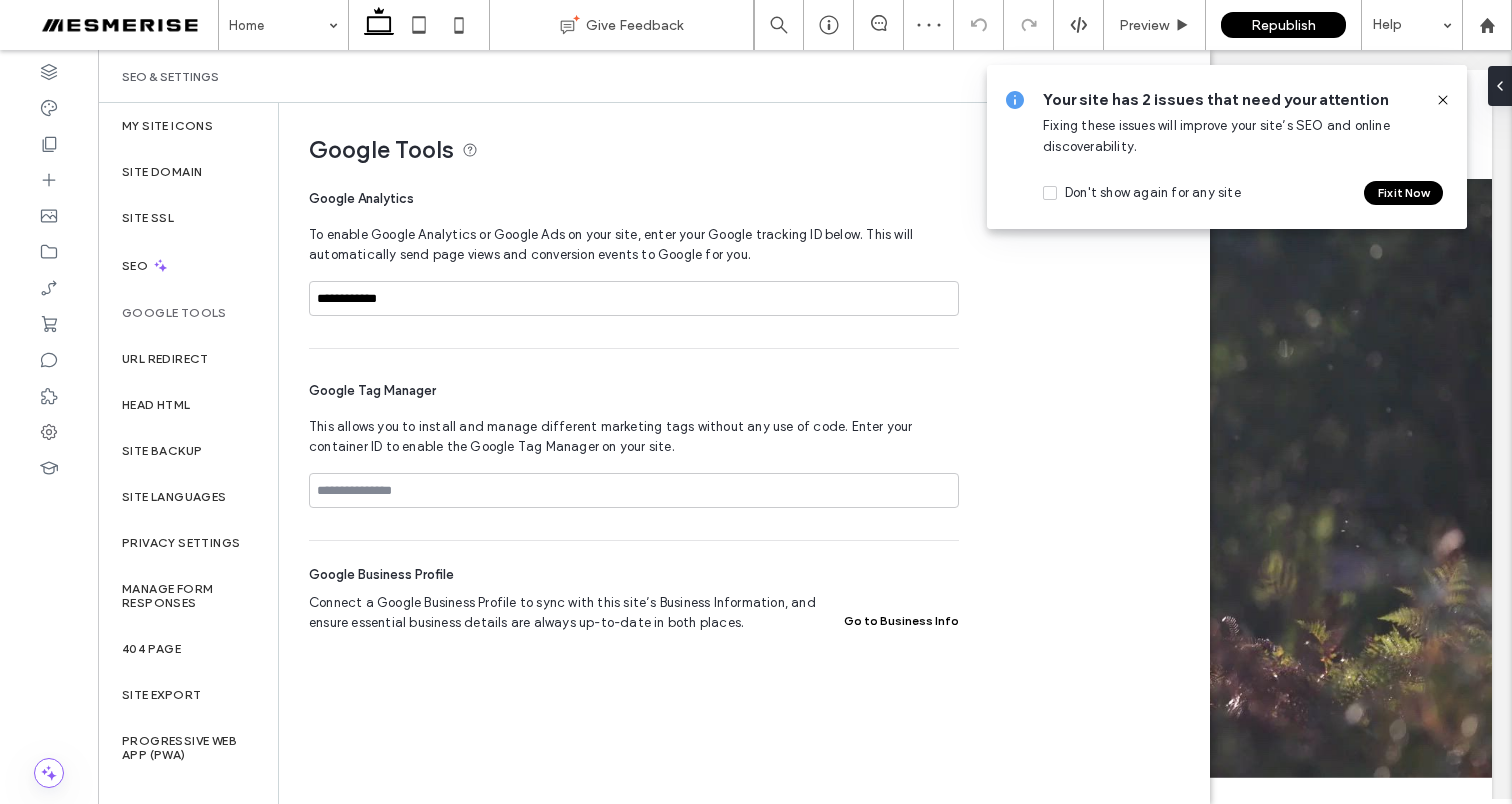click 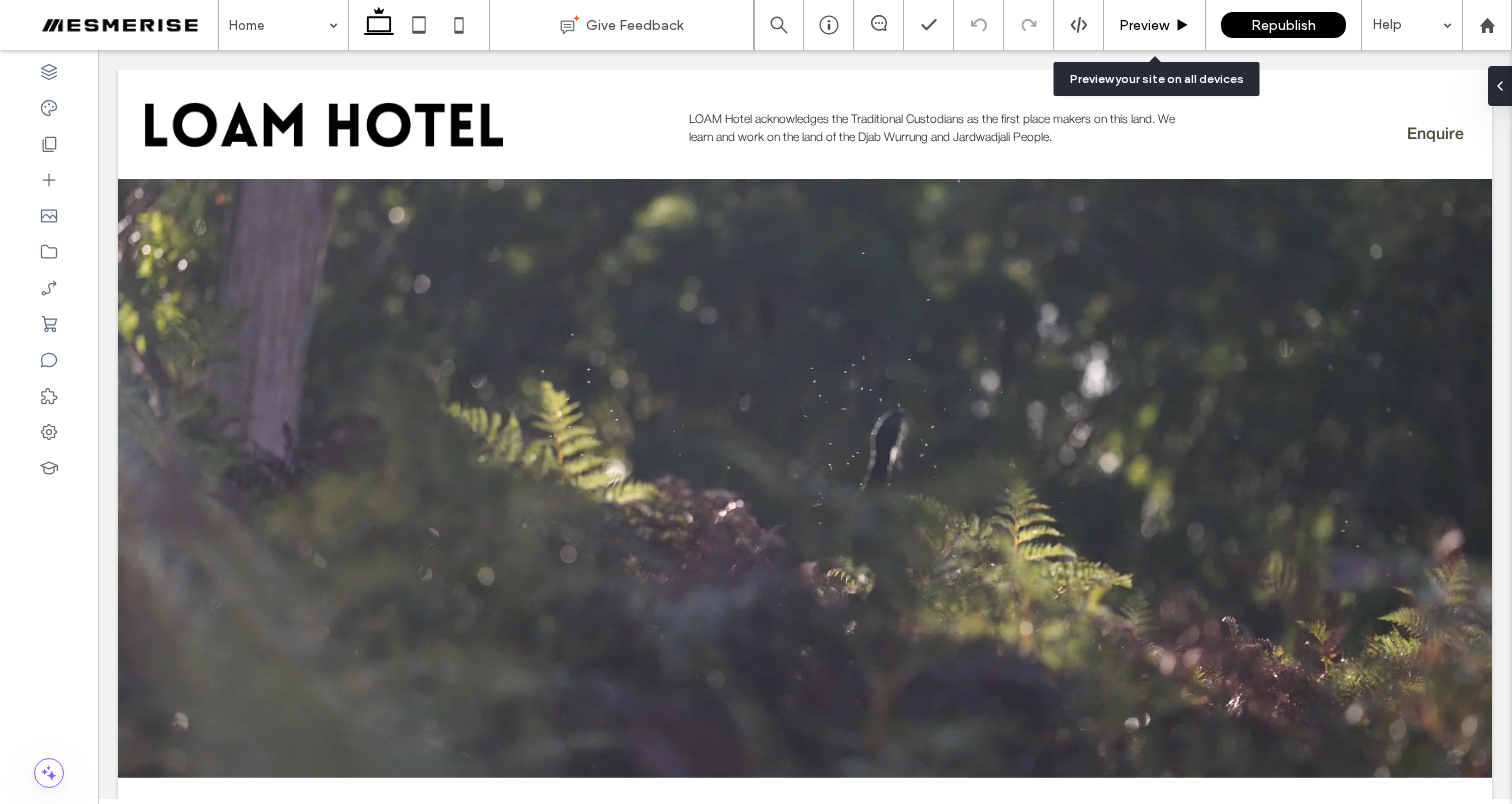 click on "Preview" at bounding box center (1155, 25) 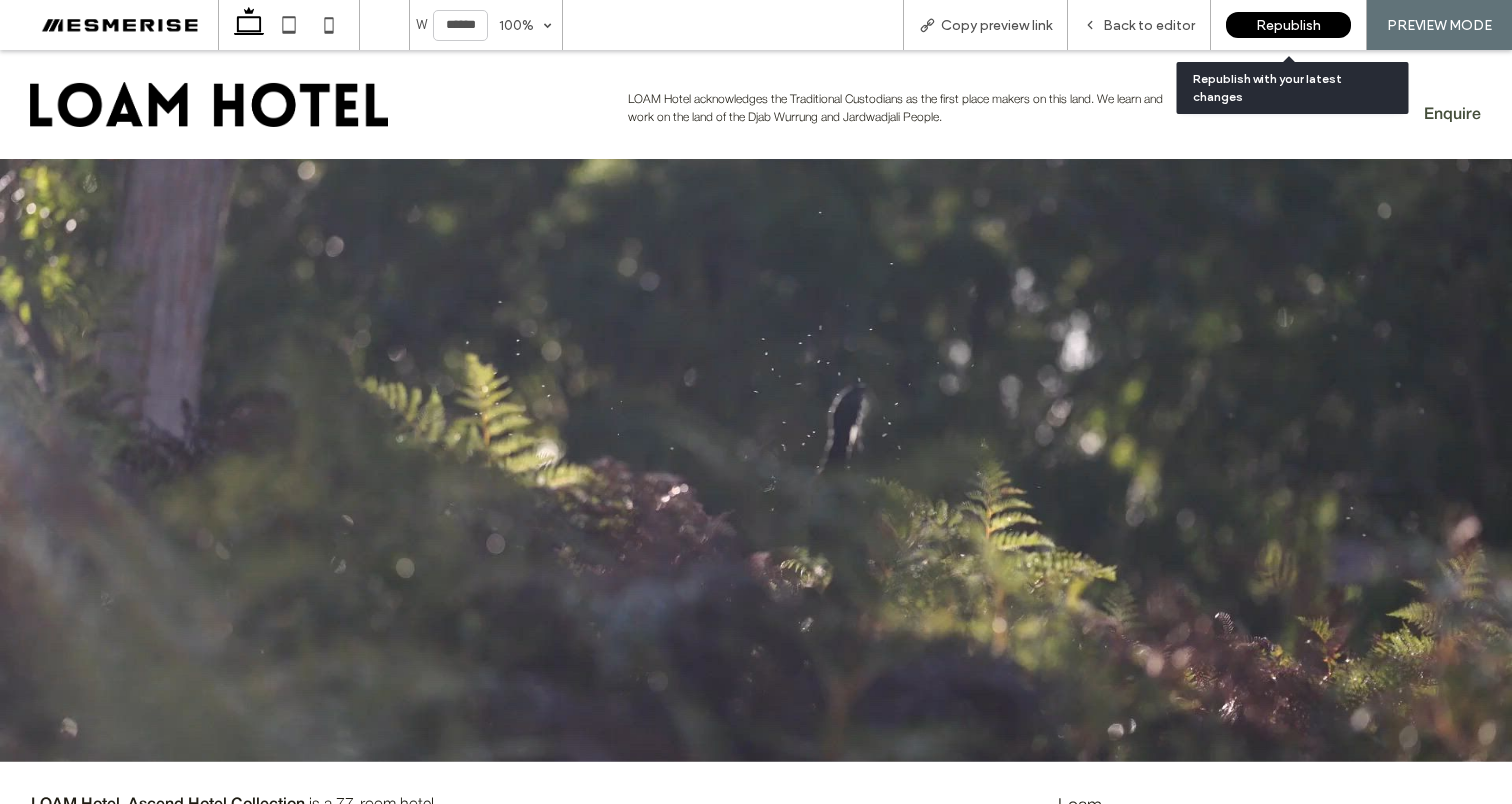 click on "Republish" at bounding box center [1288, 25] 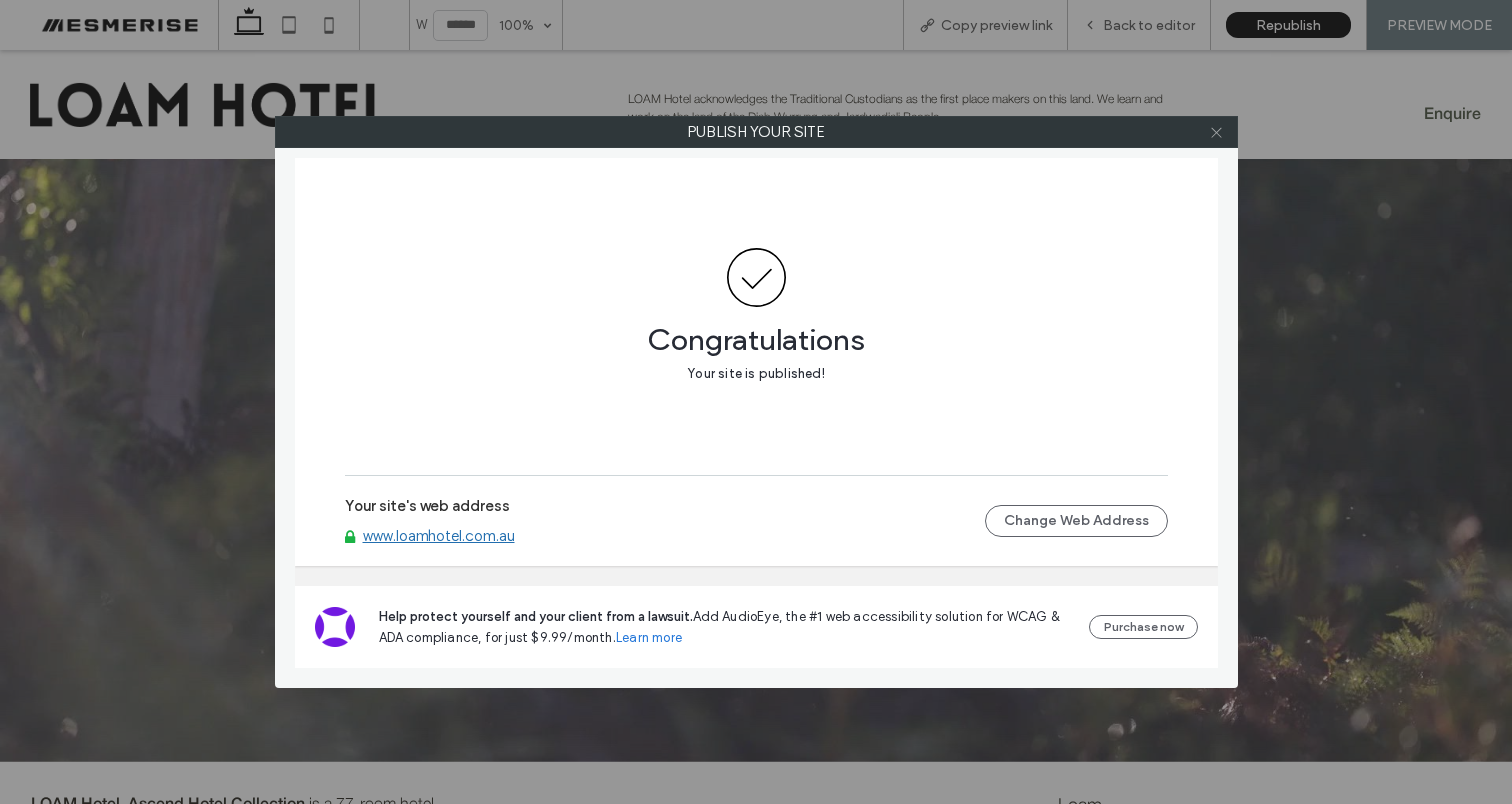 click 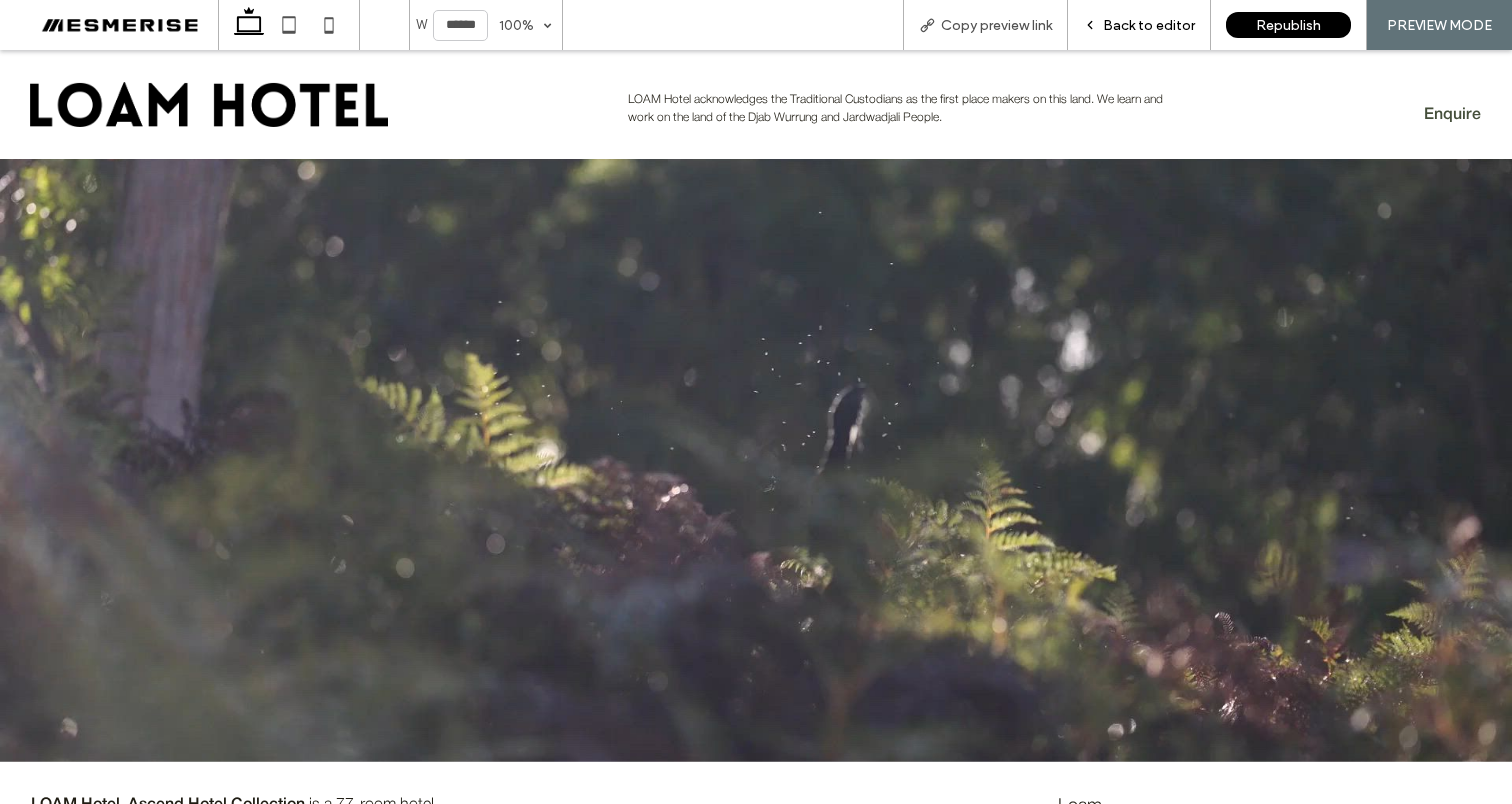 click on "Back to editor" at bounding box center (1149, 25) 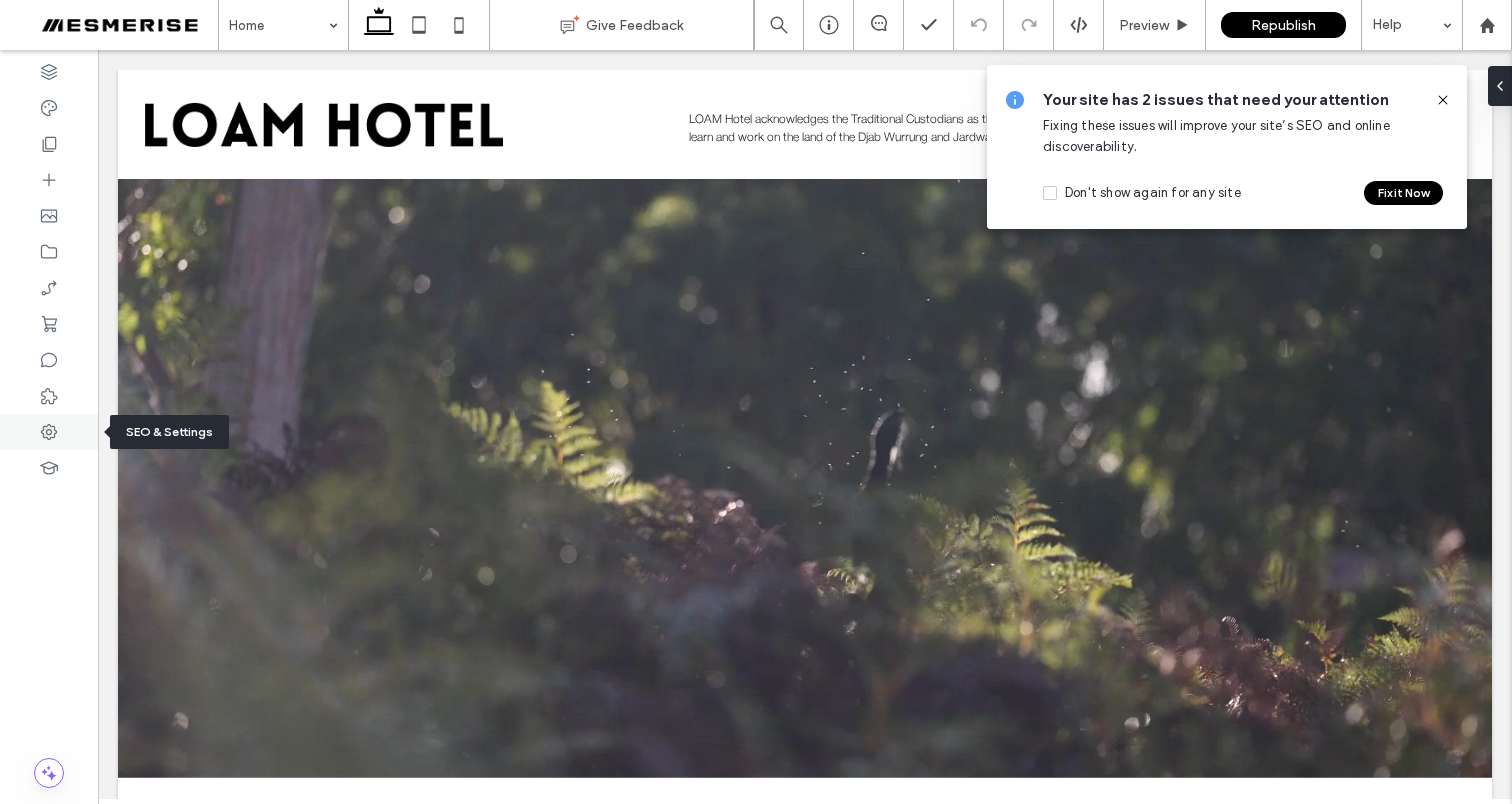 click 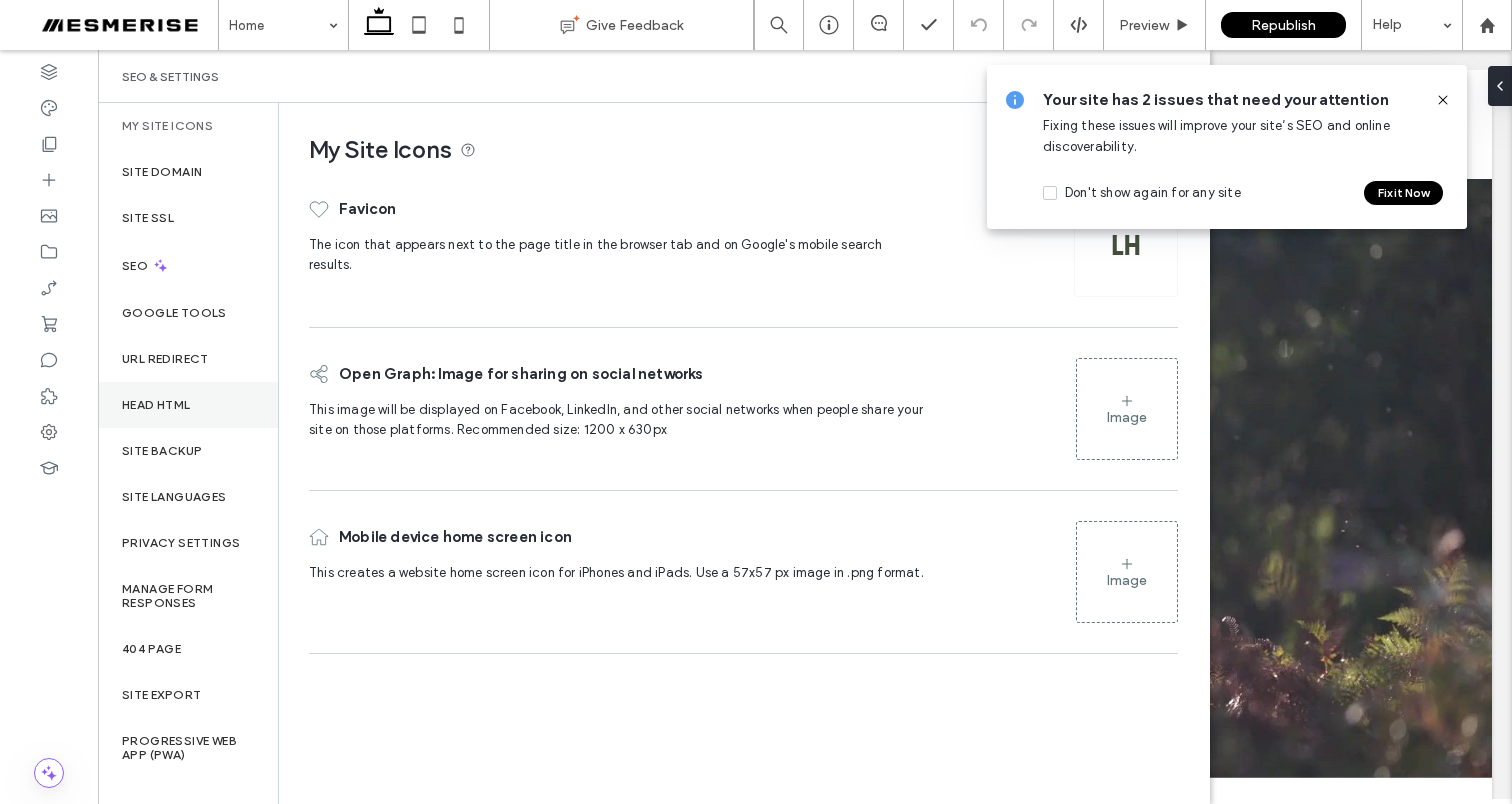 click on "Head HTML" at bounding box center [188, 405] 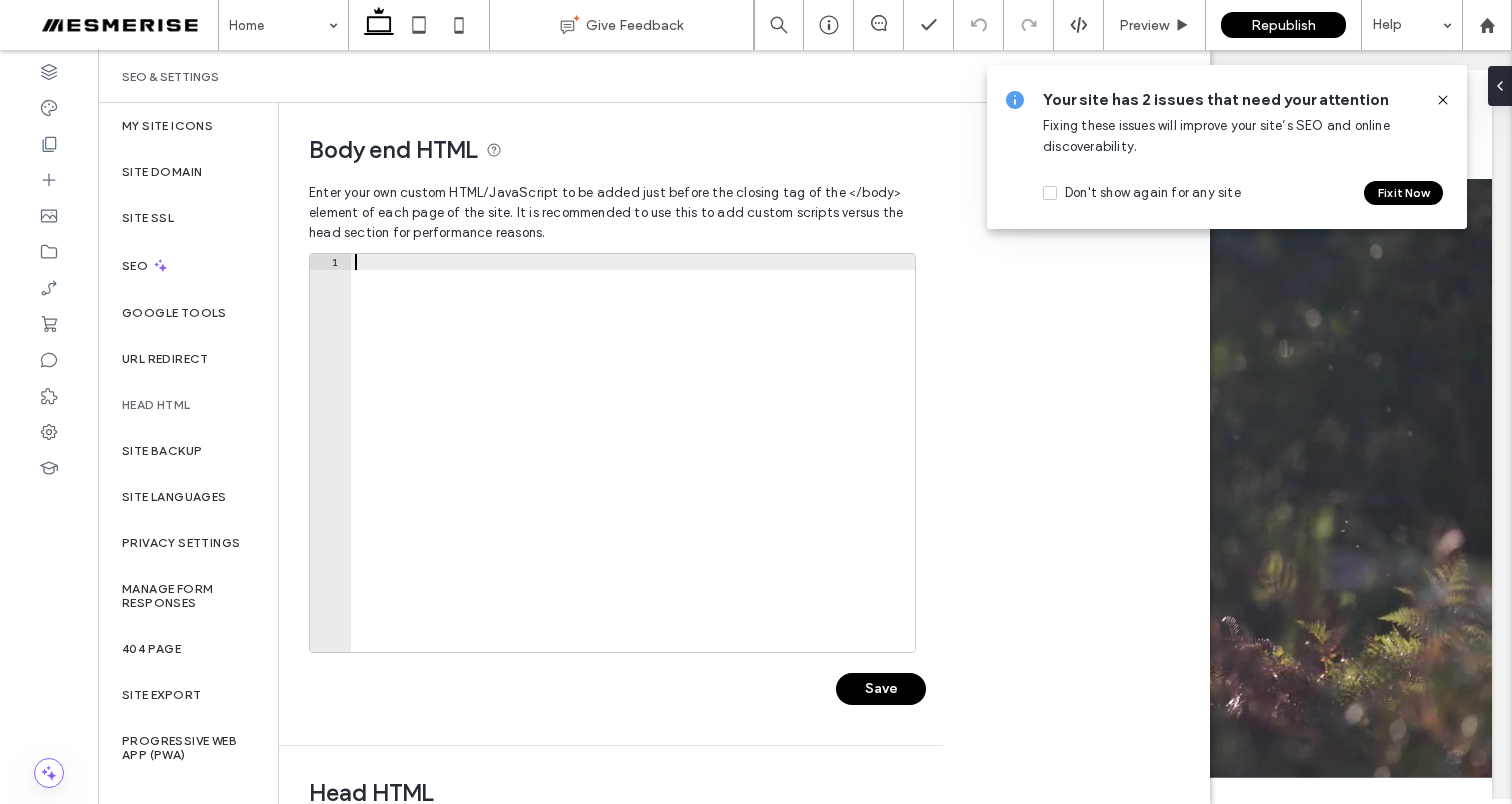click at bounding box center (633, 469) 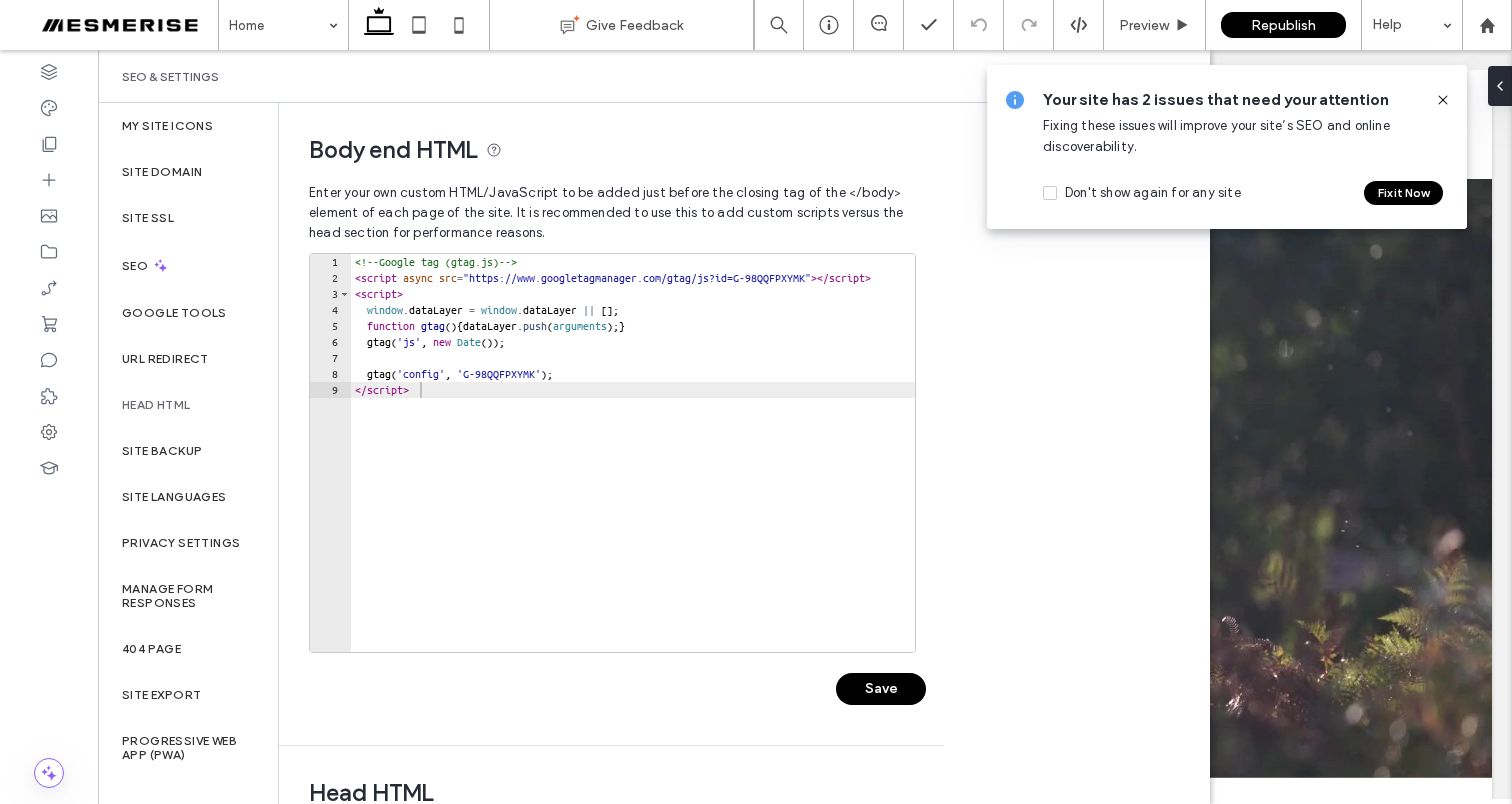 click on "Save" at bounding box center [881, 689] 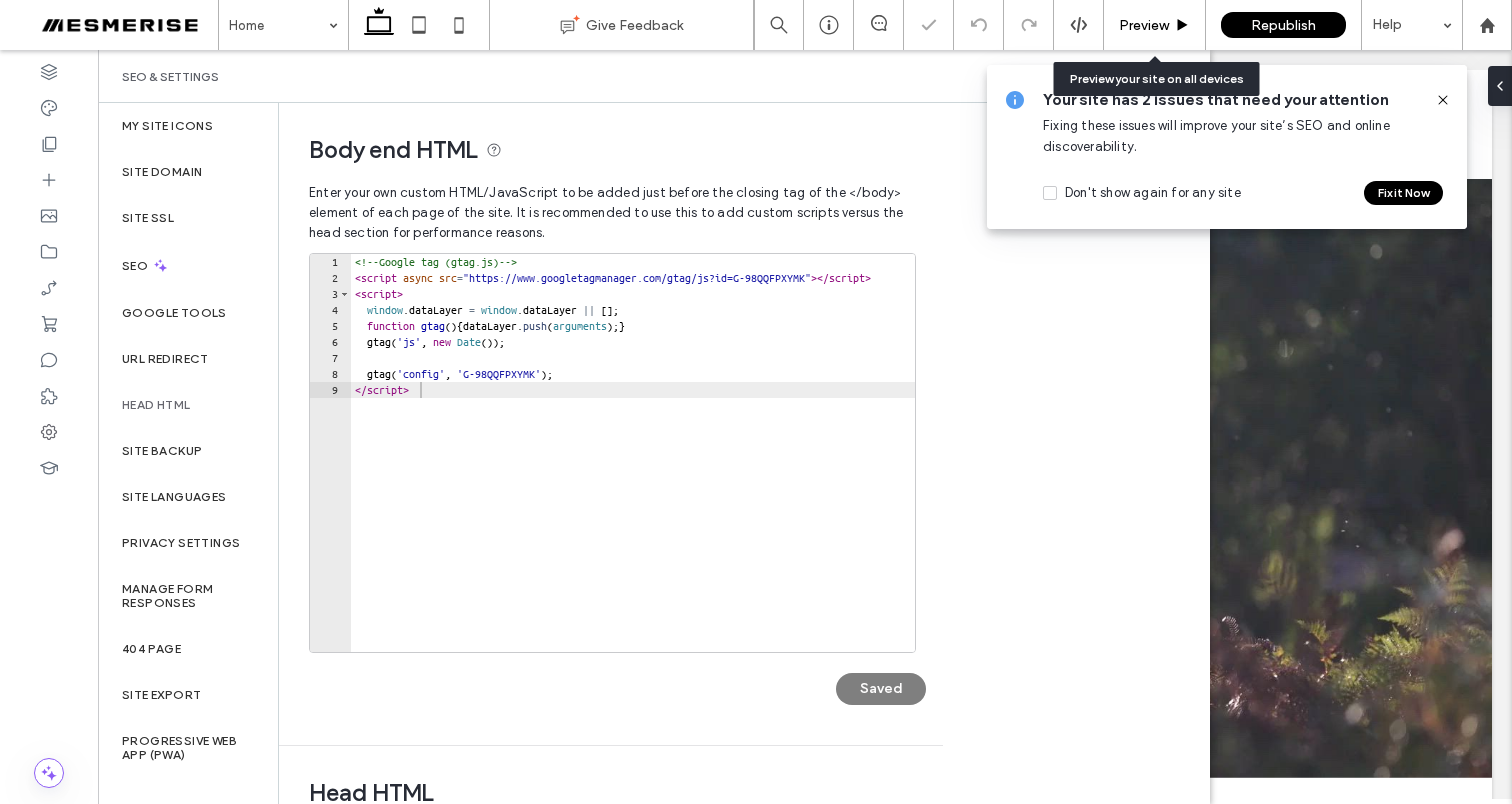 scroll, scrollTop: 0, scrollLeft: 0, axis: both 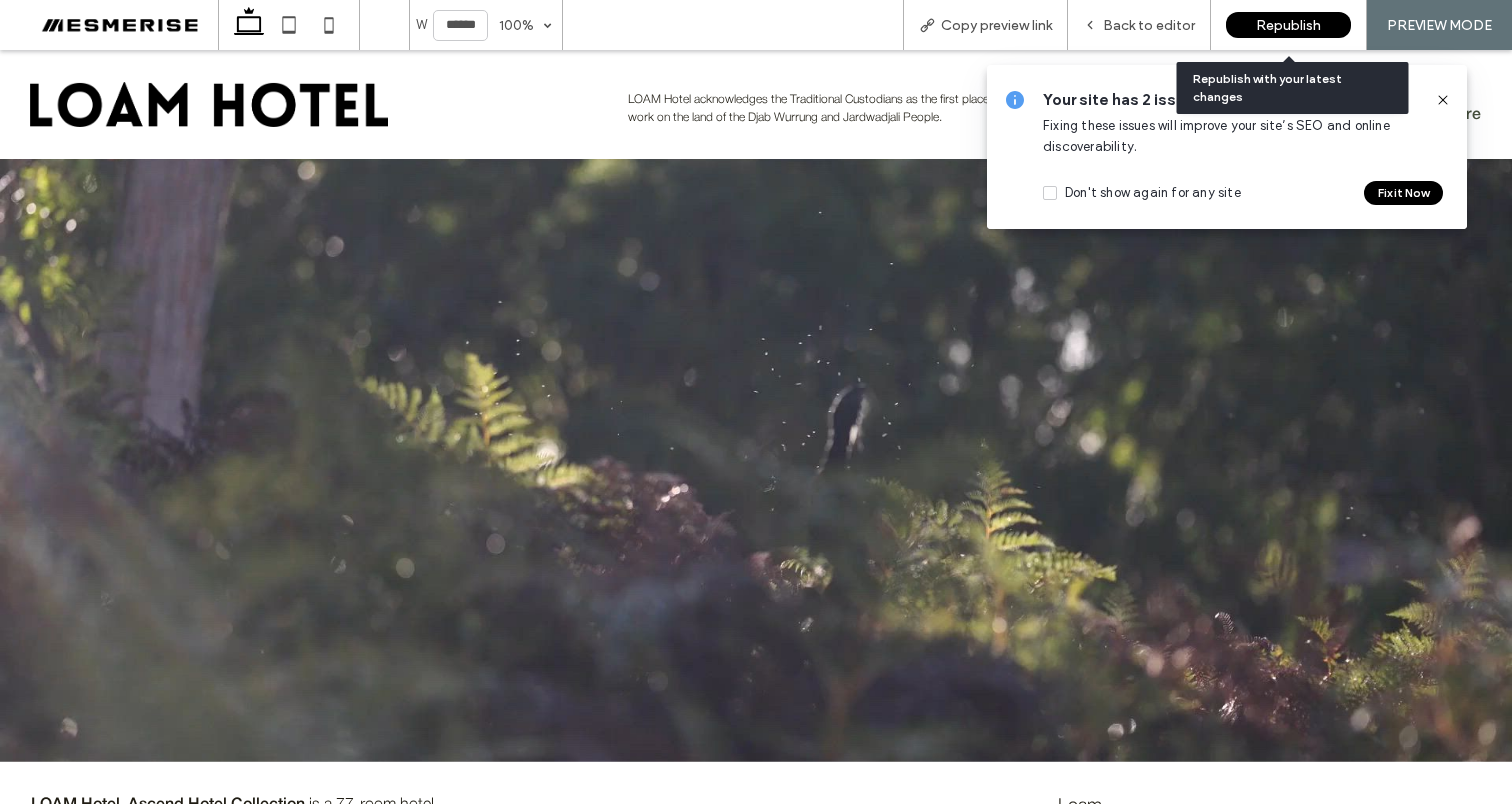 click on "Republish" at bounding box center (1288, 25) 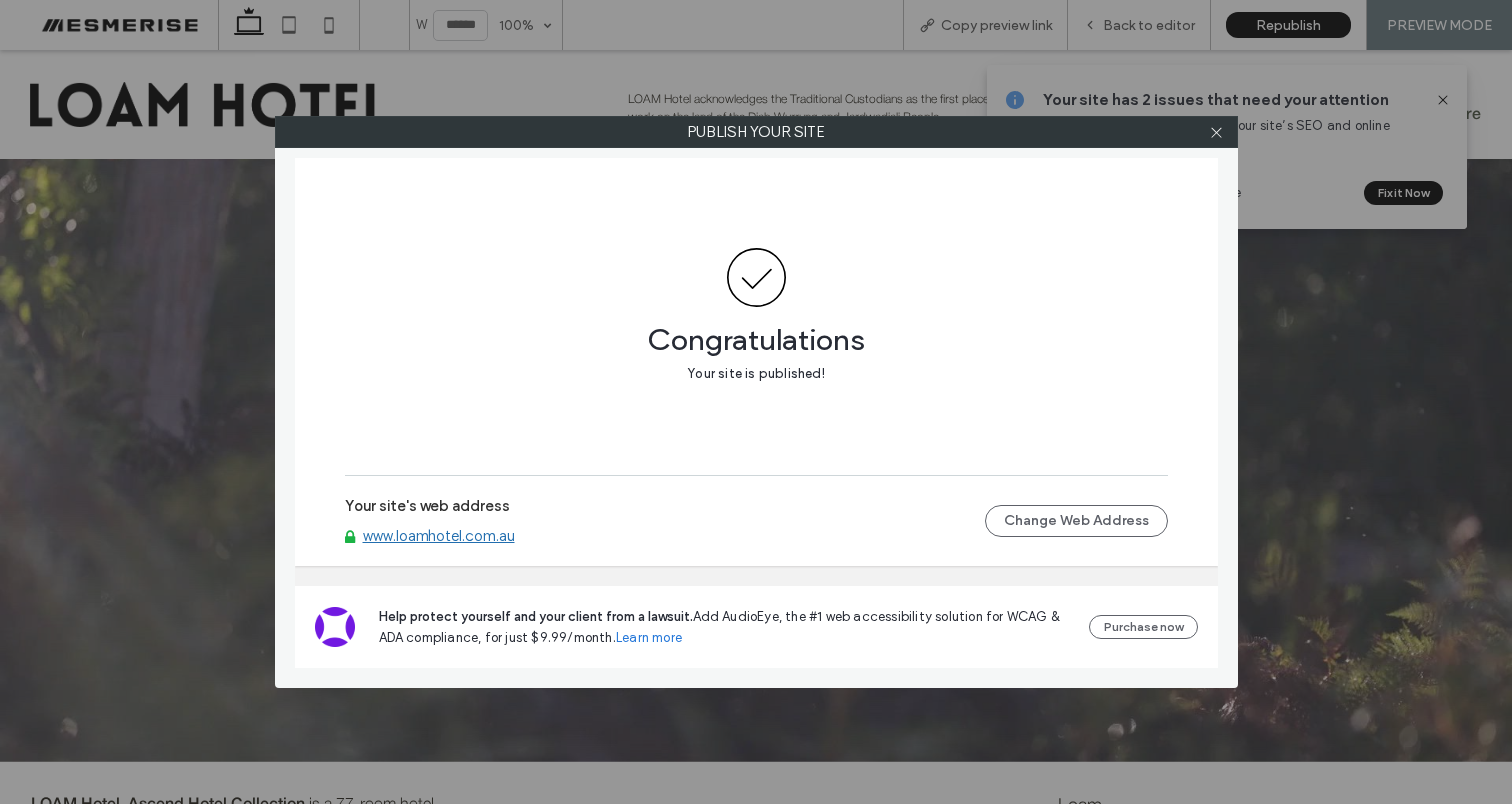 click at bounding box center [1217, 132] 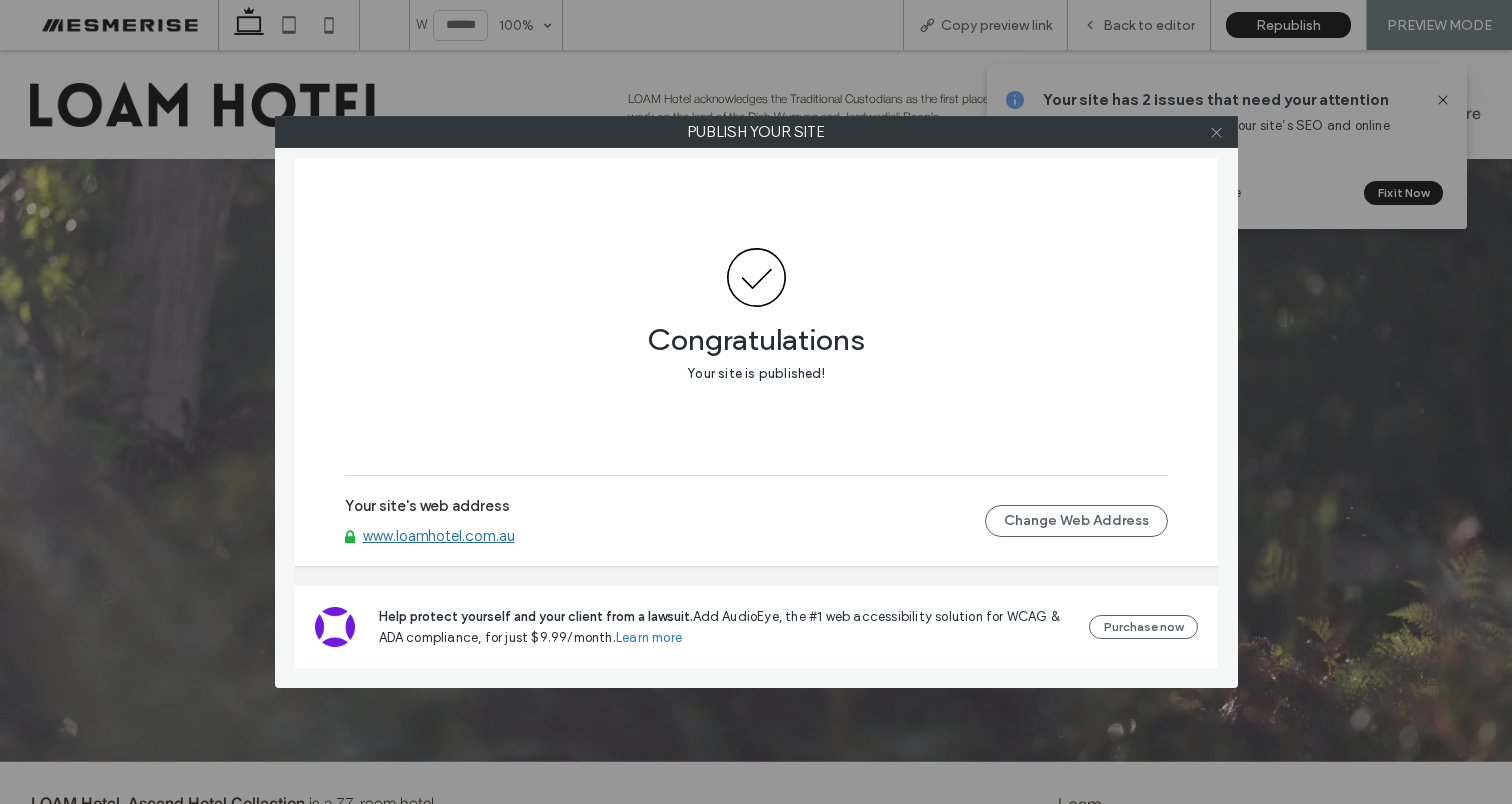click 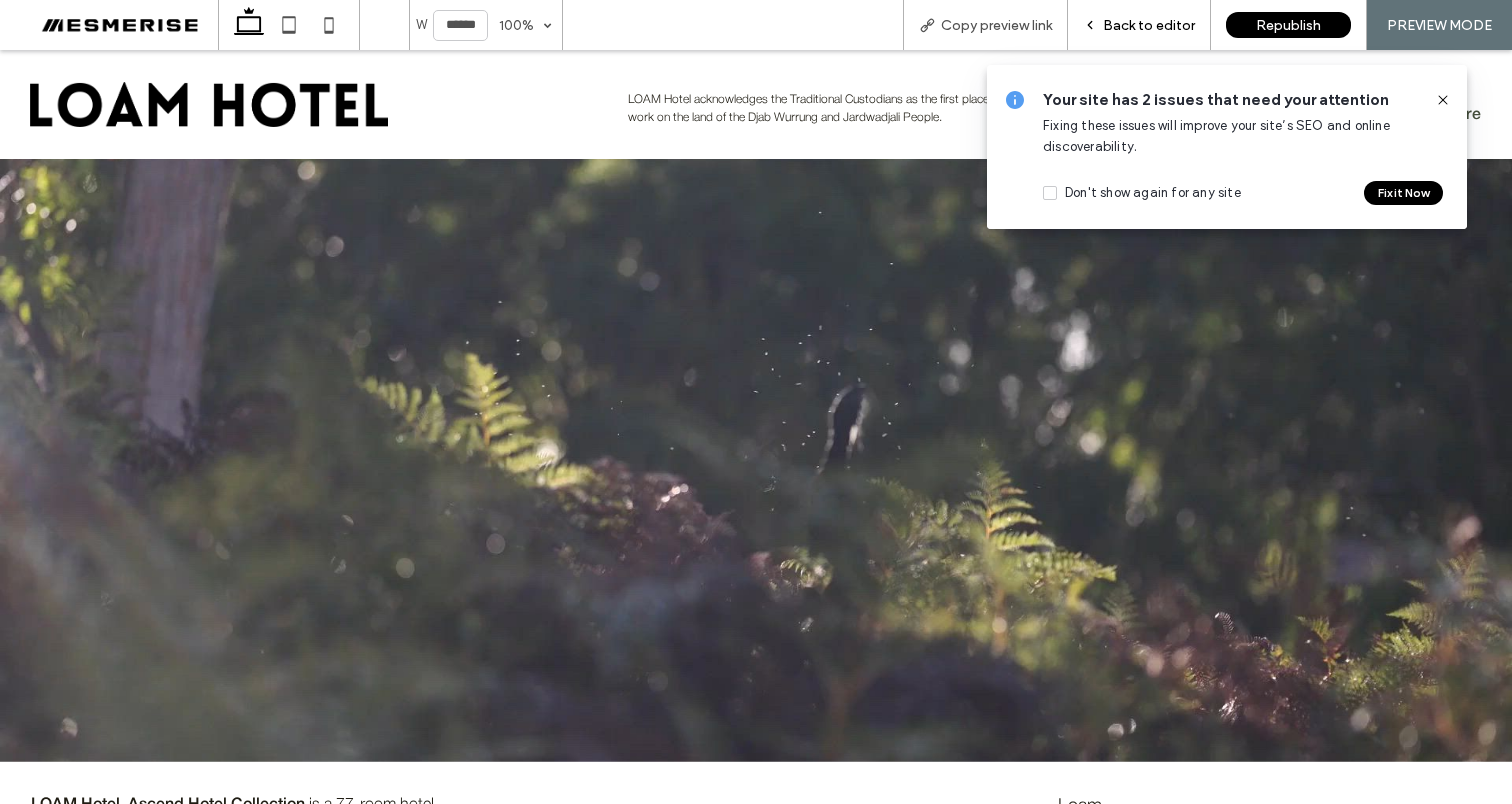 drag, startPoint x: 1130, startPoint y: 9, endPoint x: 1140, endPoint y: 16, distance: 12.206555 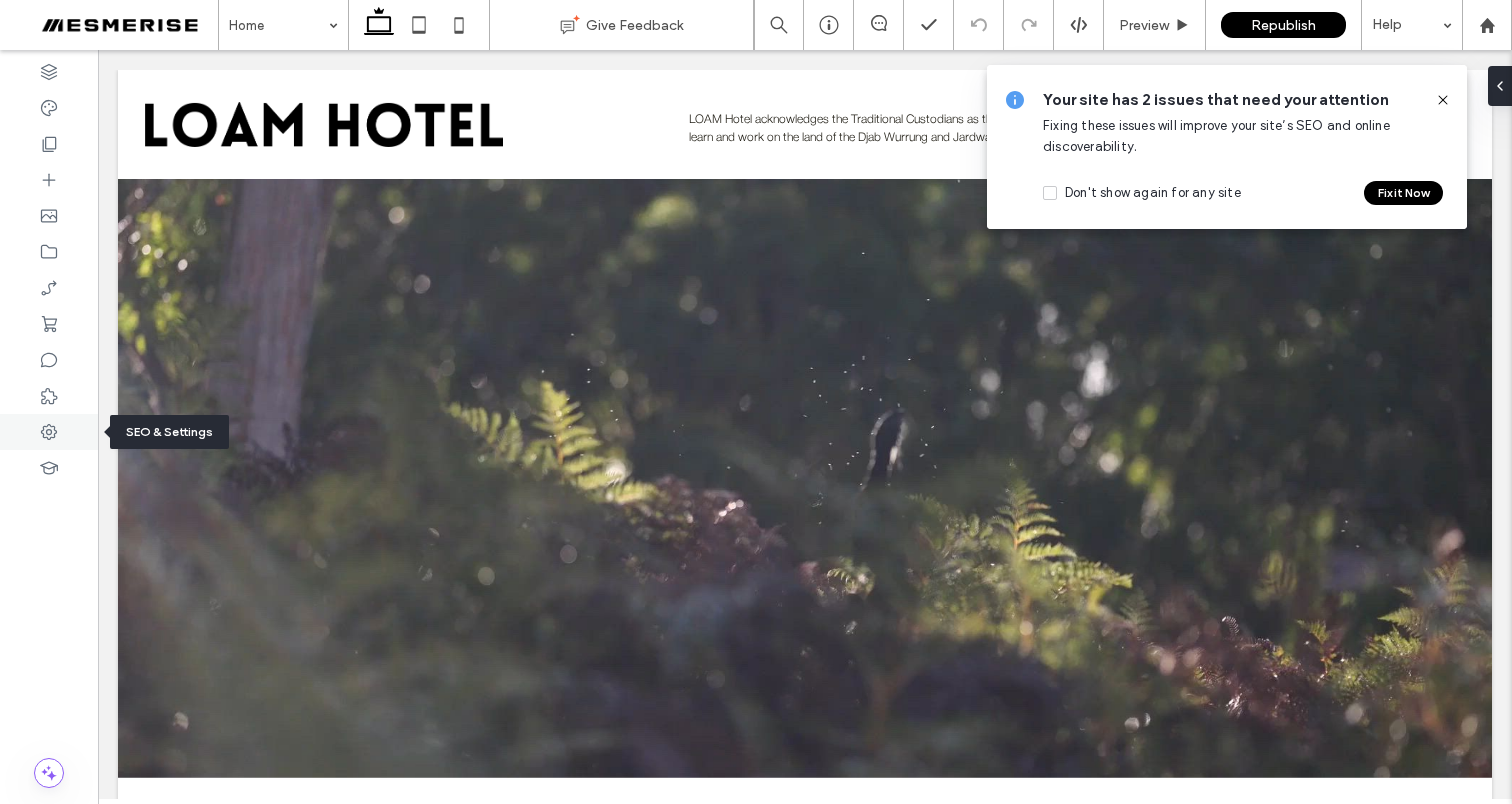 click 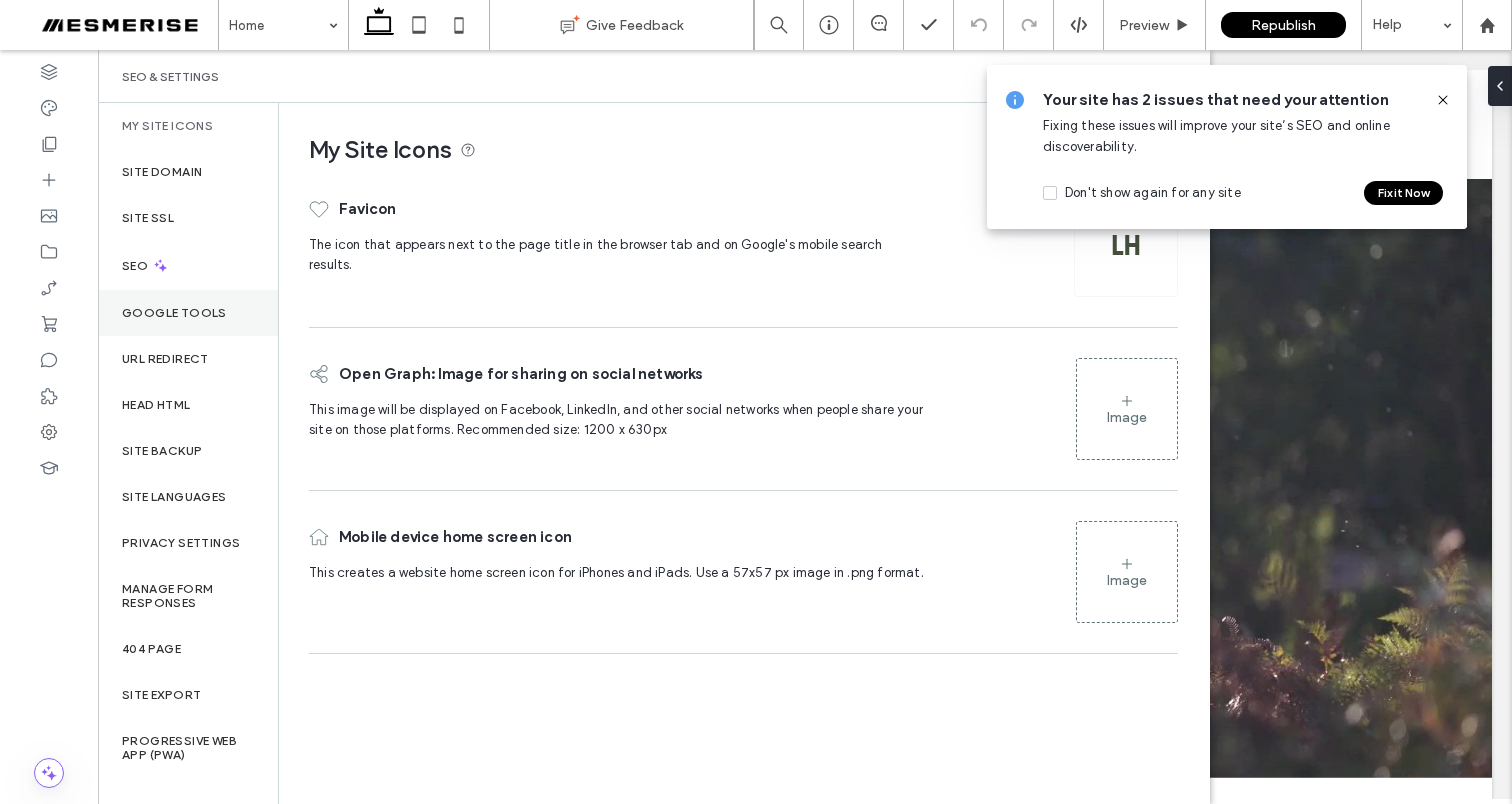 click on "Google Tools" at bounding box center (174, 313) 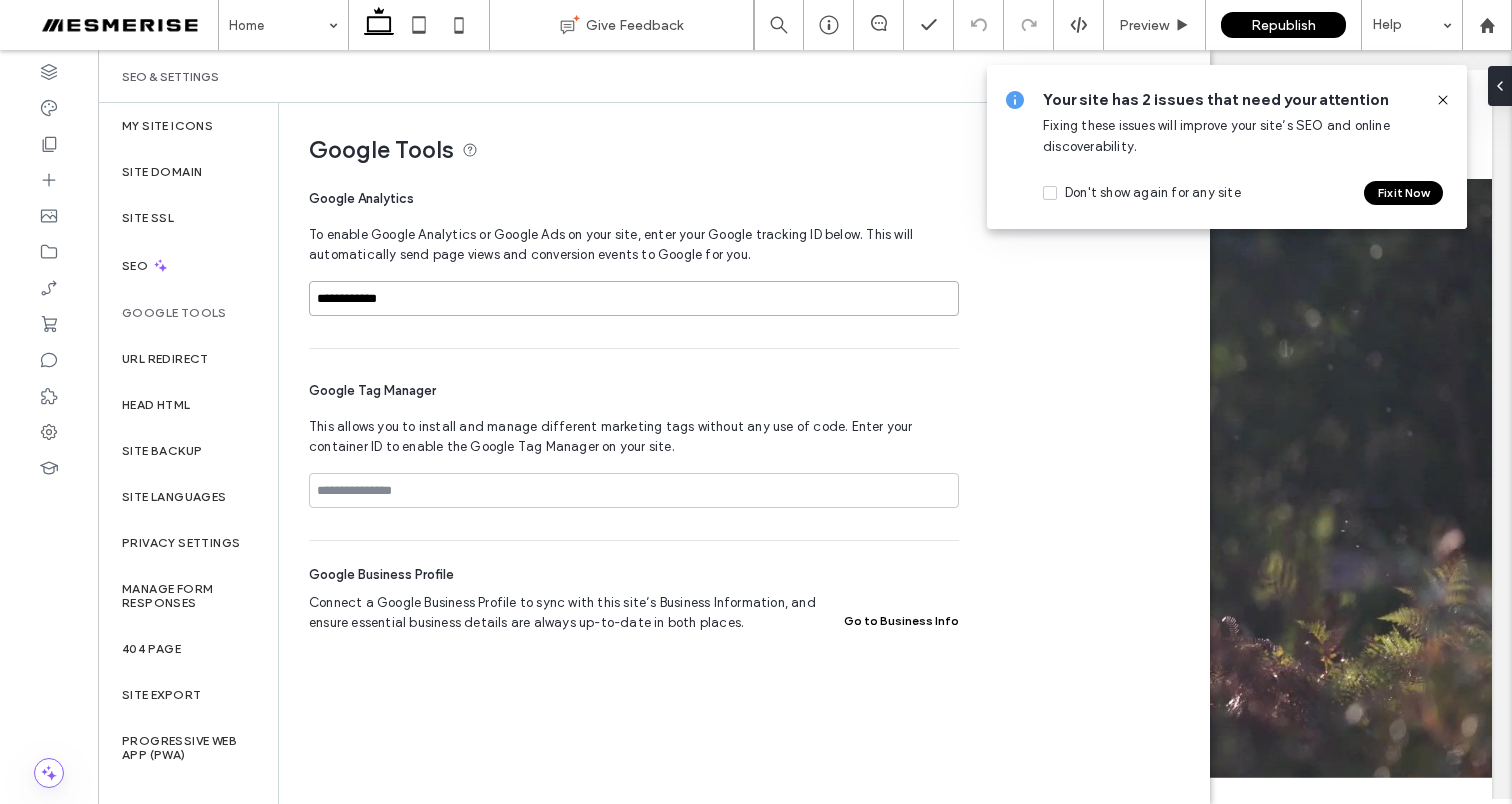 click on "**********" at bounding box center (634, 298) 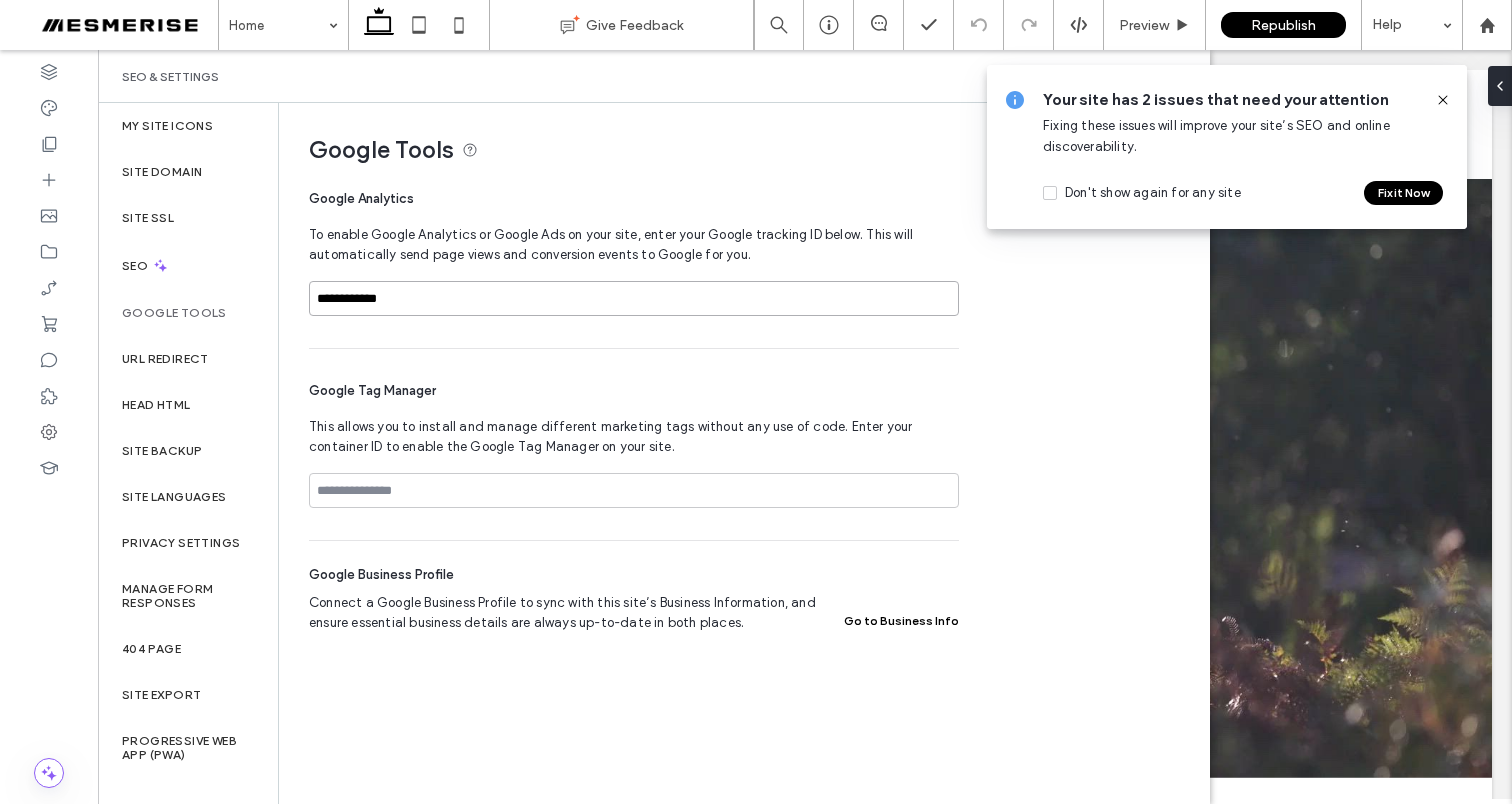 click on "**********" at bounding box center [634, 298] 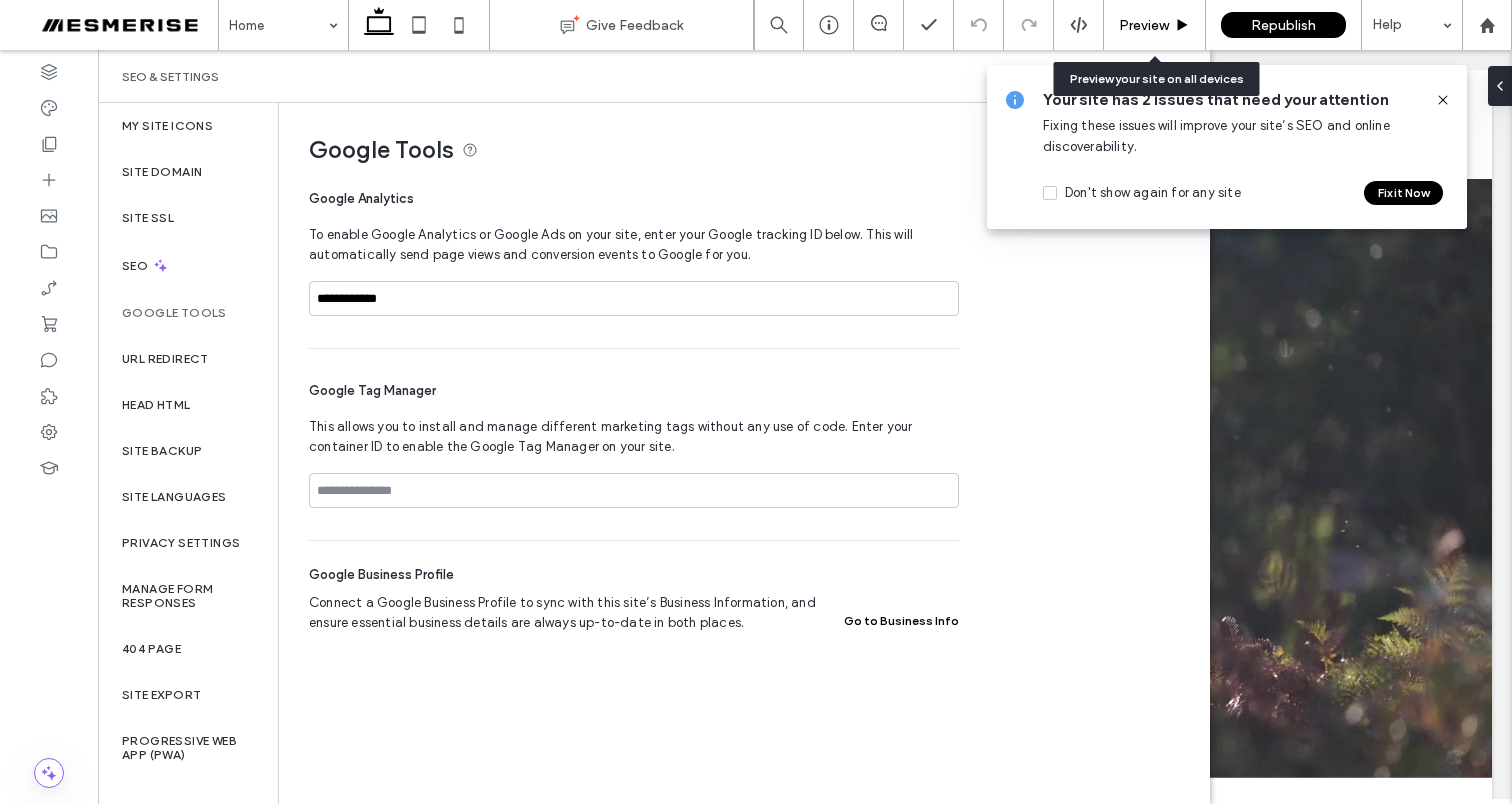 click 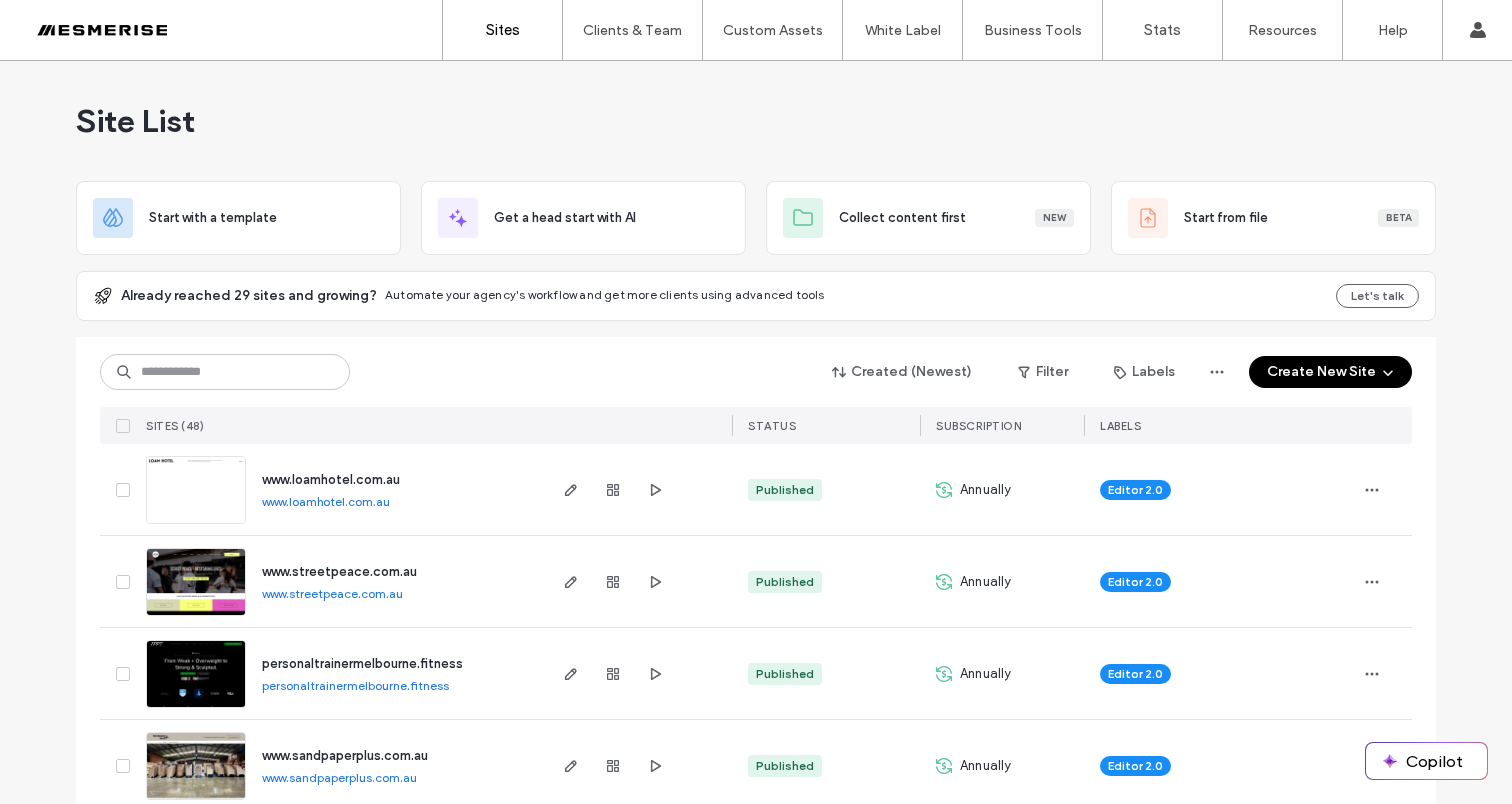 scroll, scrollTop: 0, scrollLeft: 0, axis: both 